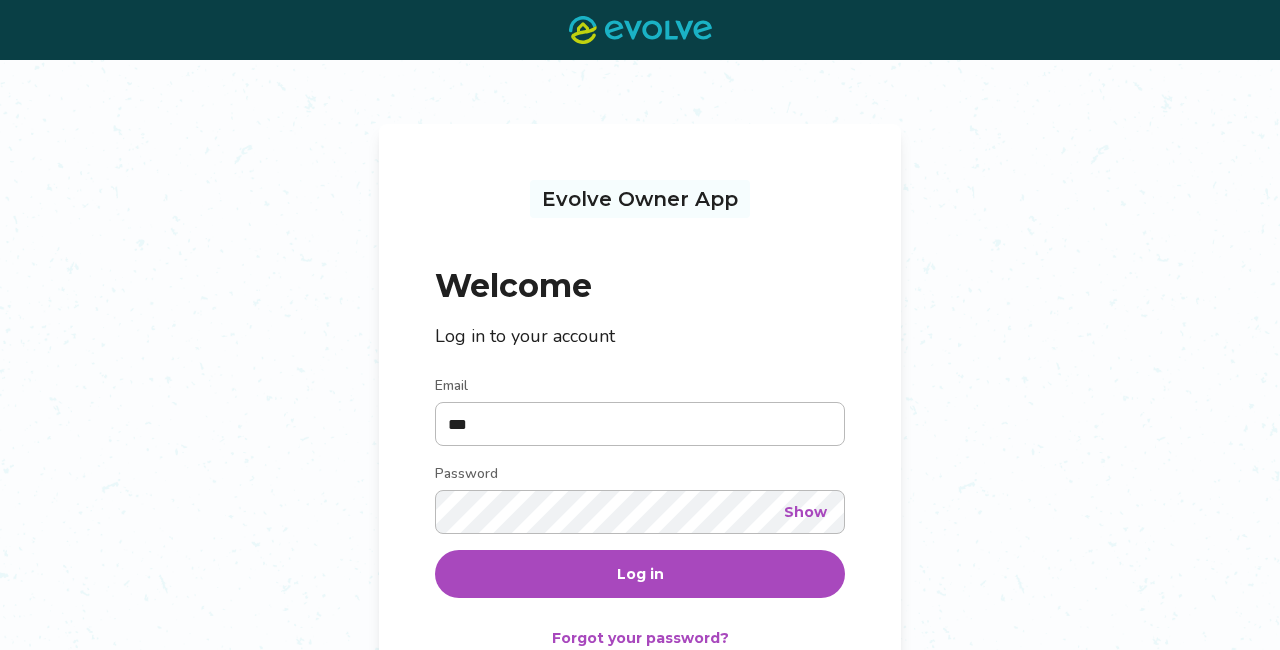 scroll, scrollTop: 0, scrollLeft: 0, axis: both 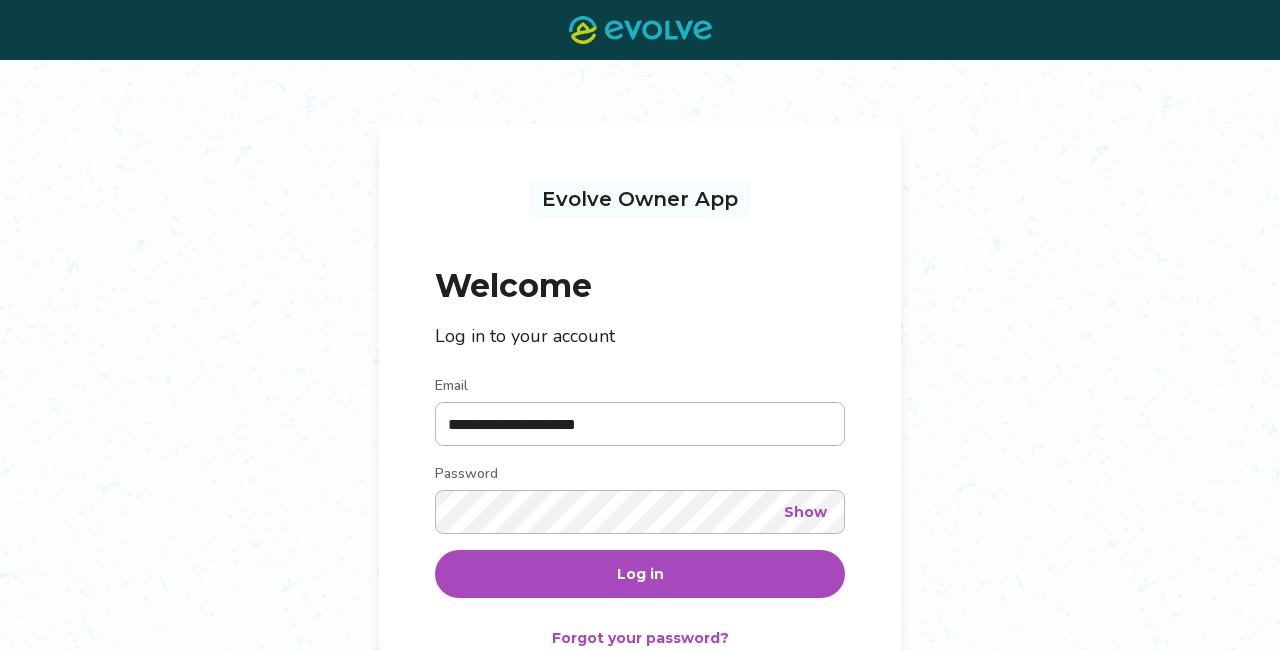 type on "**********" 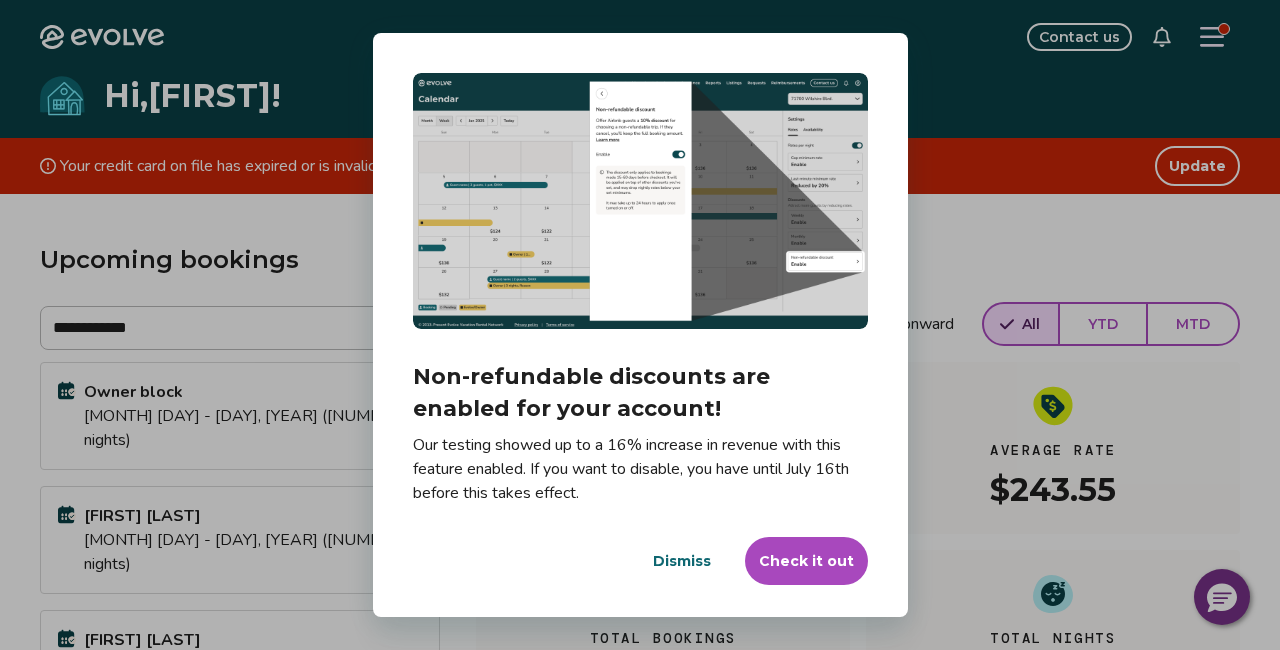 click on "Dismiss" at bounding box center [682, 561] 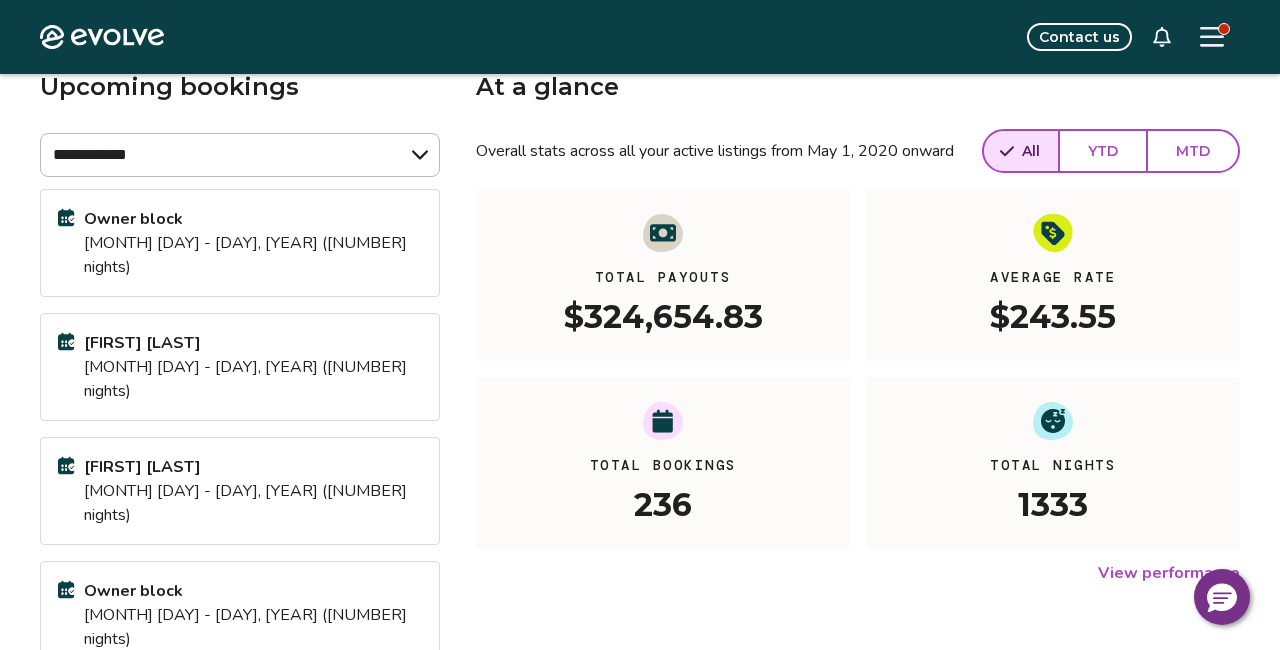 scroll, scrollTop: 0, scrollLeft: 0, axis: both 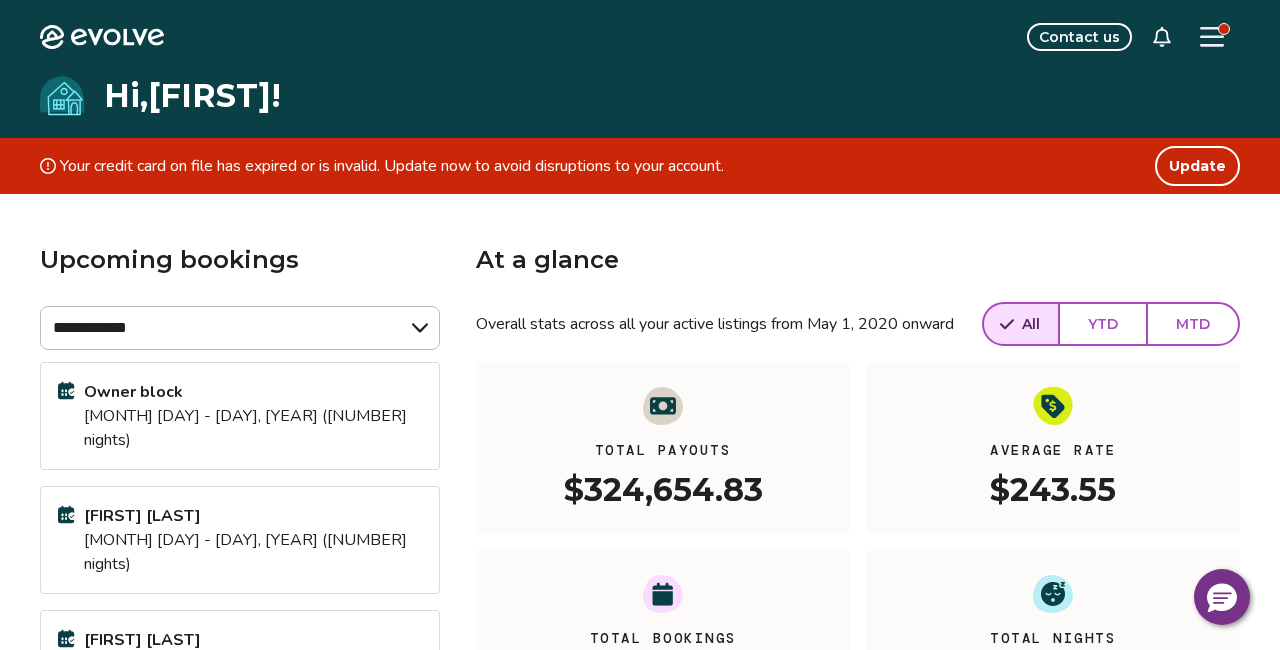 click 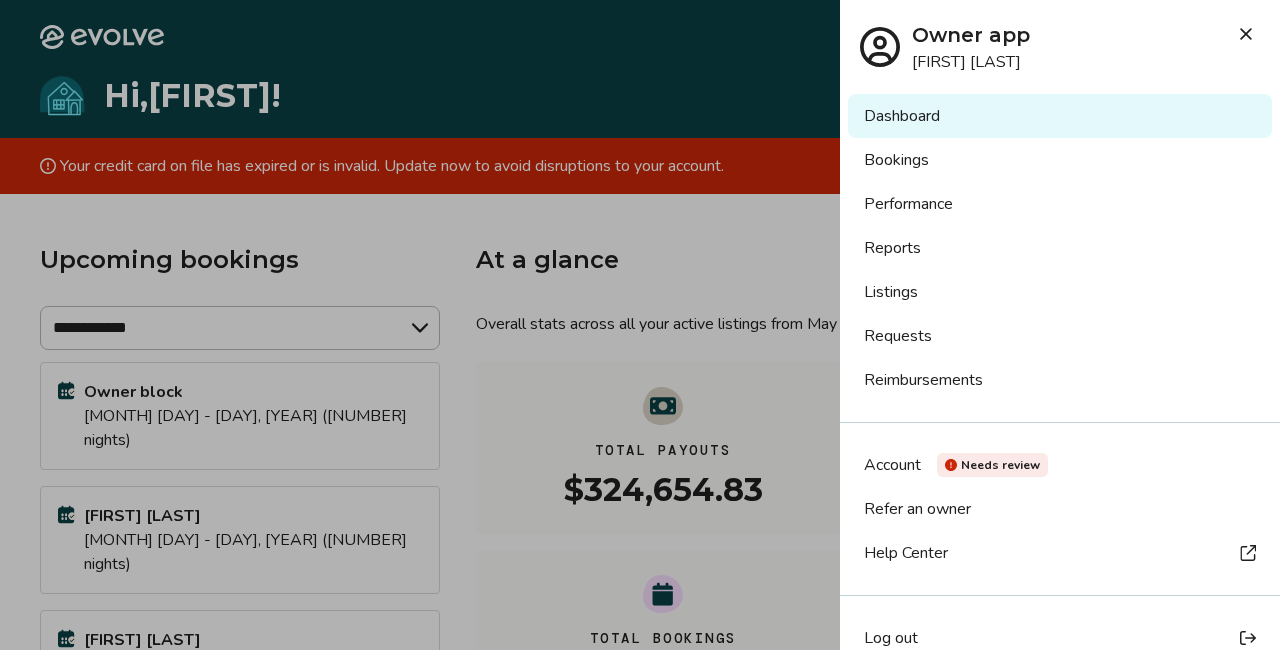 click on "Reports" at bounding box center [1060, 248] 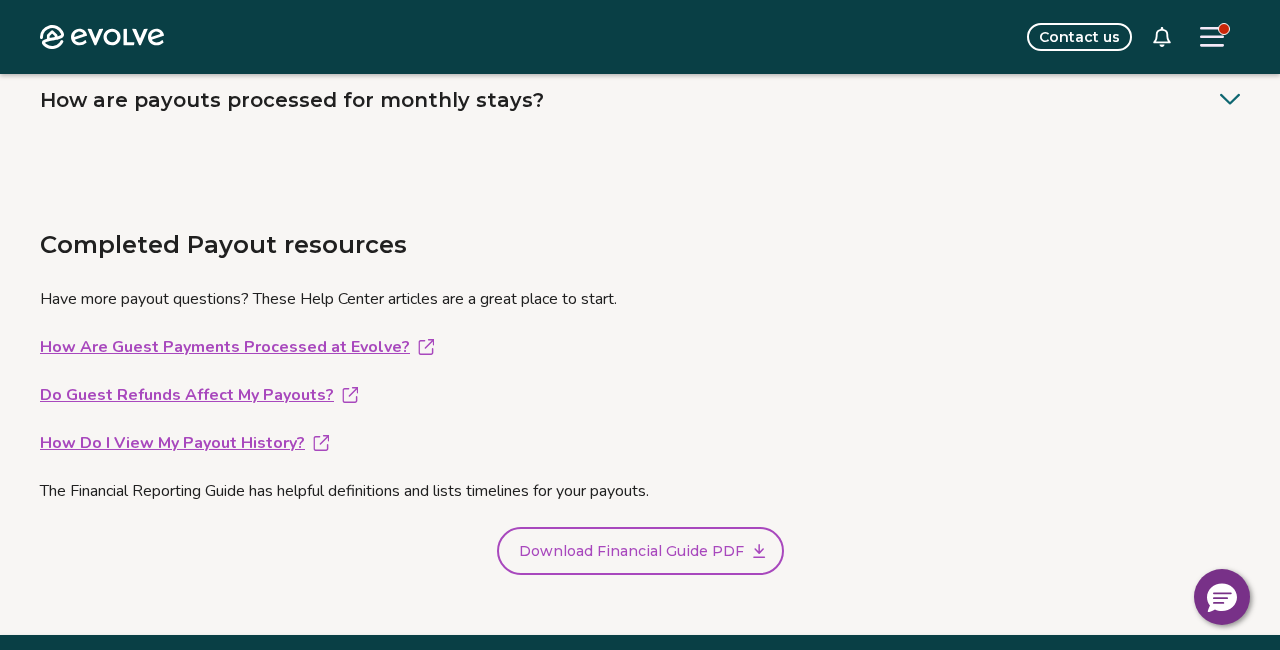 scroll, scrollTop: 2276, scrollLeft: 0, axis: vertical 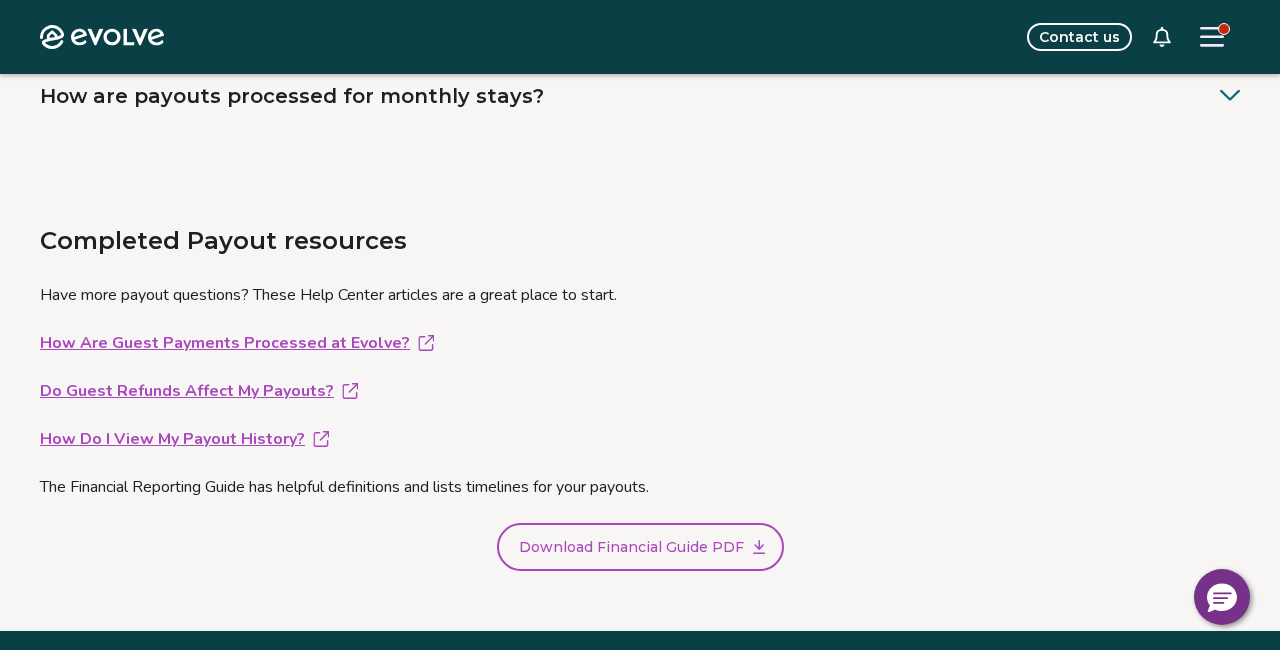 click on "Download Financial Guide PDF" at bounding box center [631, 547] 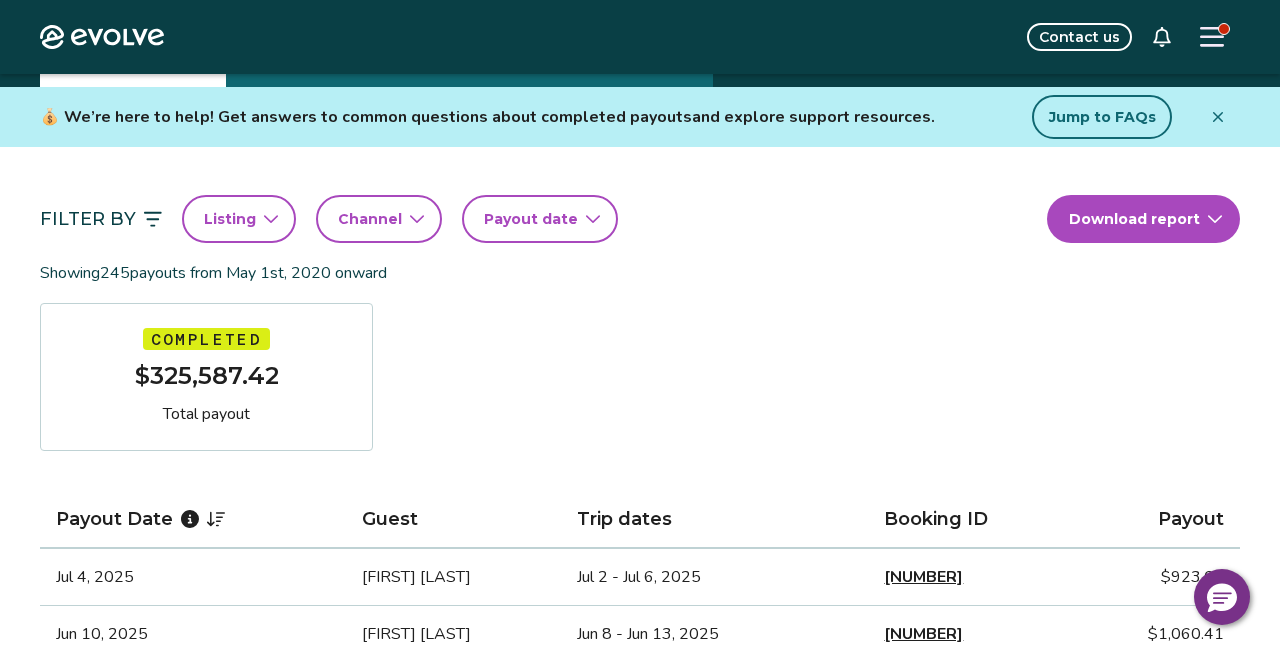 scroll, scrollTop: 0, scrollLeft: 0, axis: both 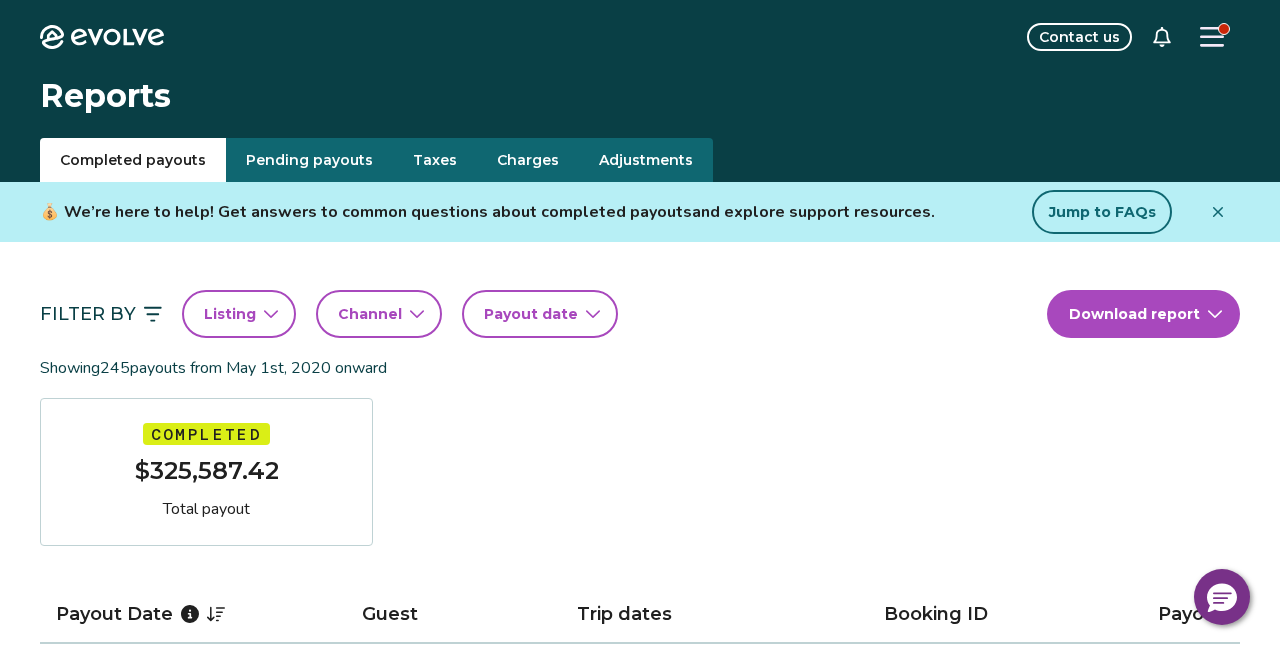 click on "Listing" at bounding box center [239, 314] 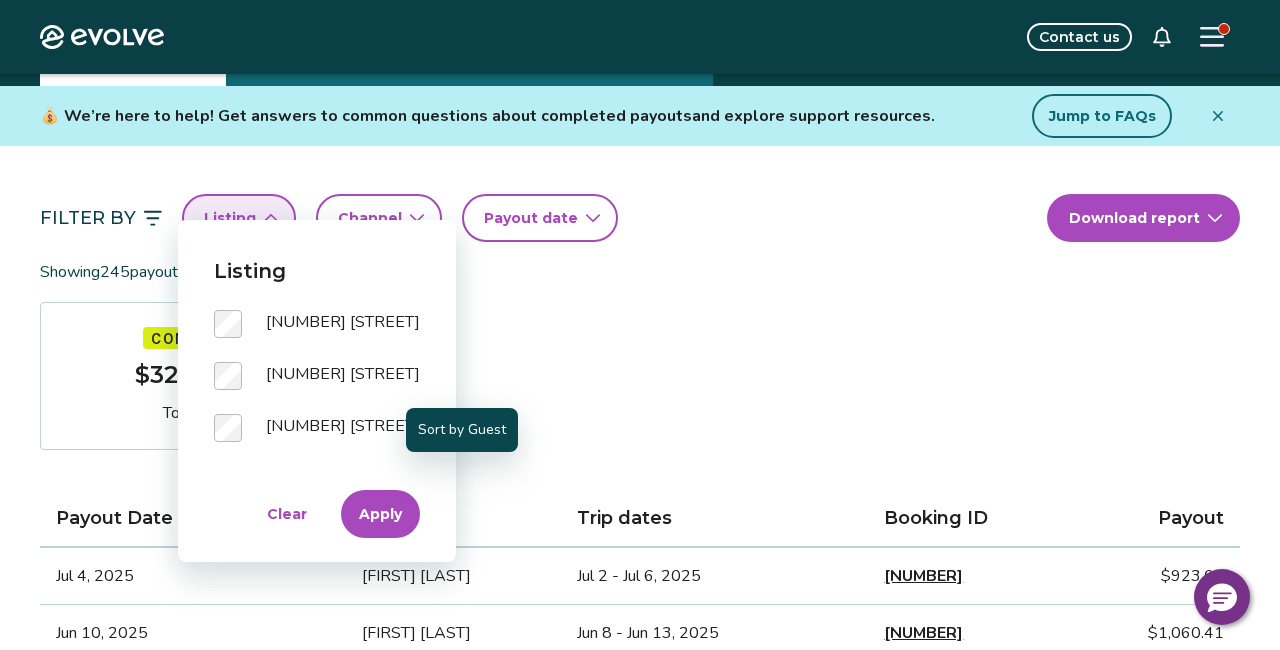 scroll, scrollTop: 126, scrollLeft: 0, axis: vertical 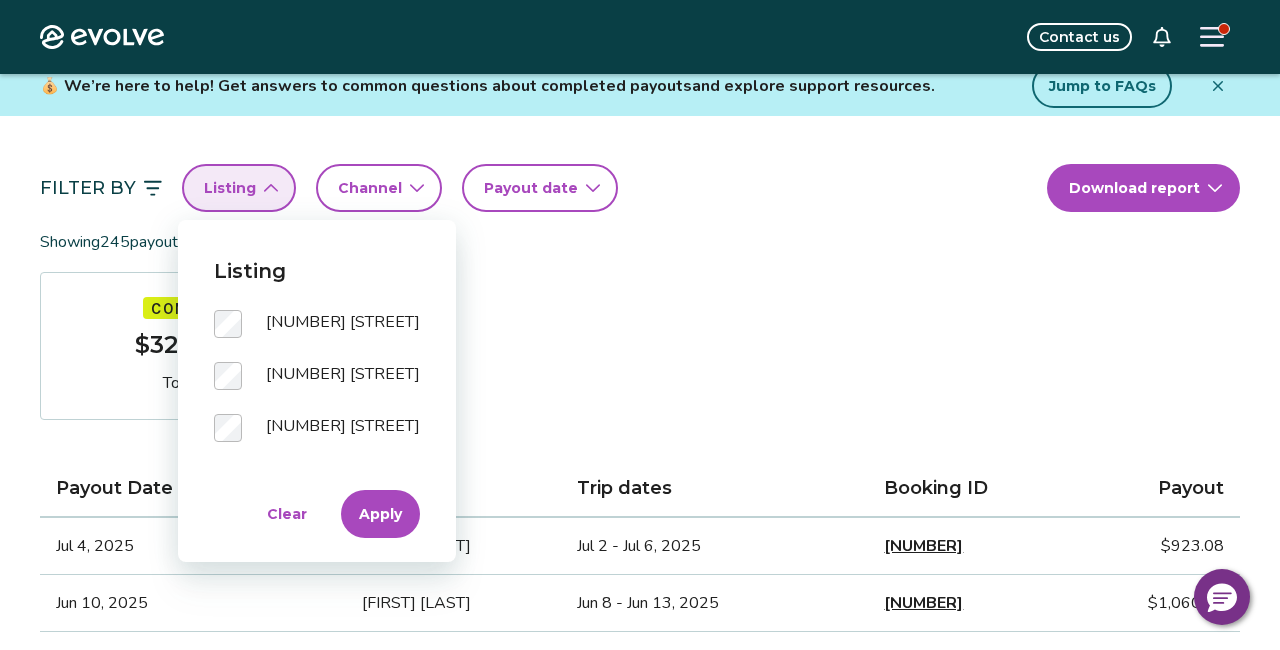 click on "Apply" at bounding box center [380, 514] 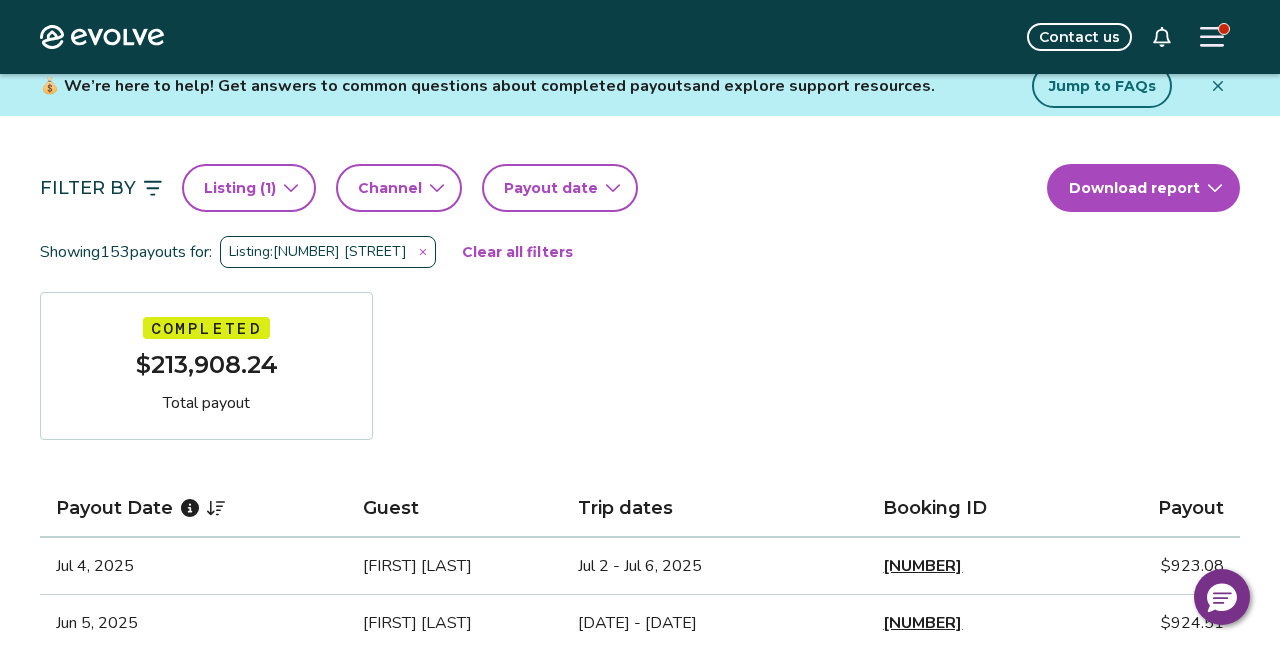 click 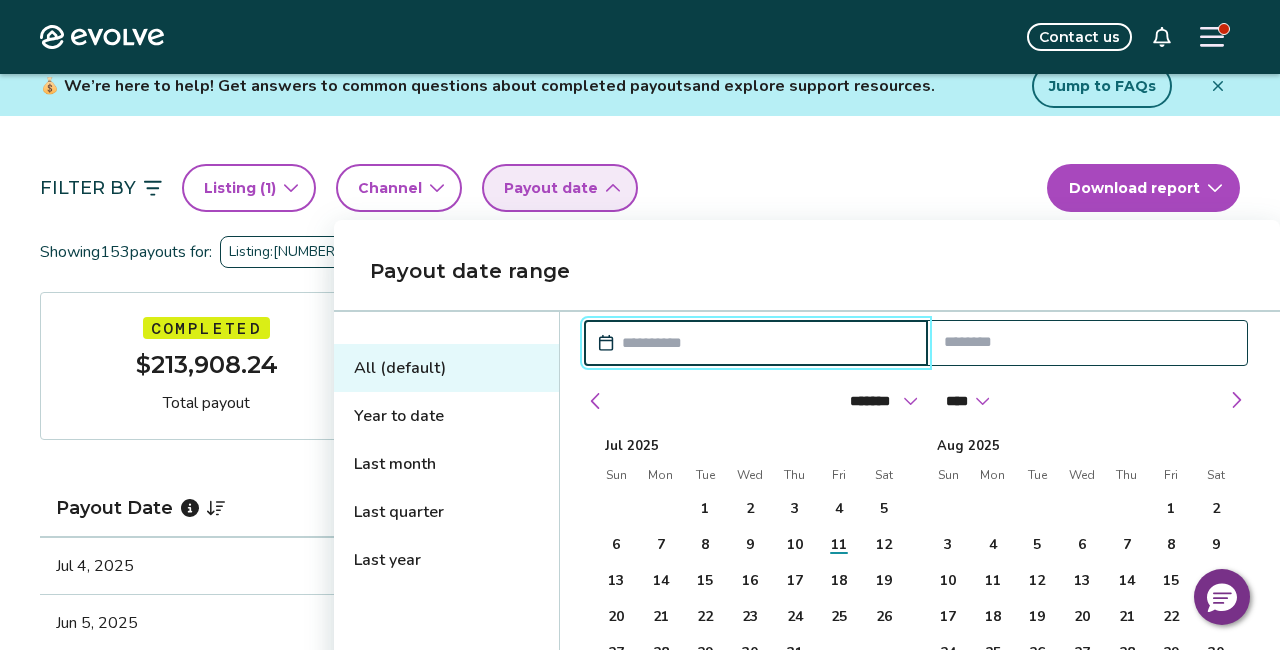 click at bounding box center (766, 343) 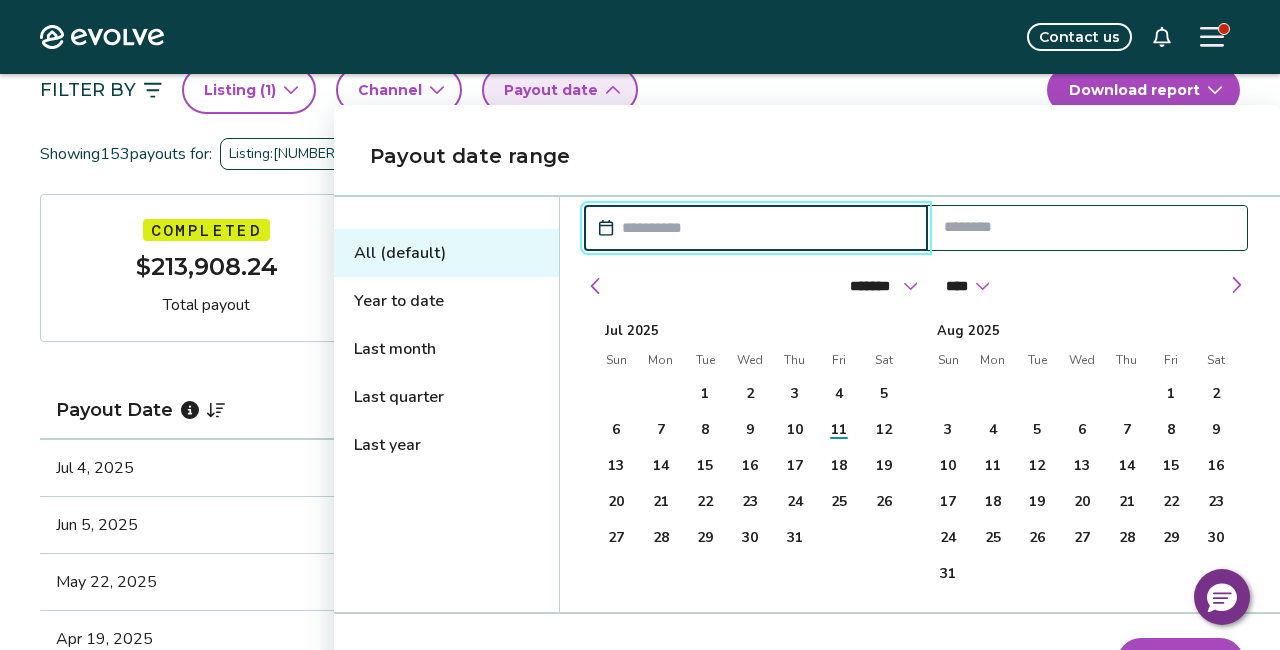 scroll, scrollTop: 255, scrollLeft: 0, axis: vertical 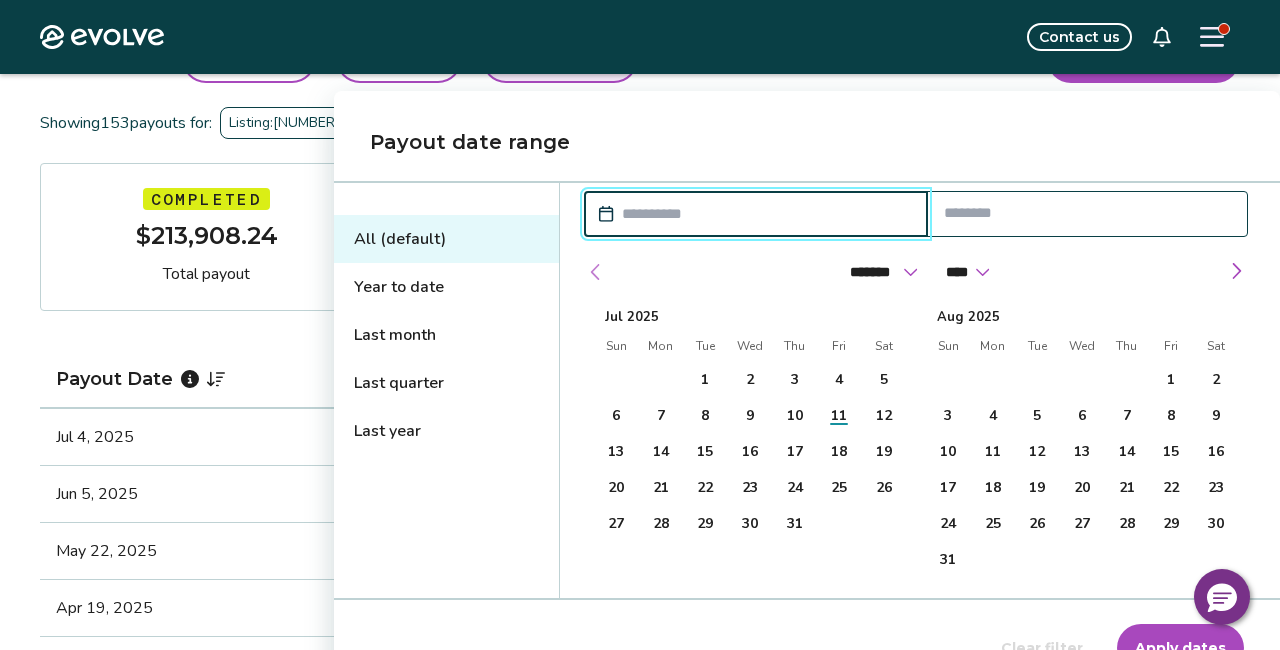 click at bounding box center (596, 272) 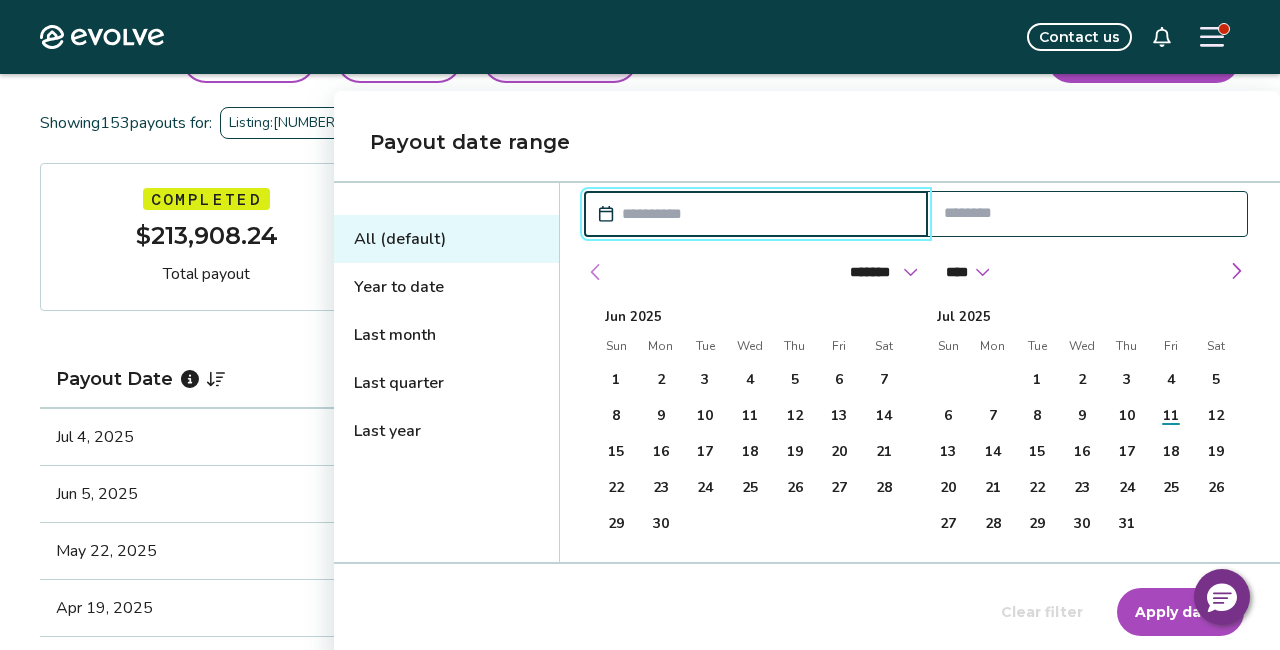 click at bounding box center (596, 272) 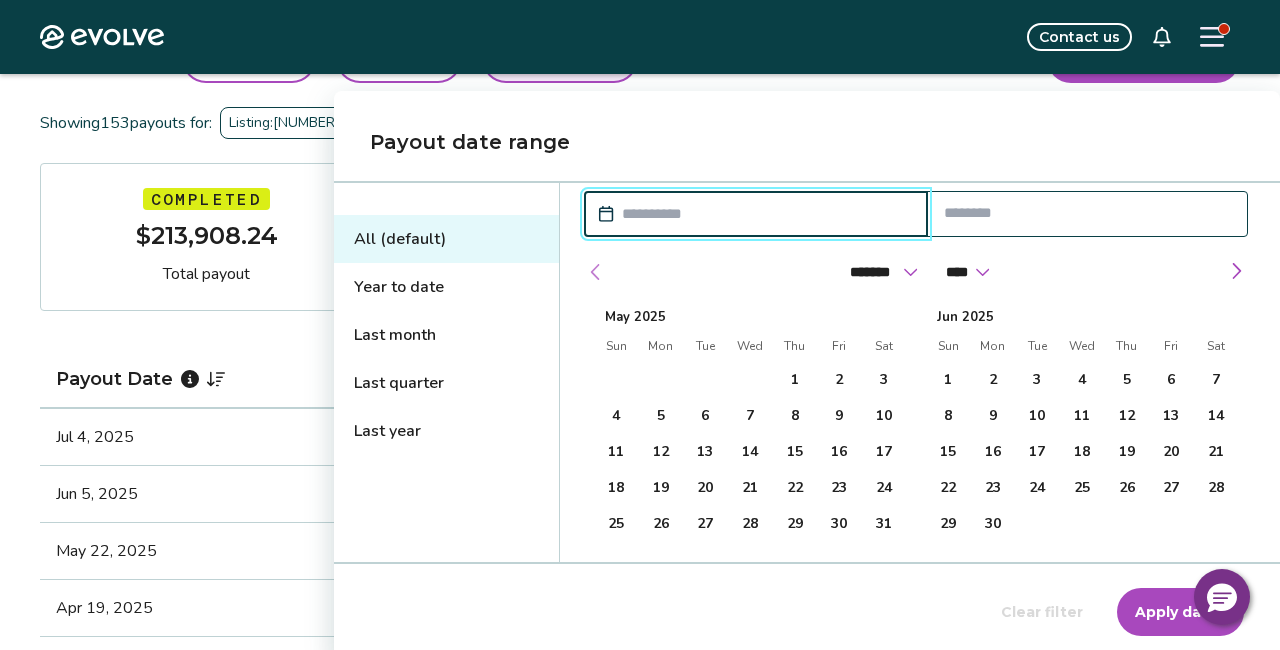 click at bounding box center [596, 272] 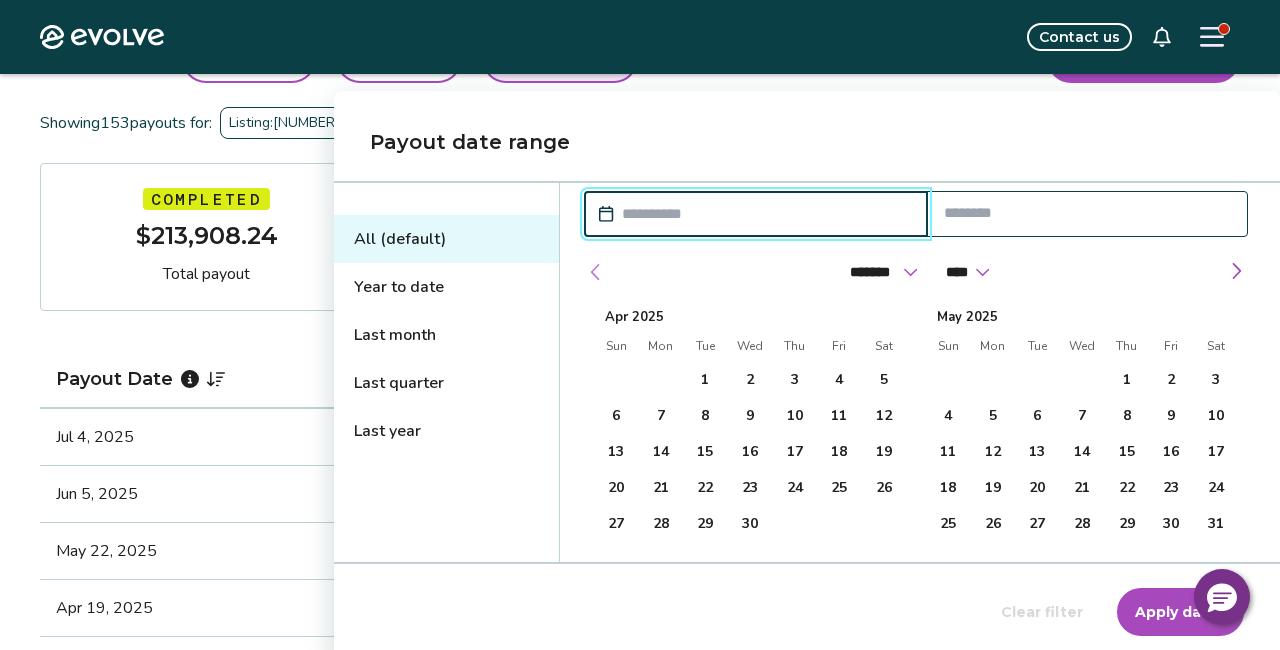 click at bounding box center (596, 272) 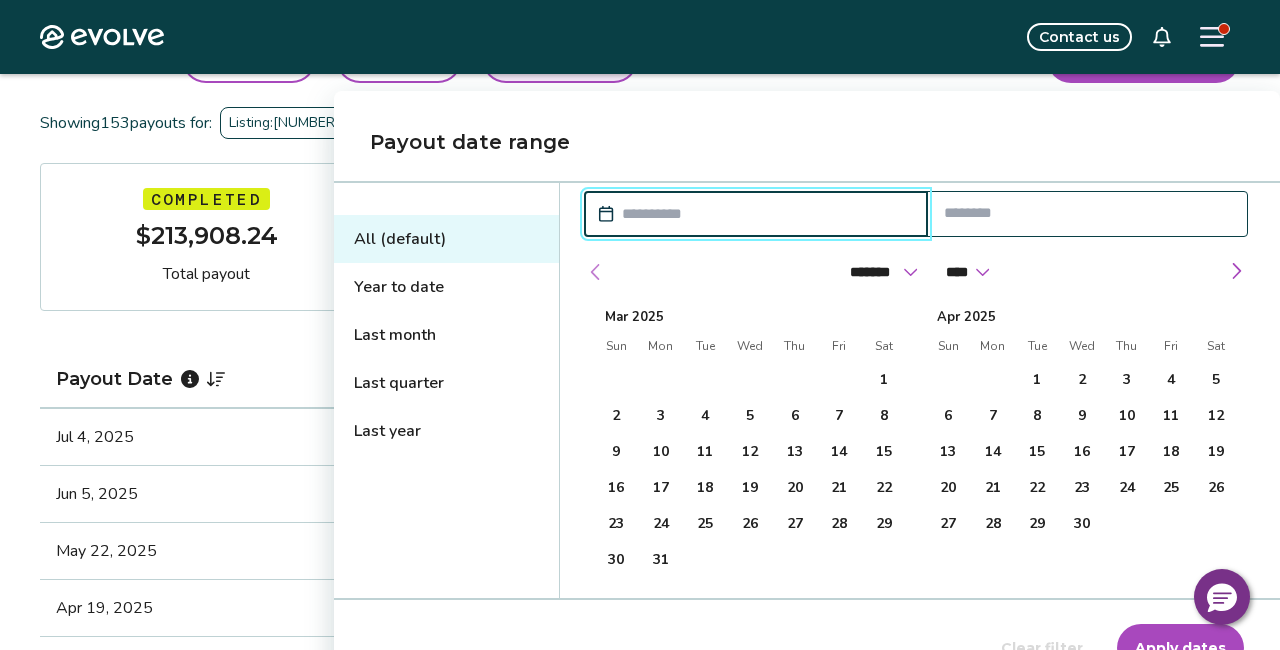 click at bounding box center (596, 272) 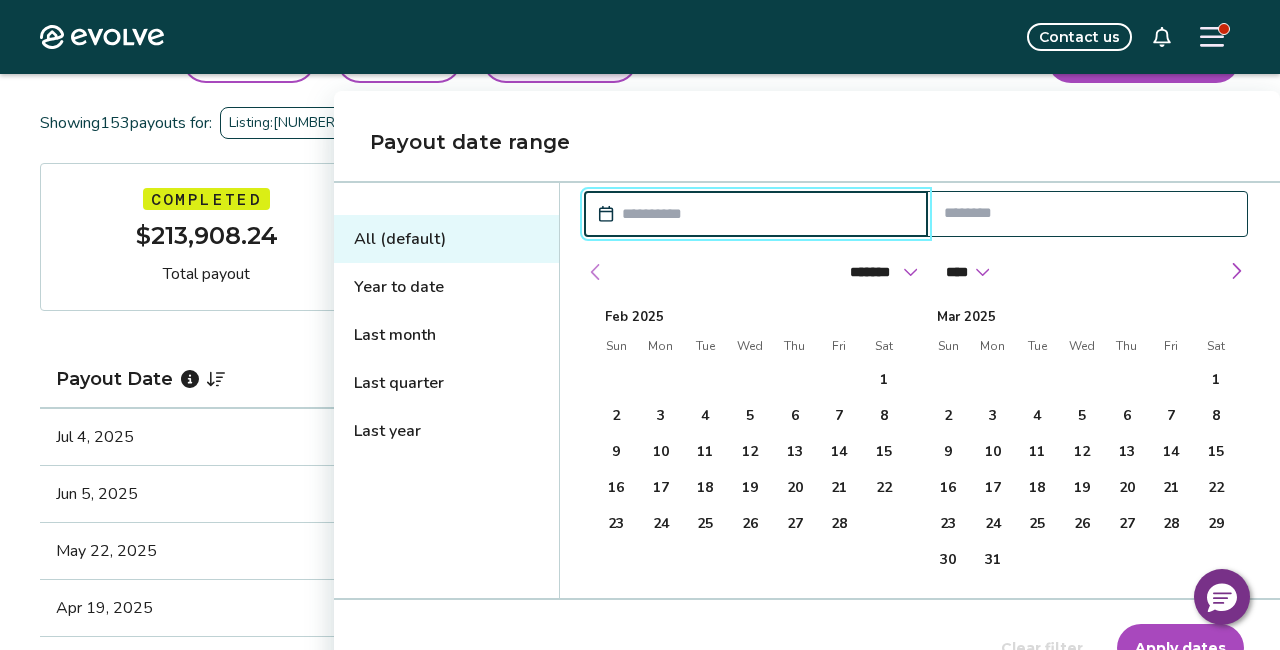 click at bounding box center [596, 272] 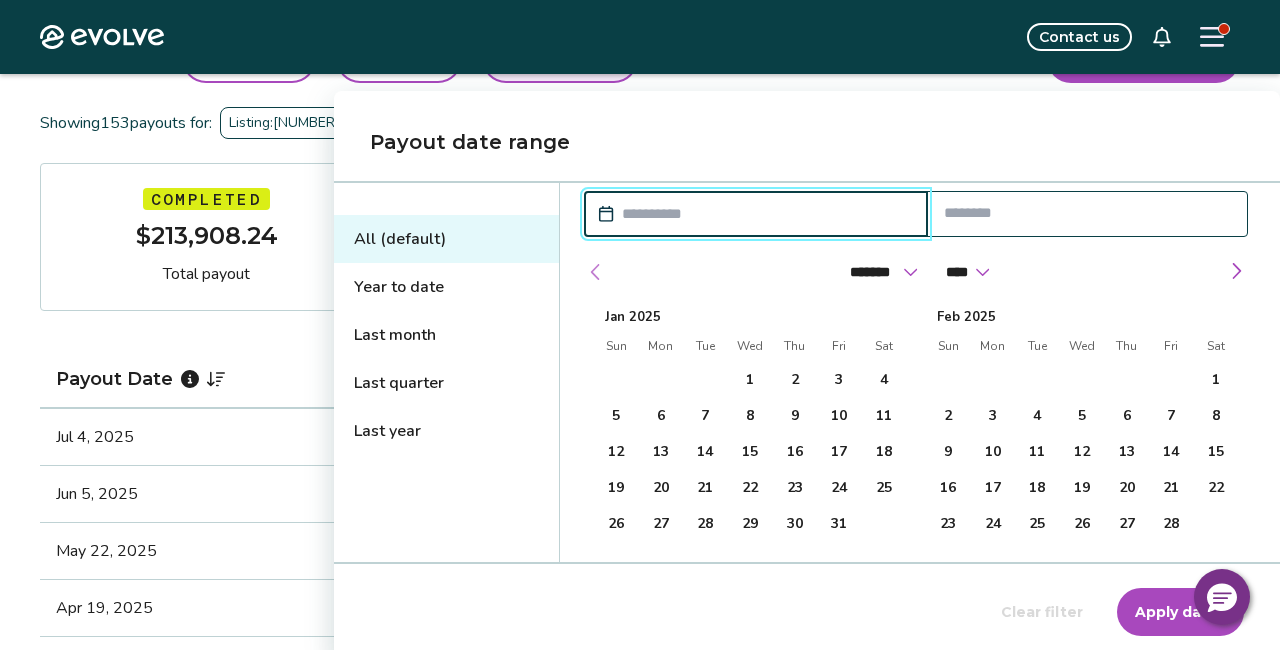 click at bounding box center [596, 272] 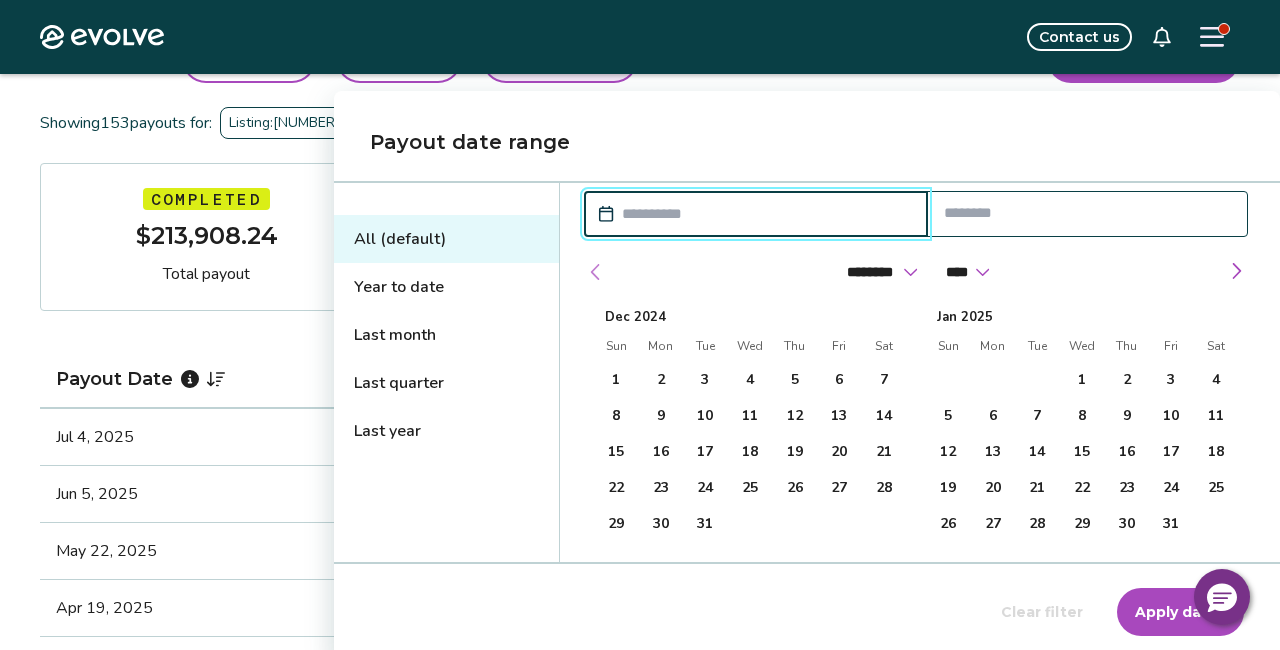 click at bounding box center [596, 272] 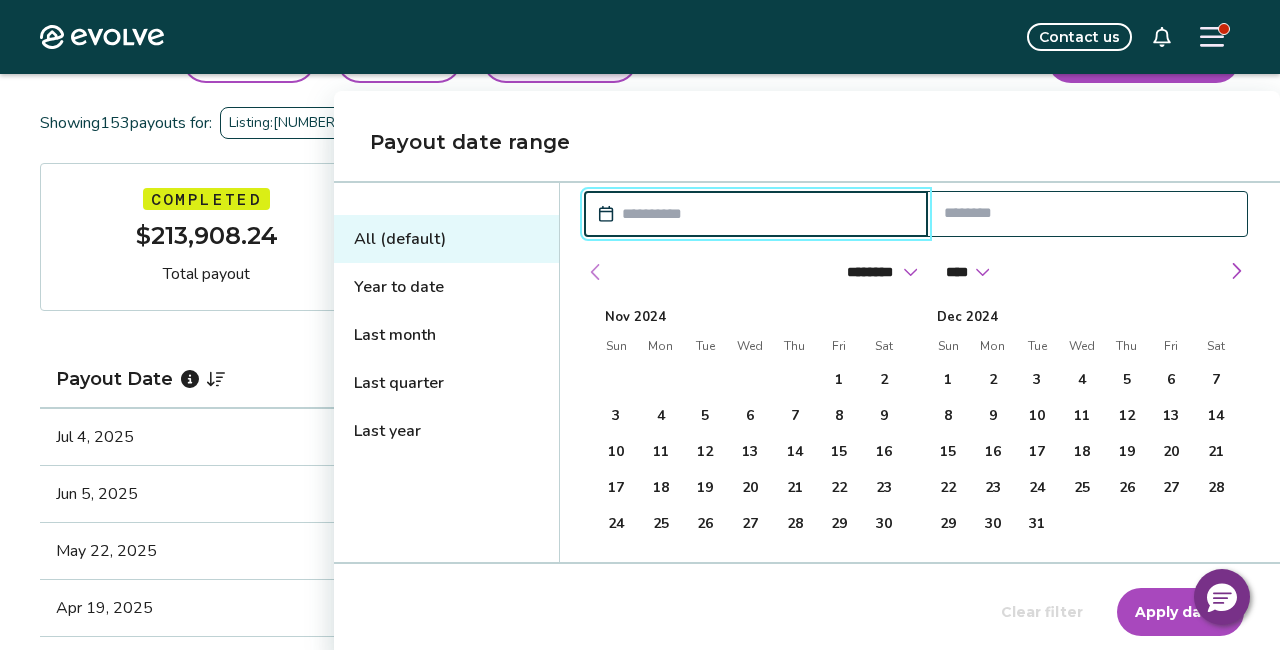 click at bounding box center (596, 272) 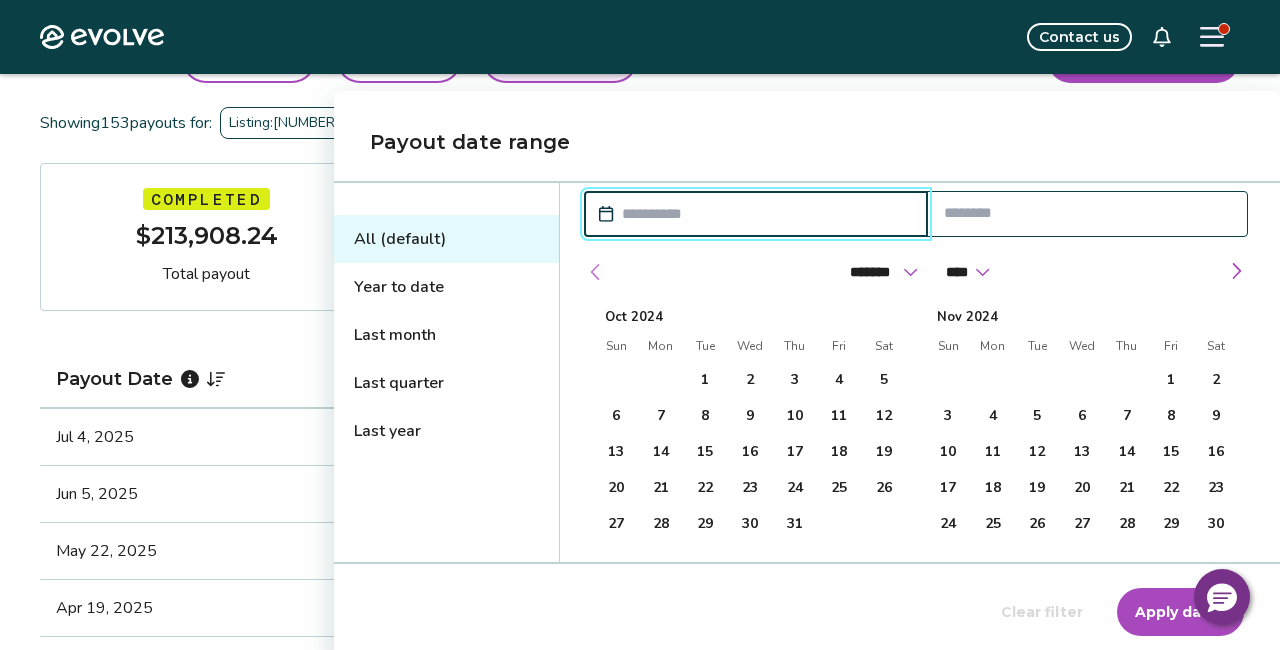 click at bounding box center [596, 272] 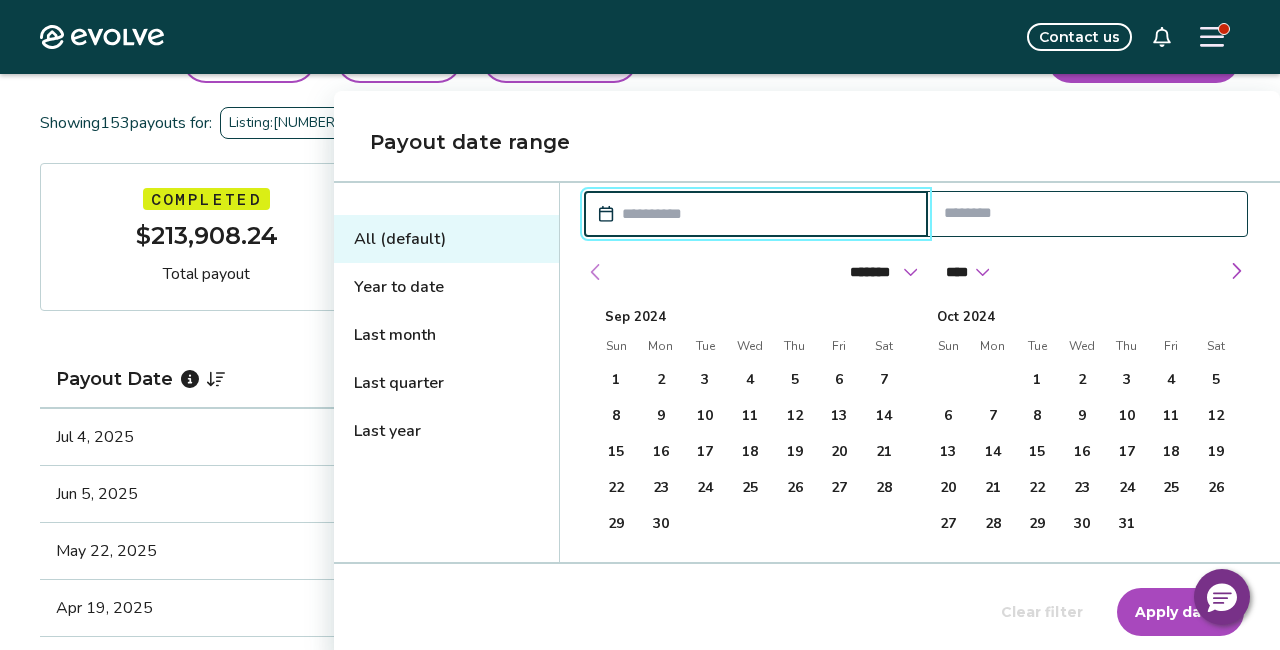 click at bounding box center (596, 272) 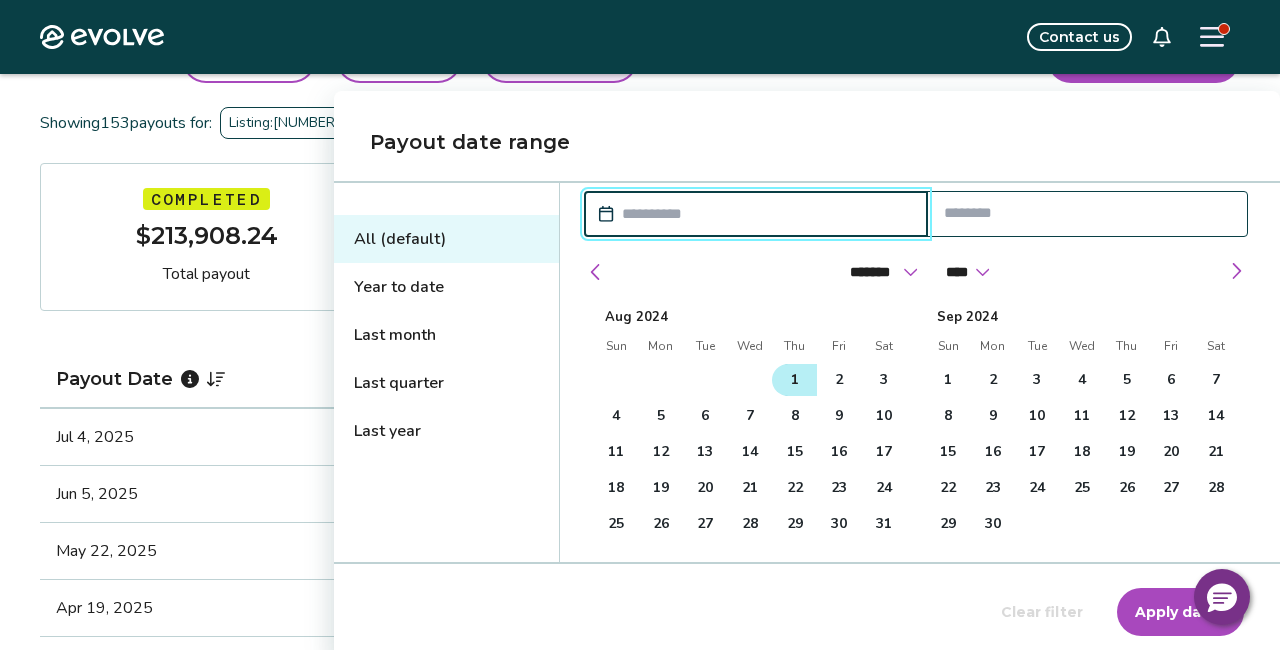 click on "1" at bounding box center [795, 380] 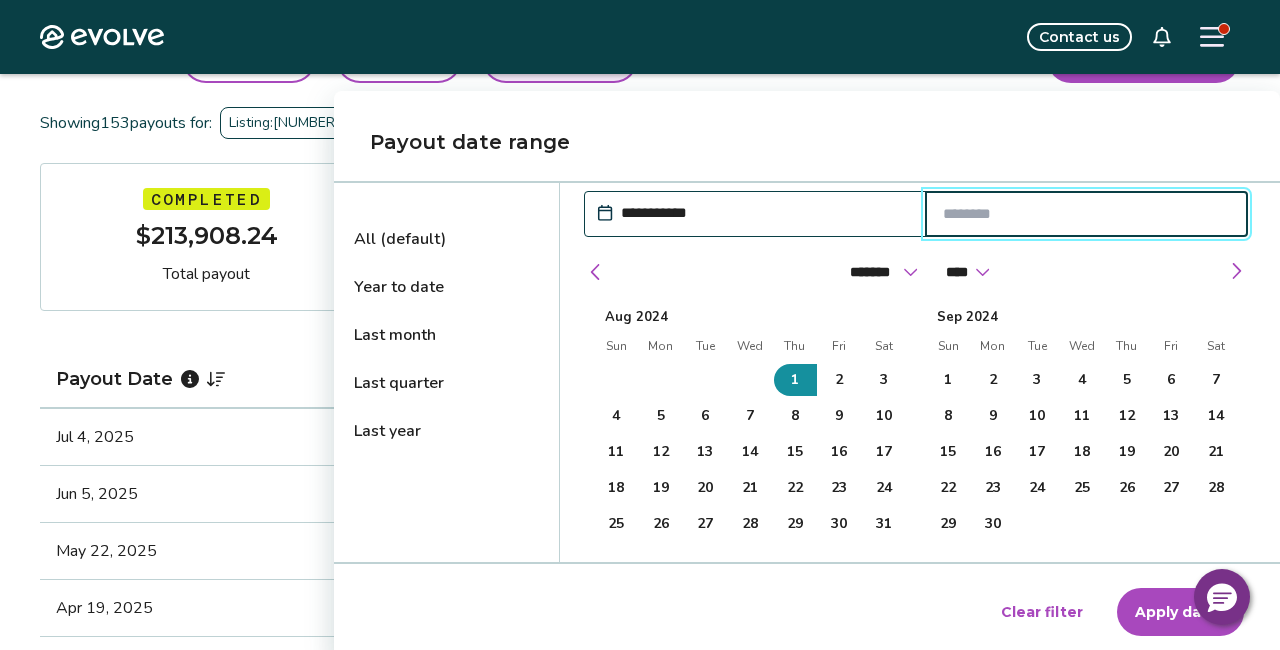 click at bounding box center [1087, 214] 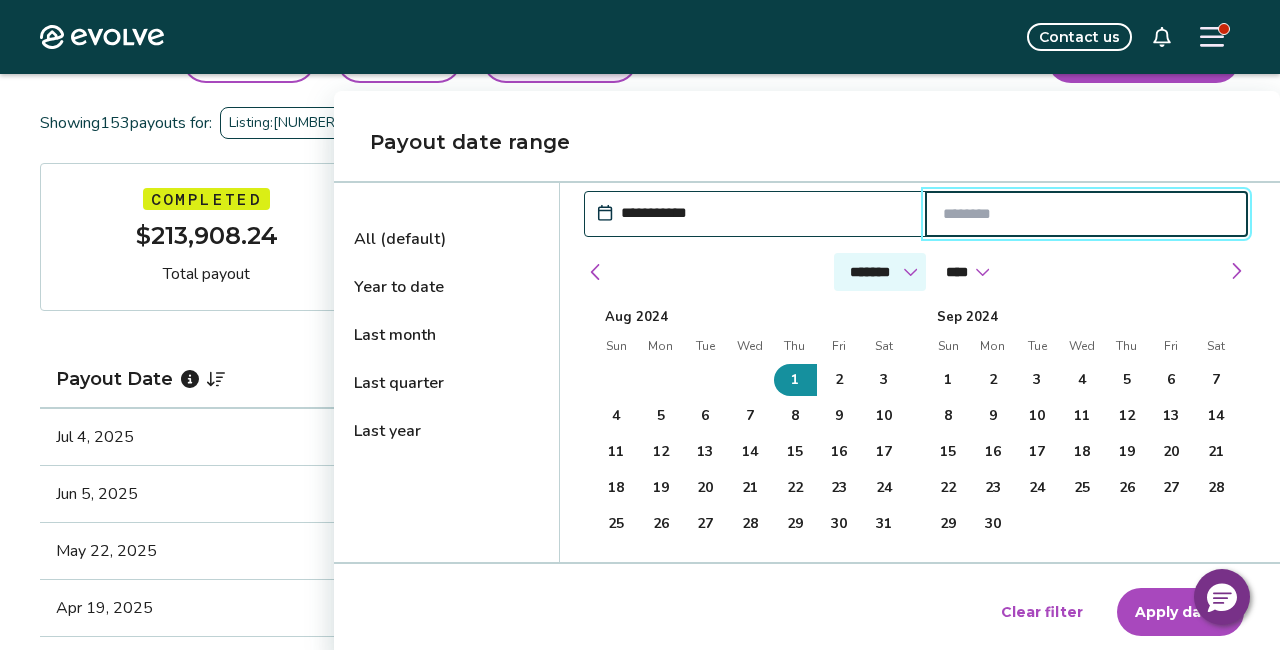 click on "******* ******** ***** ***** *** **** **** ****** ********* ******* ******** ********" at bounding box center [880, 272] 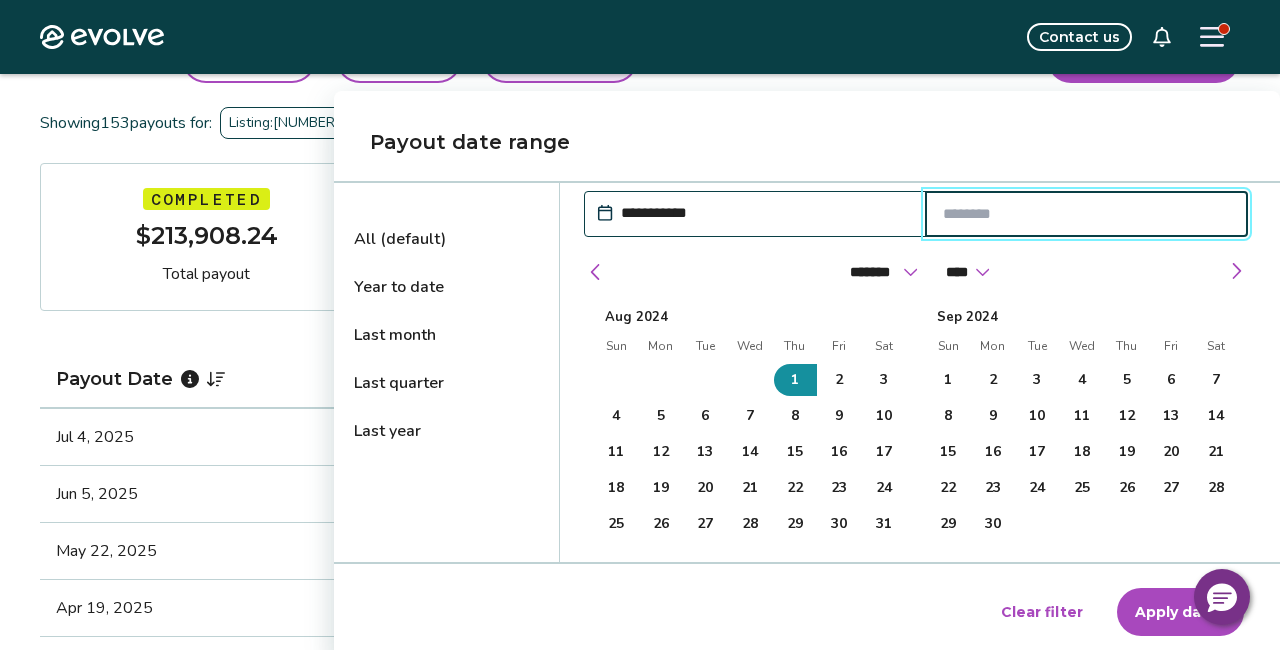 click at bounding box center (1087, 214) 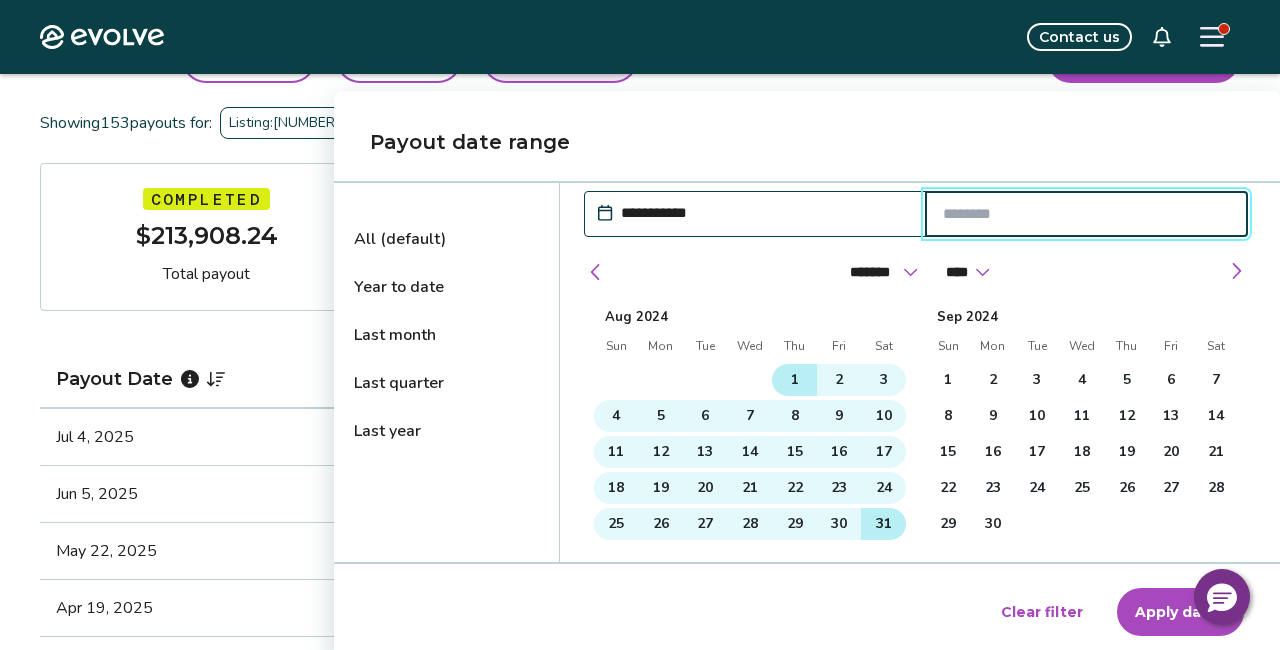 click on "31" at bounding box center [884, 524] 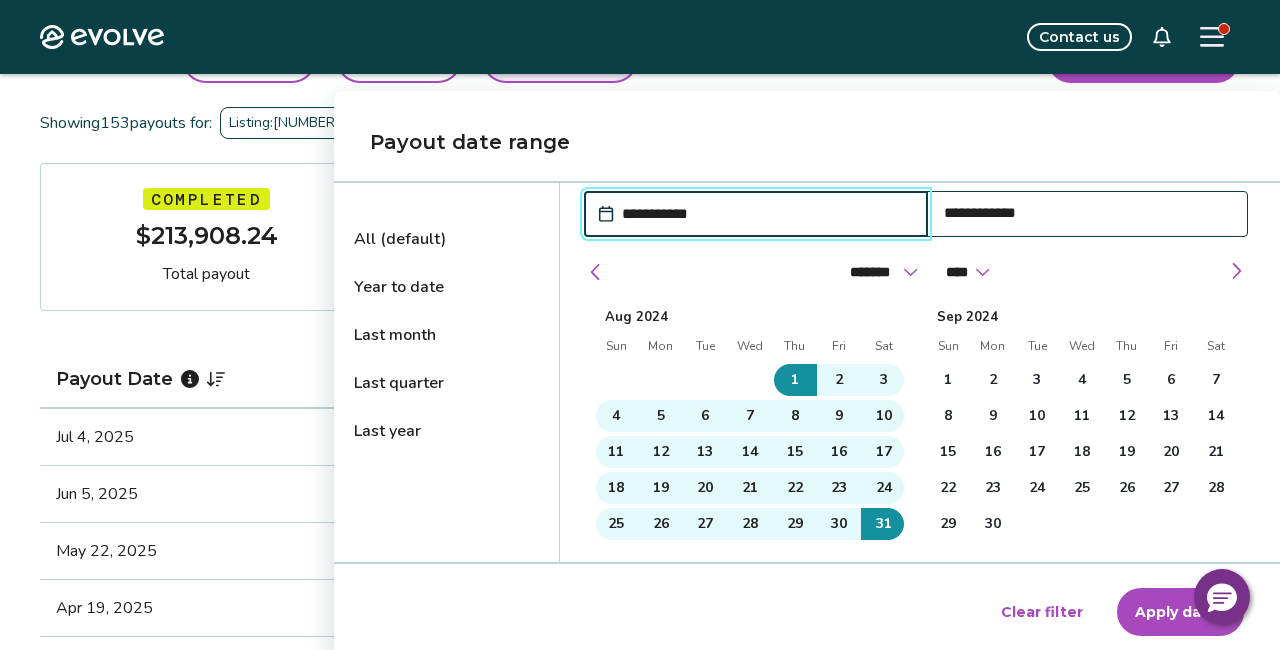 click on "Apply dates" at bounding box center [1180, 612] 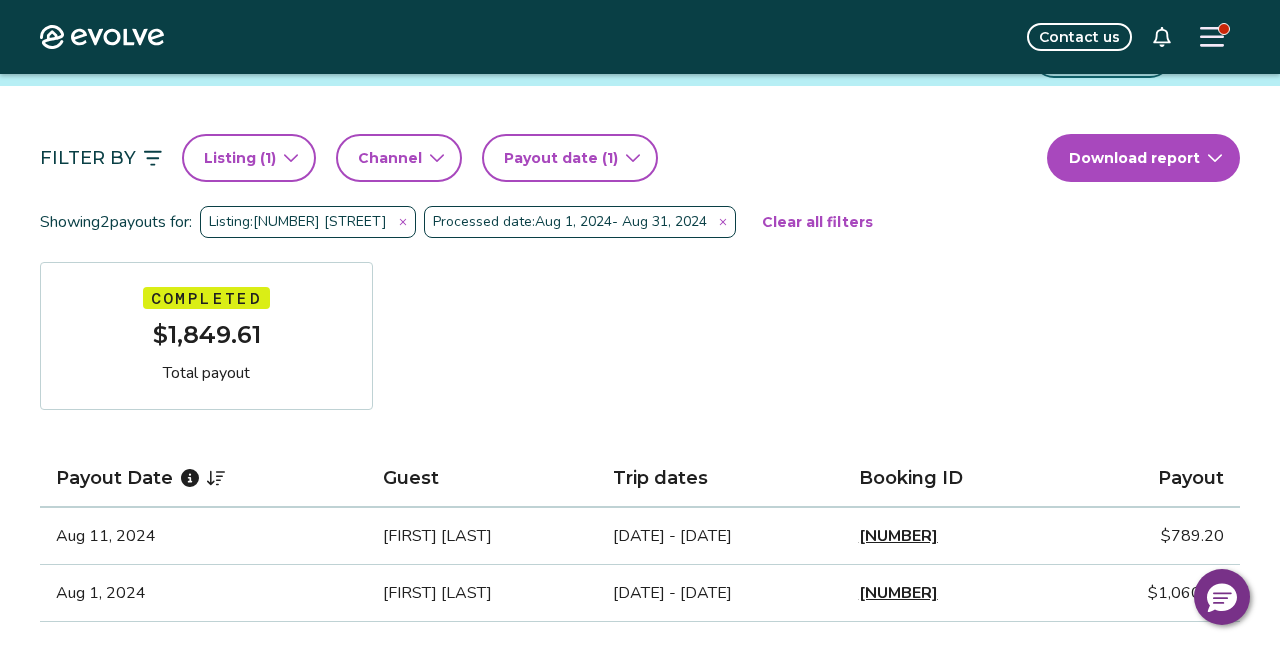 scroll, scrollTop: 155, scrollLeft: 0, axis: vertical 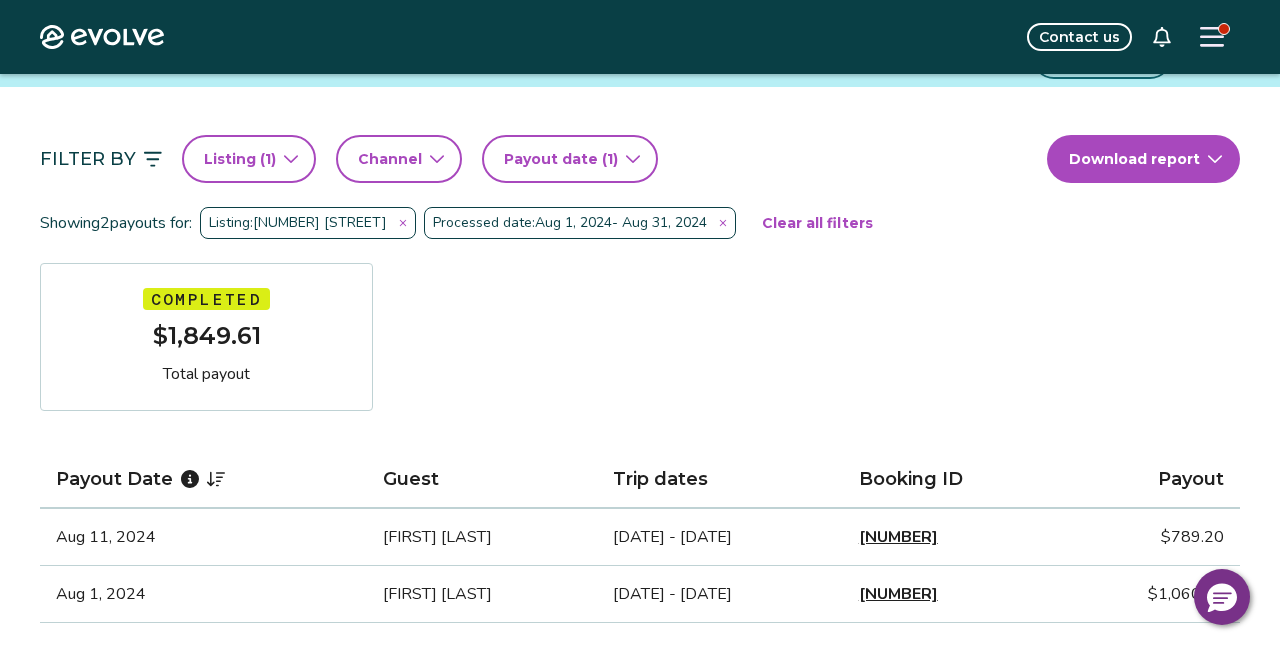 click on "Processed date:  [DATE]  -   [DATE]" at bounding box center [580, 223] 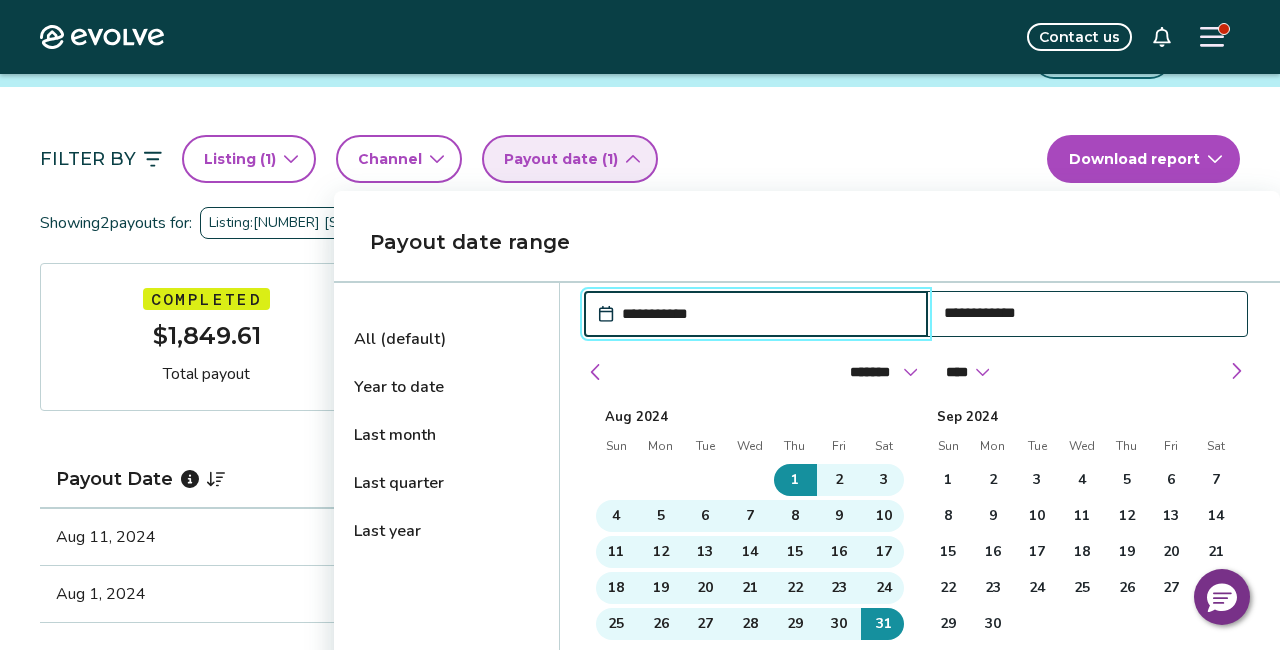 click on "**********" at bounding box center [766, 314] 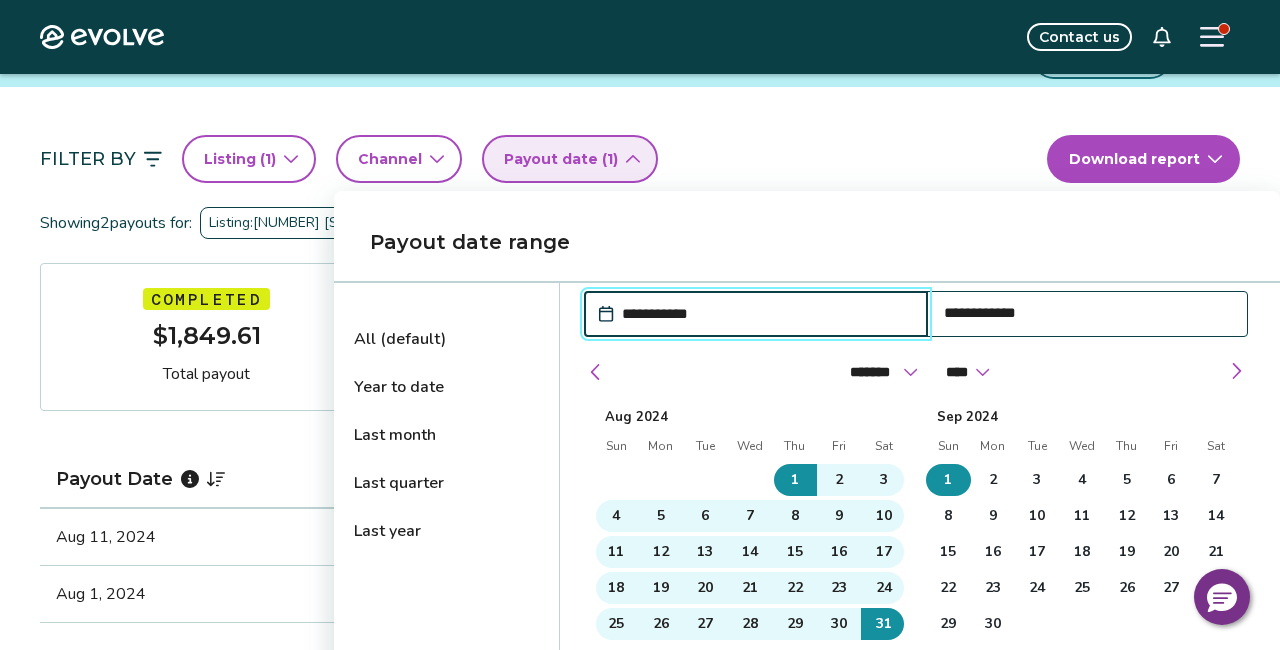 click on "1" at bounding box center (948, 480) 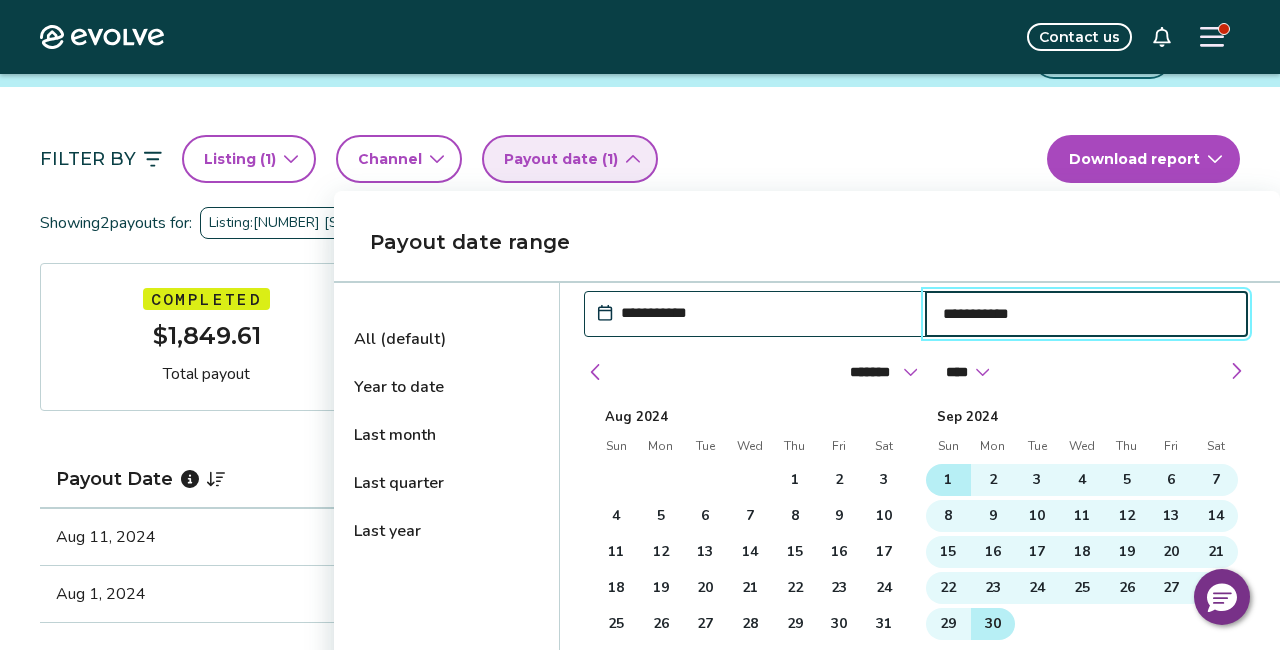 click on "30" at bounding box center (993, 624) 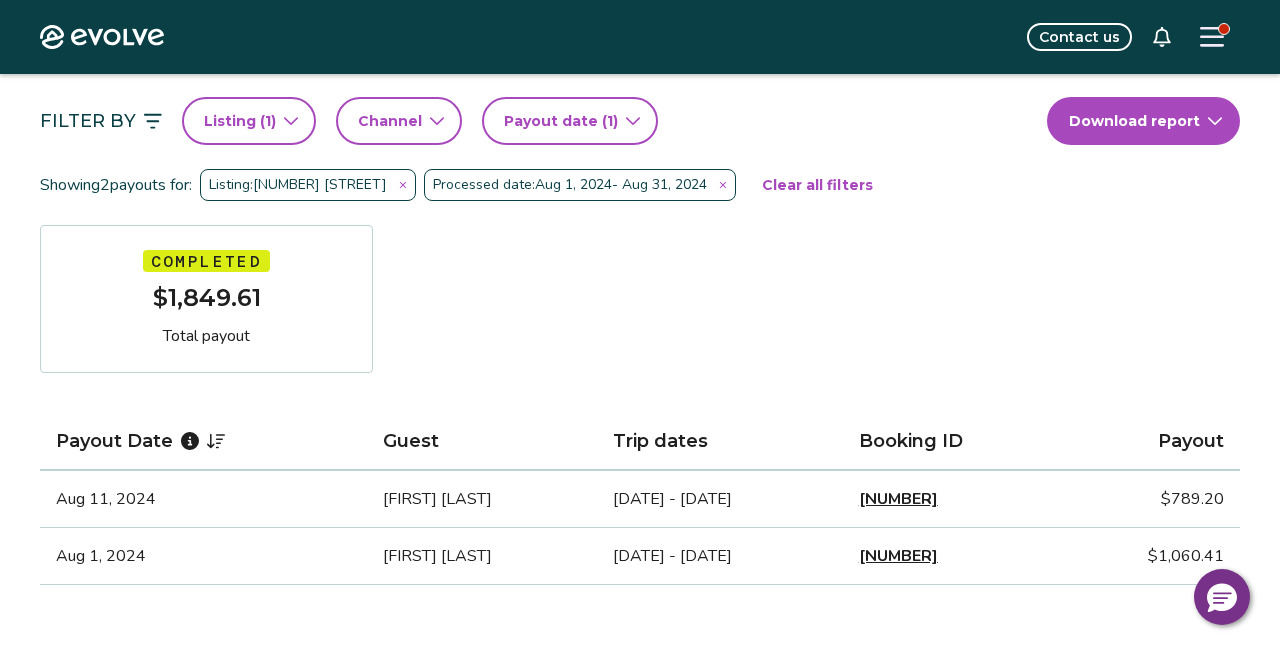 scroll, scrollTop: 195, scrollLeft: 0, axis: vertical 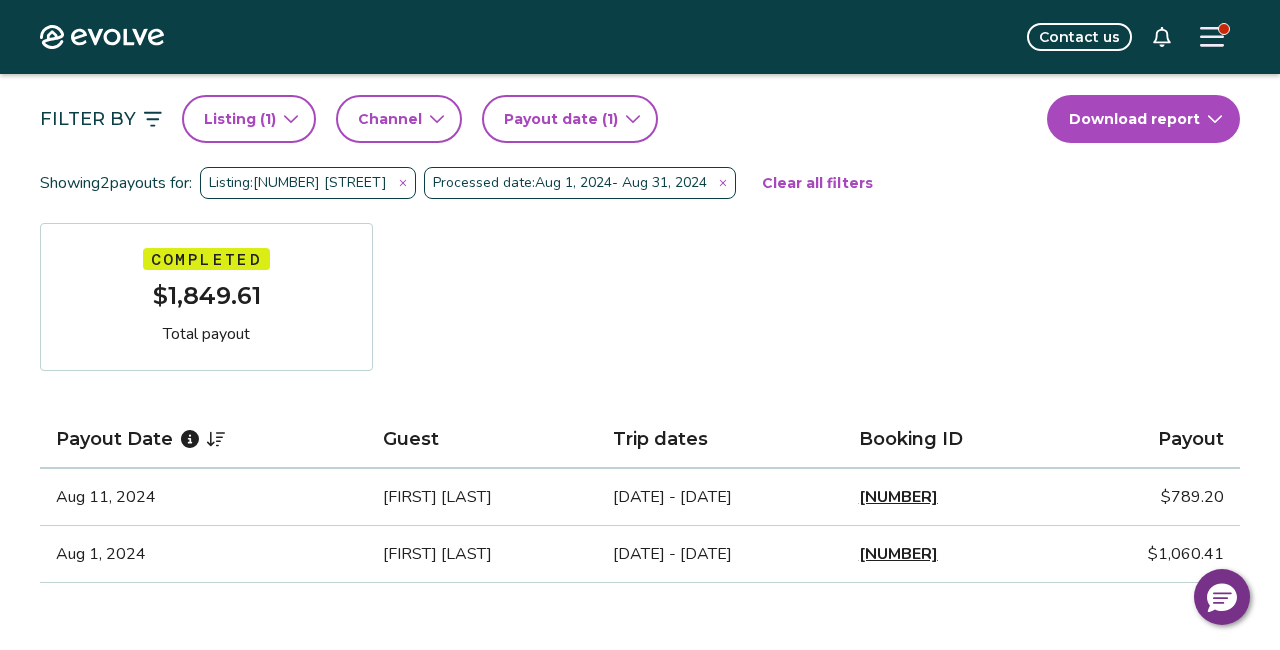 click on "Processed date:  [DATE]  -   [DATE]" at bounding box center [580, 183] 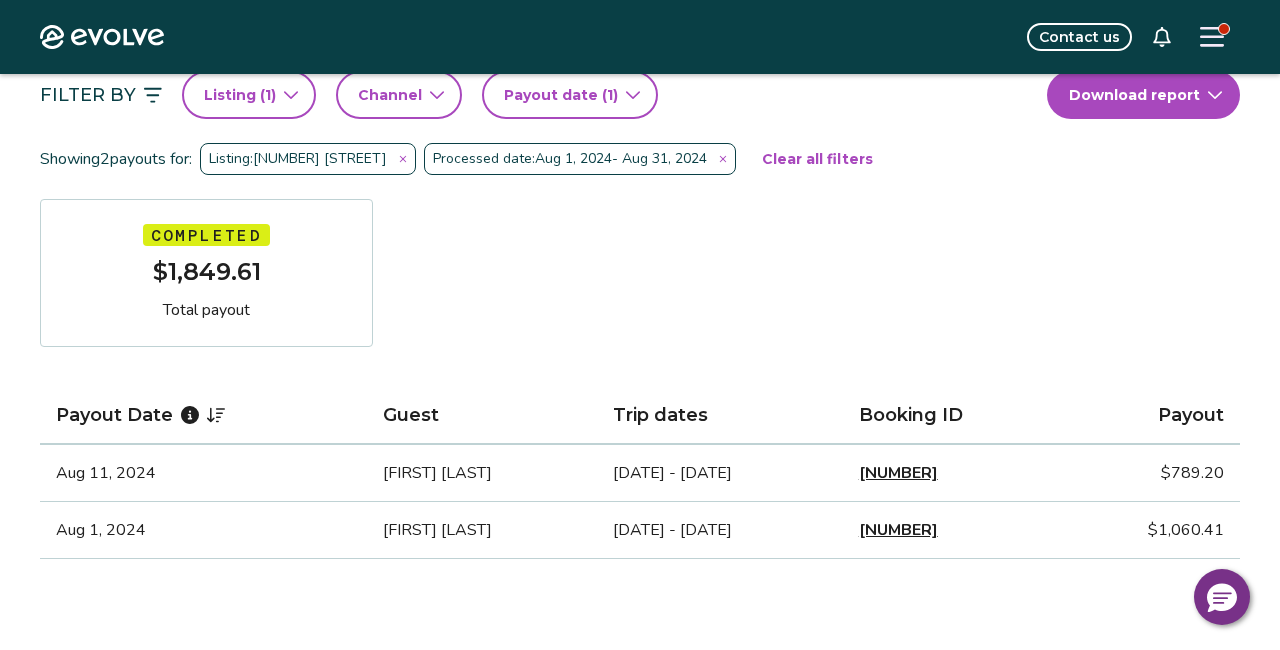 scroll, scrollTop: 218, scrollLeft: 0, axis: vertical 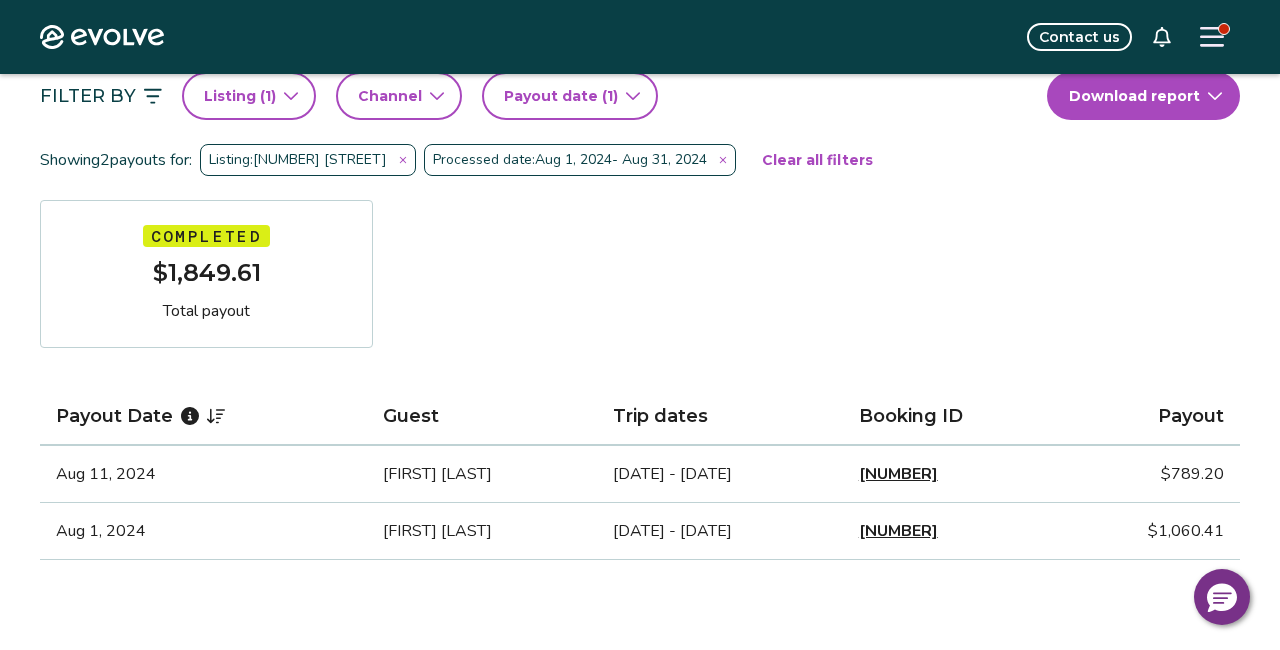 click on "Processed date:" at bounding box center [484, 160] 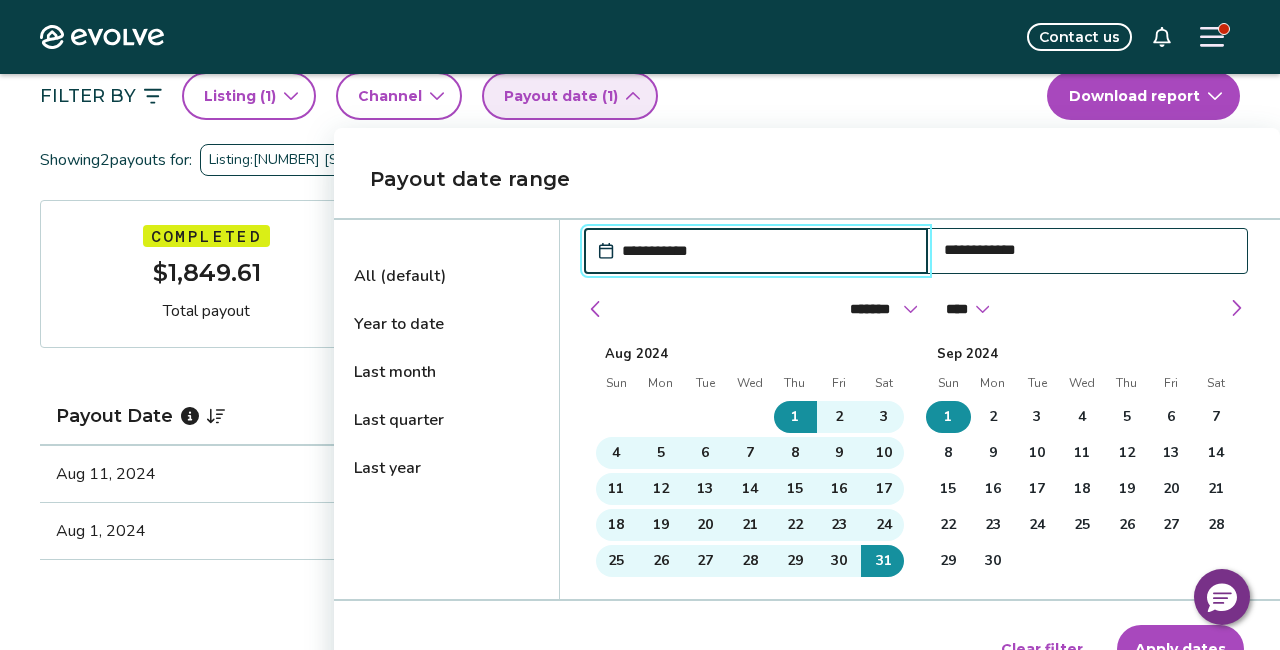 click on "1" at bounding box center [948, 417] 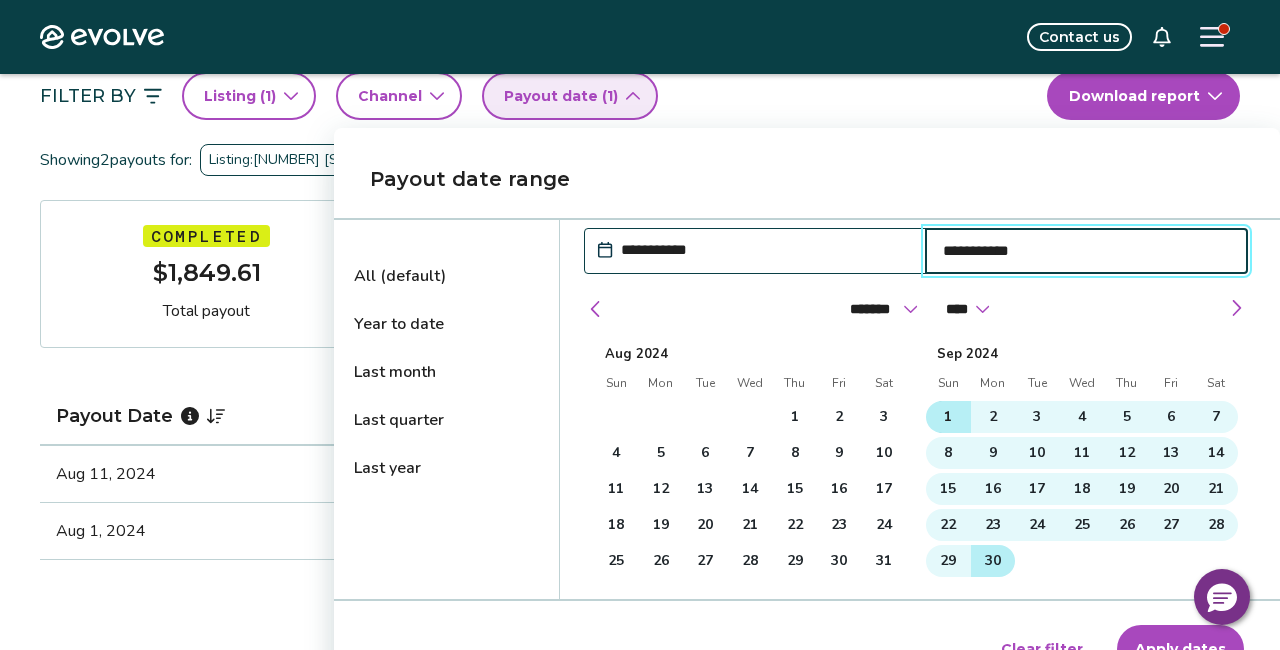 click on "30" at bounding box center (993, 561) 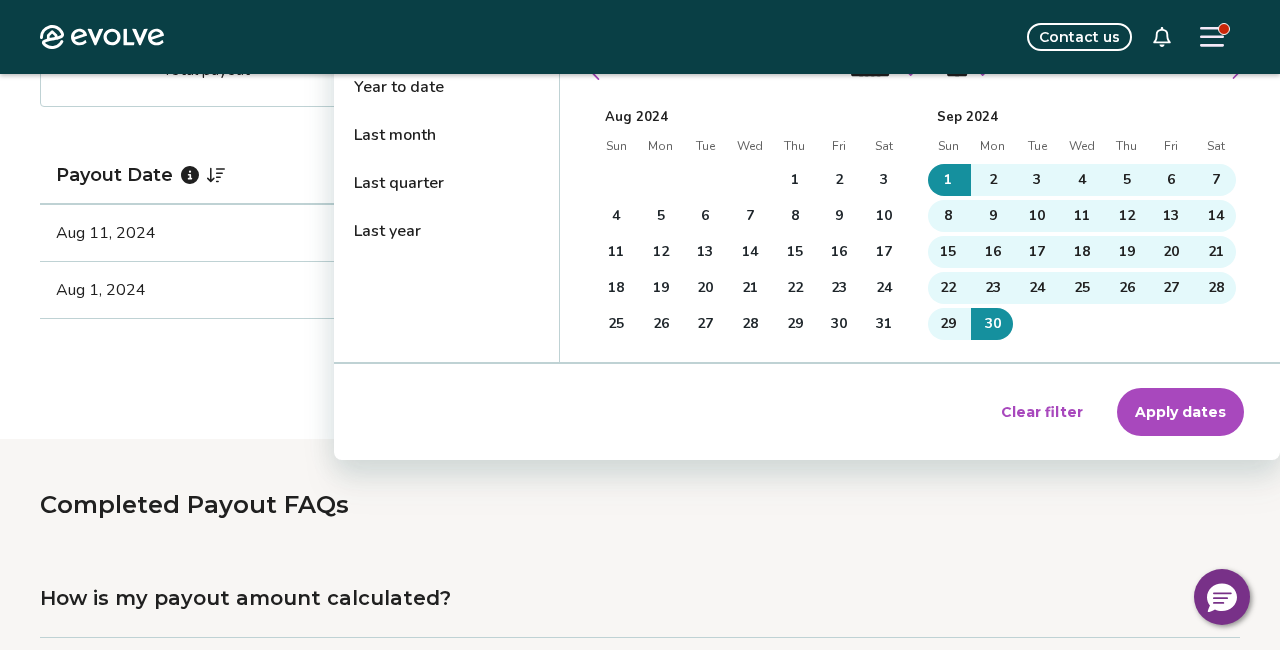 scroll, scrollTop: 442, scrollLeft: 0, axis: vertical 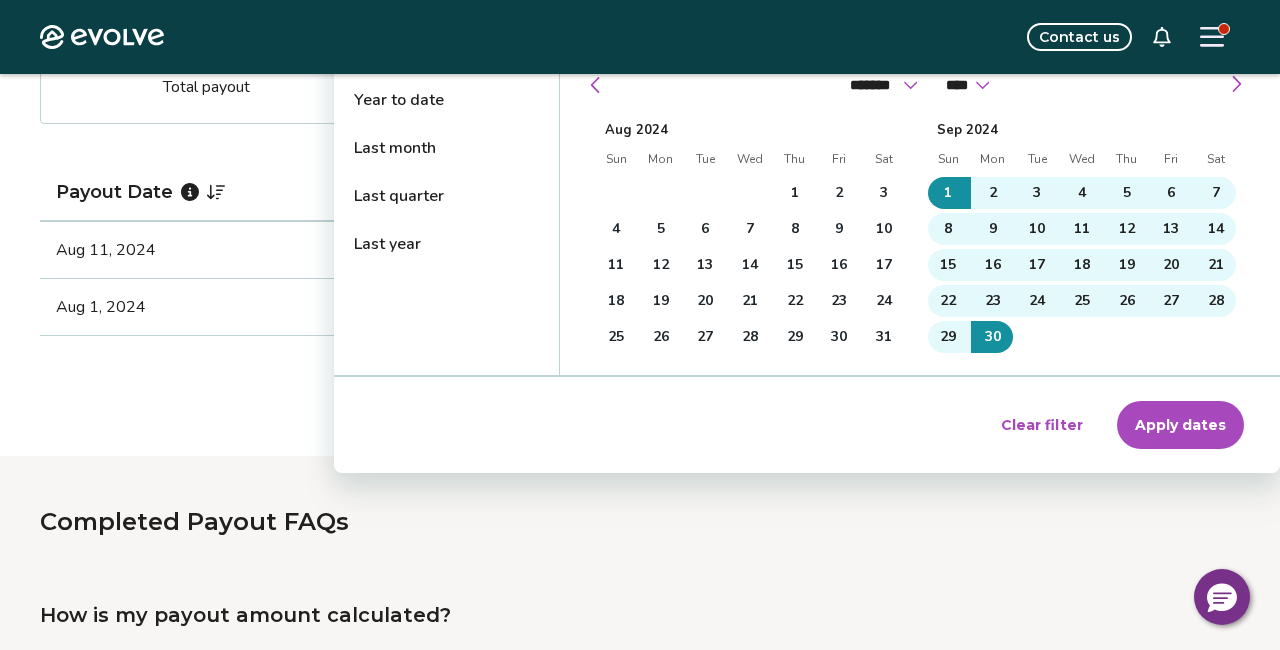 click on "Apply dates" at bounding box center [1180, 425] 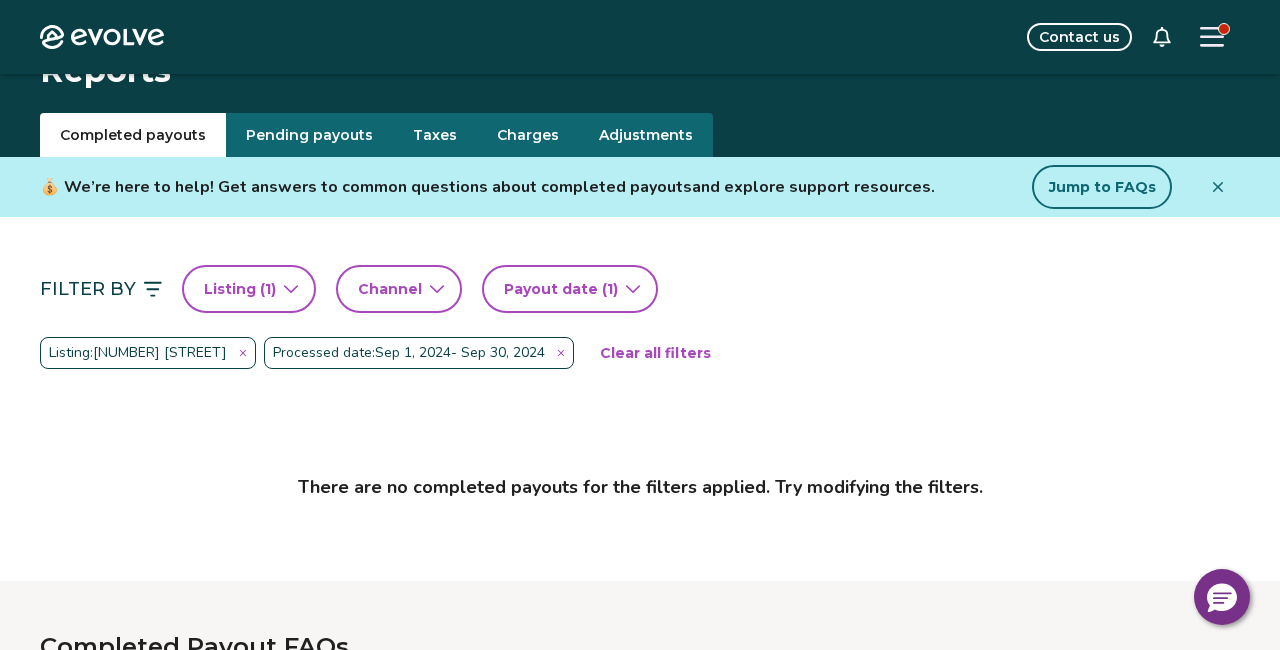 scroll, scrollTop: 60, scrollLeft: 0, axis: vertical 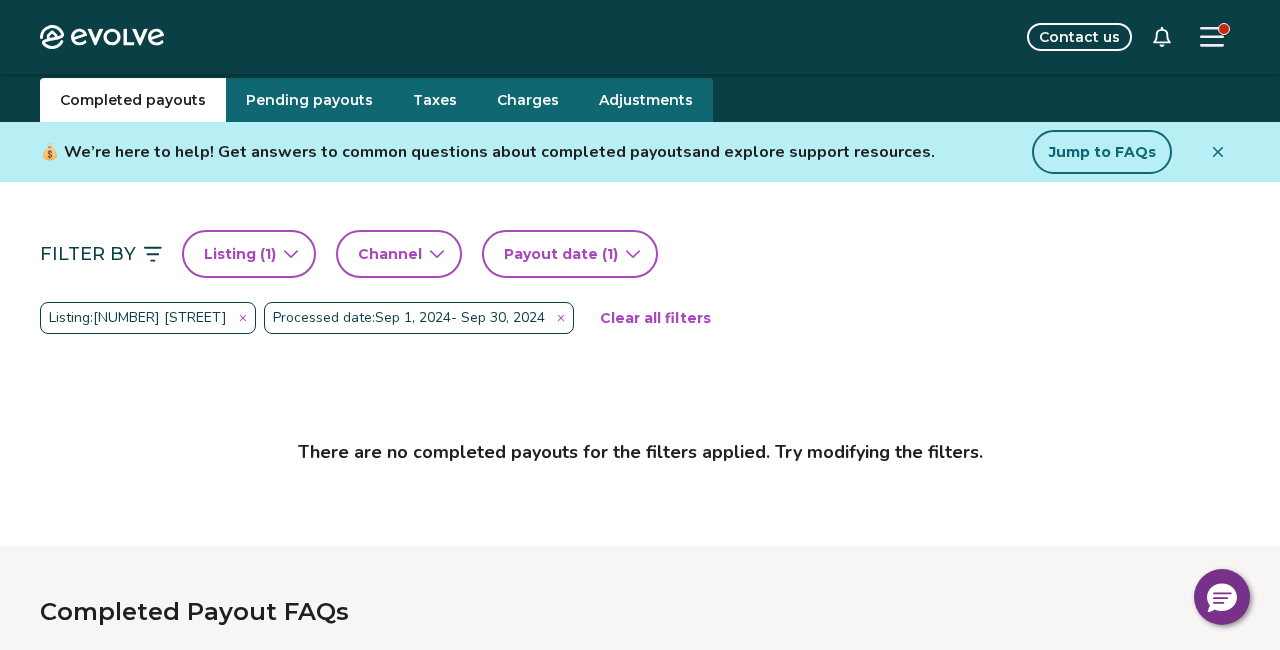 click 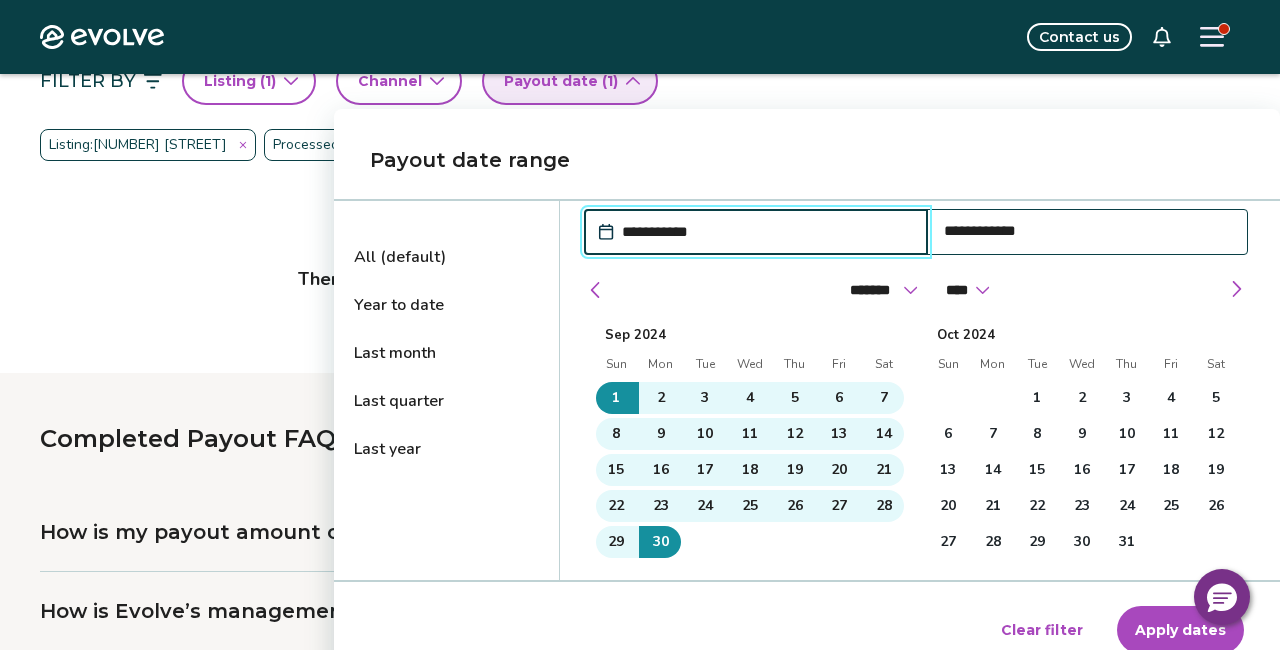 scroll, scrollTop: 242, scrollLeft: 0, axis: vertical 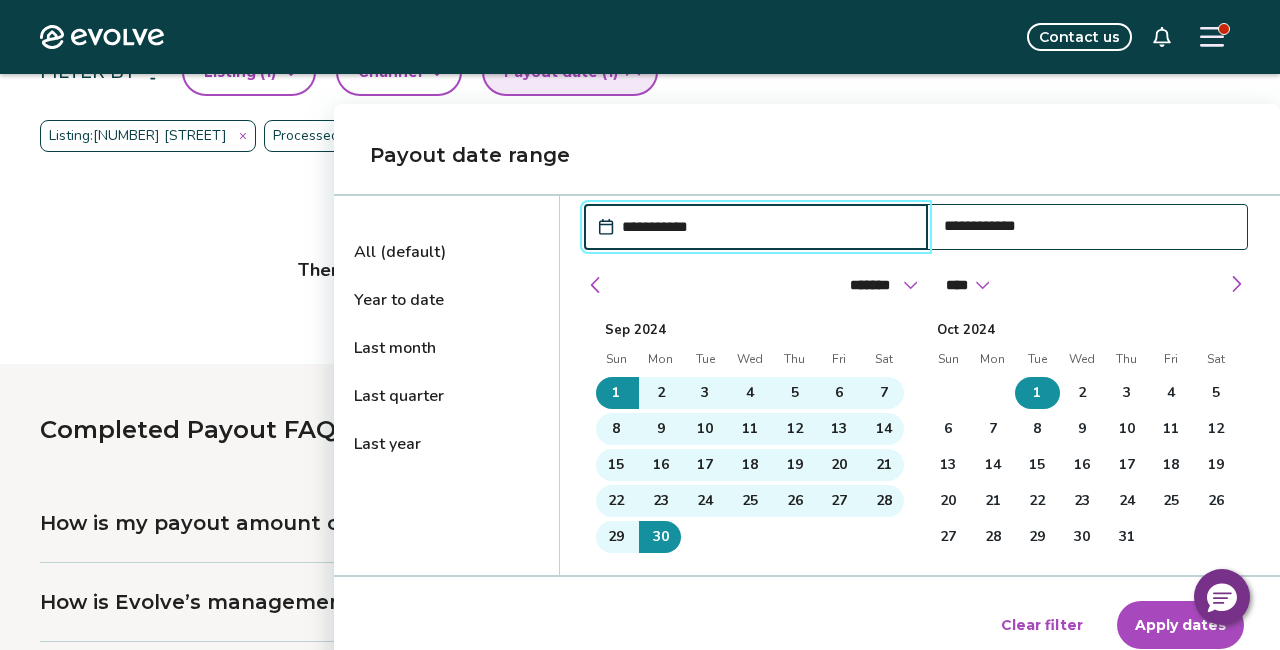 click on "1" at bounding box center (1037, 393) 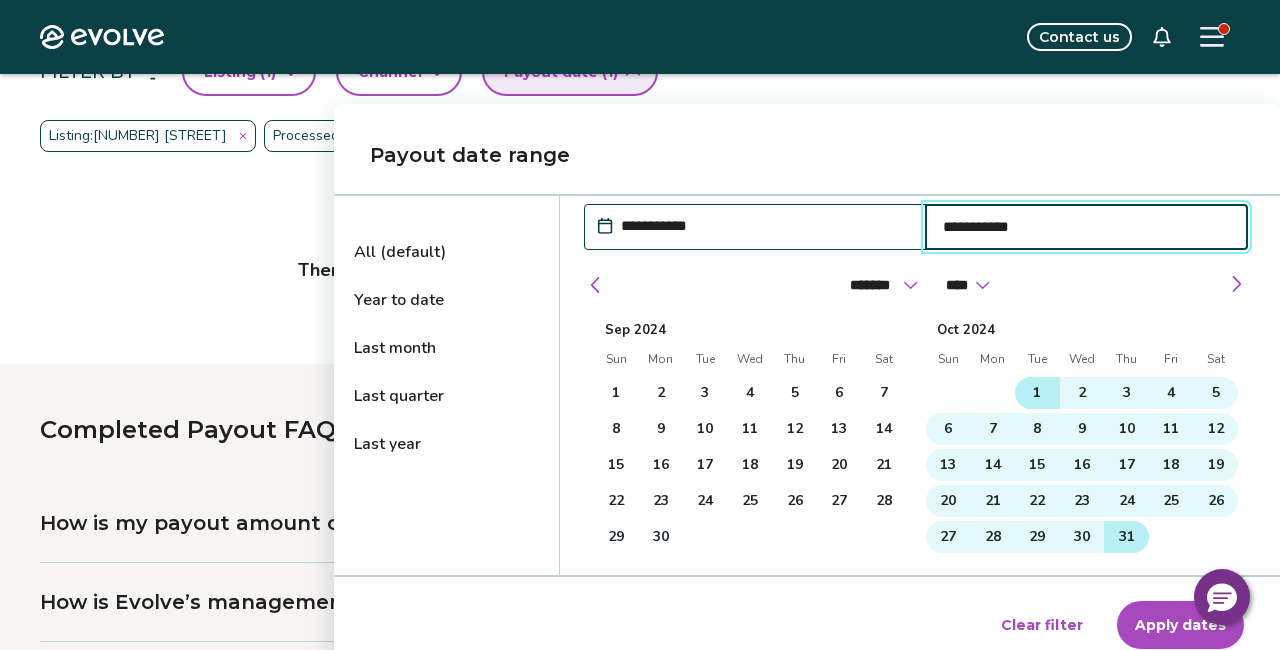 click on "31" at bounding box center [1127, 537] 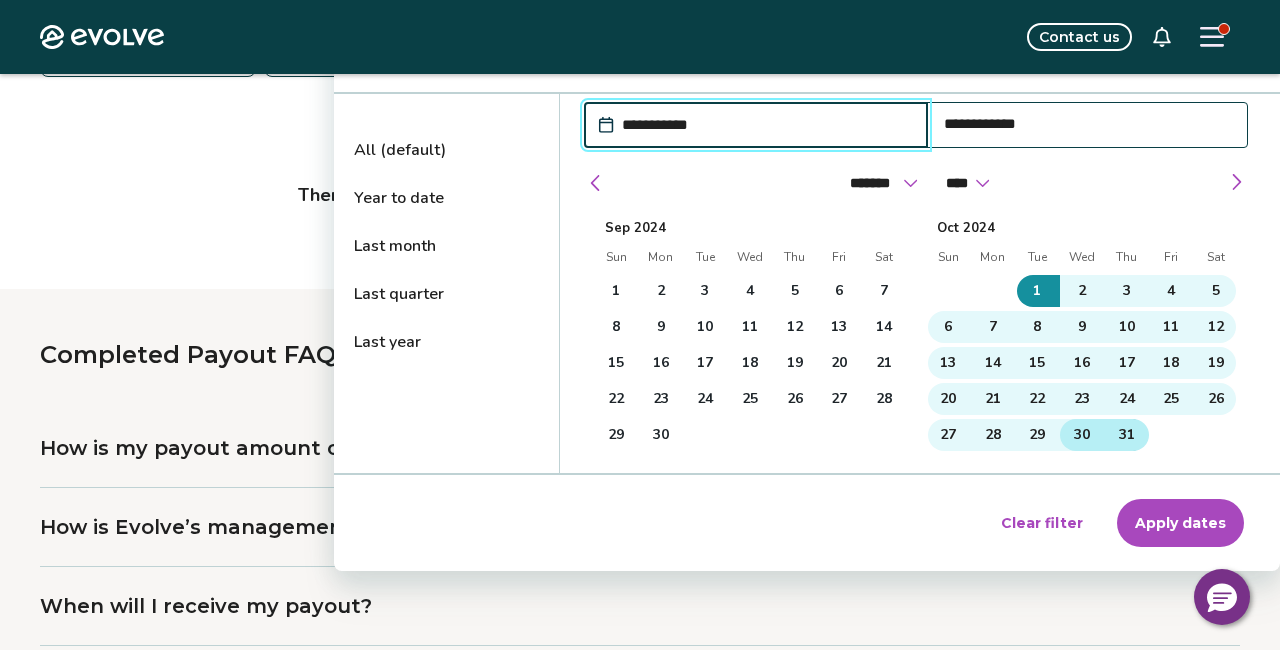 scroll, scrollTop: 352, scrollLeft: 0, axis: vertical 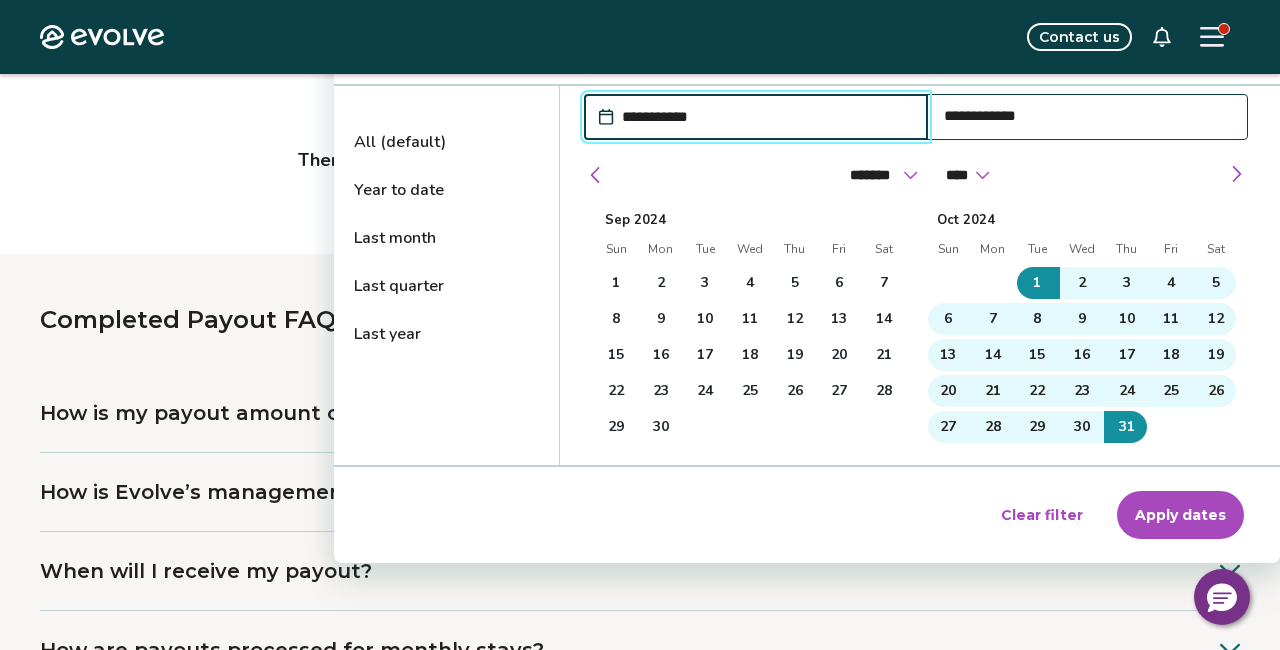 click on "Apply dates" at bounding box center [1180, 515] 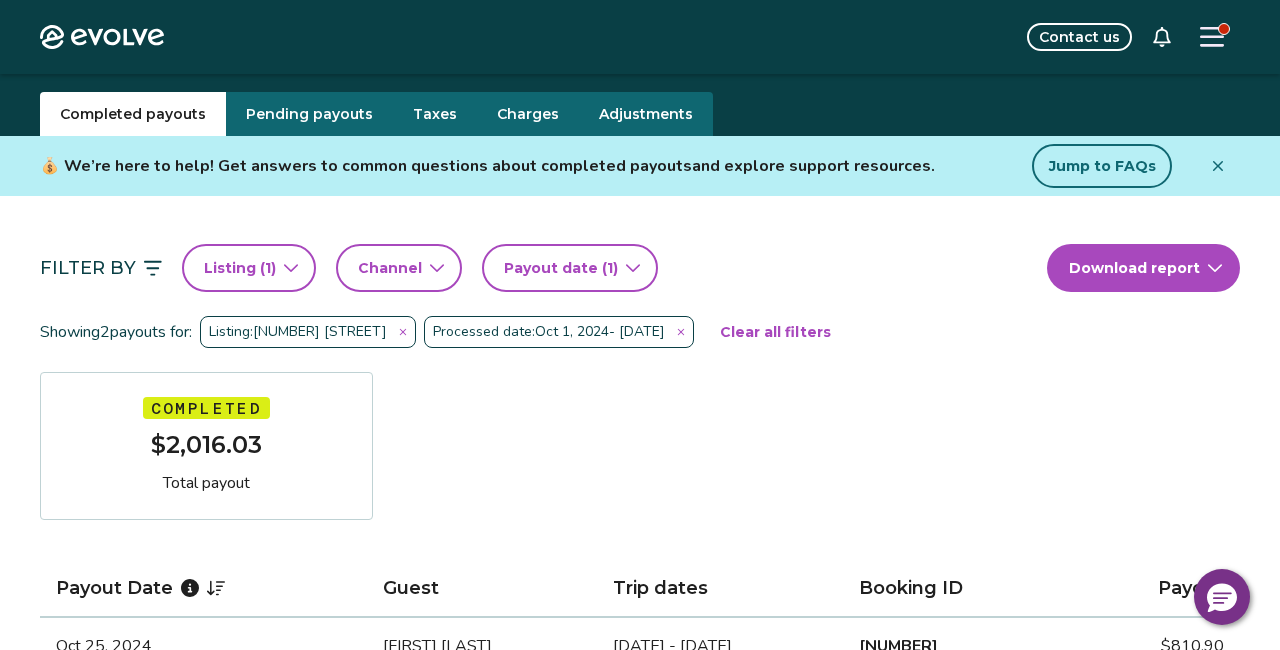 scroll, scrollTop: 40, scrollLeft: 0, axis: vertical 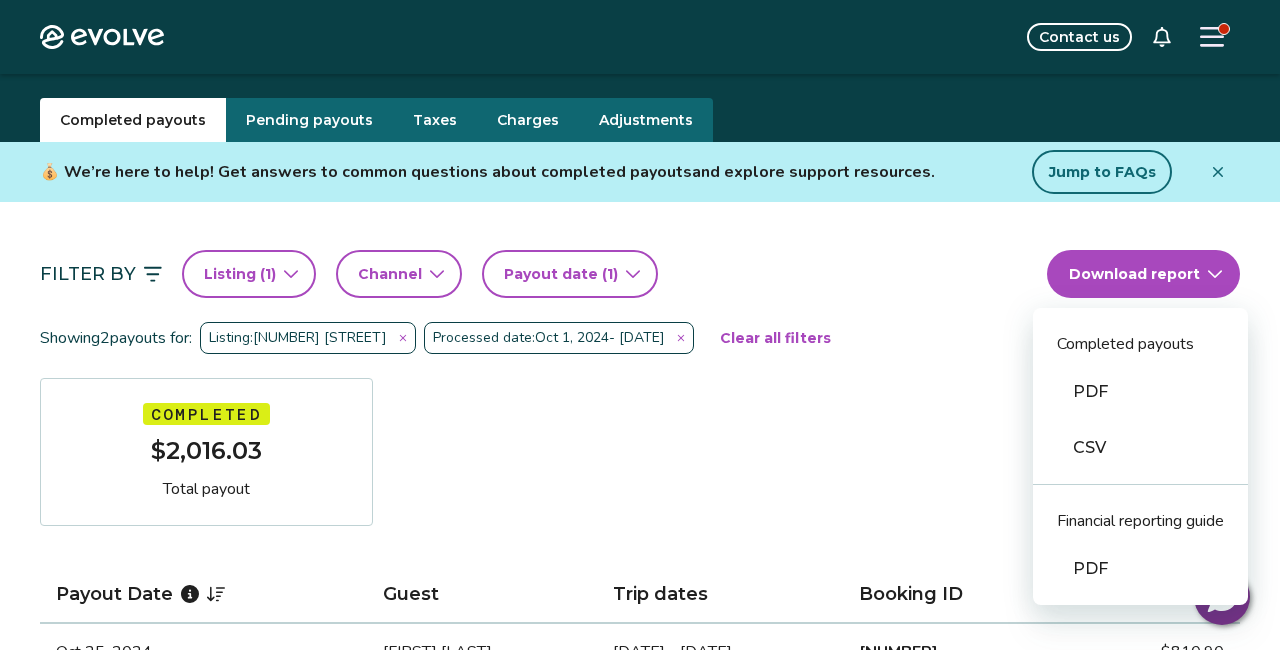 click on "Evolve Contact us Reports Completed payouts Pending payouts Taxes Adjustments 💰 We’re here to help! Get answers to common questions about   completed payouts  and explore support resources. Jump to FAQs Filter By  Listing ( 1 ) Channel Payout date (1) Download   report Completed payouts PDF CSV Financial reporting guide PDF Showing  2  payouts   for: Listing:  [NUMBER] [STREET] Processed date:  [DATE]  -   [DATE] Clear all filters Completed [PRICE] Total payout Payout Date Guest Trip dates Booking ID Payout [DATE] [FIRST] [LAST] [DATE] - [DATE] [NUMBER] [PRICE] [DATE] [FIRST] [LAST] [DATE] - [DATE] [NUMBER] [PRICE] Completed Payout FAQs How is my payout amount calculated? How is Evolve’s management fee calculated? When will I receive my payout? How are payouts processed for monthly stays? Completed Payout resources Have more payout questions? These Help Center articles are a great place to start. How Are Guest Payments Processed at Evolve?       |" at bounding box center (640, 914) 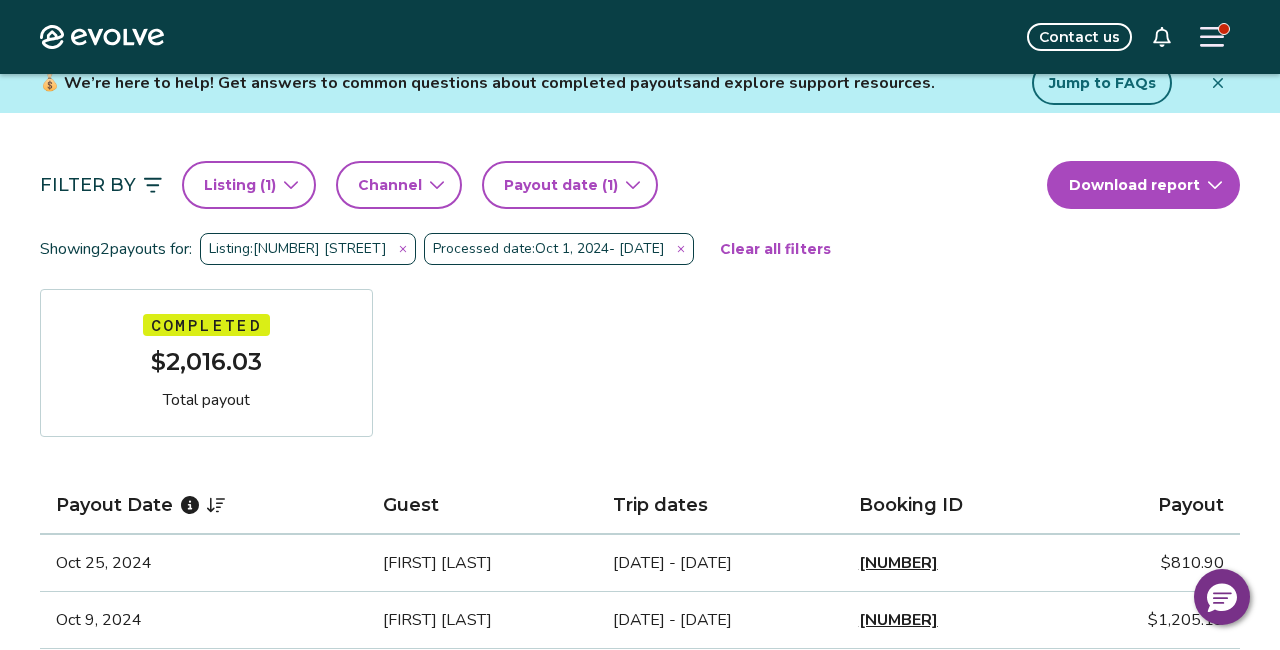 scroll, scrollTop: 134, scrollLeft: 0, axis: vertical 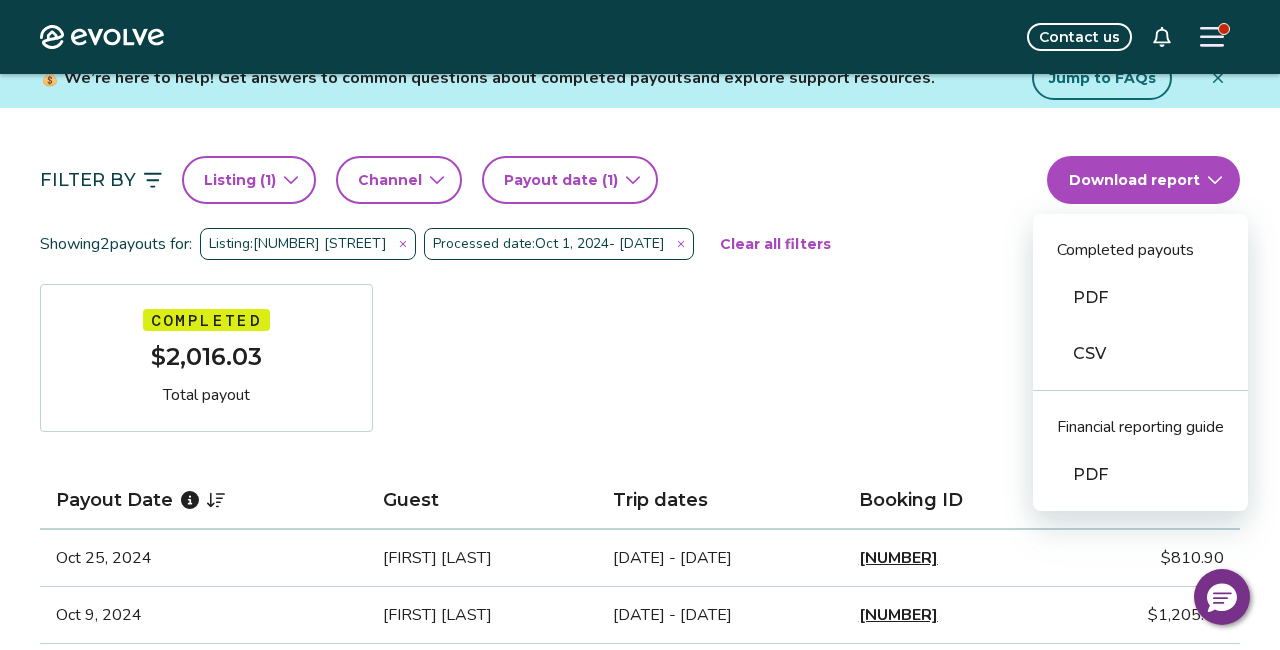 click on "Evolve Contact us Reports Completed payouts Pending payouts Taxes Adjustments 💰 We’re here to help! Get answers to common questions about   completed payouts  and explore support resources. Jump to FAQs Filter By  Listing ( 1 ) Channel Payout date (1) Download   report Completed payouts PDF CSV Financial reporting guide PDF Showing  2  payouts   for: Listing:  [NUMBER] [STREET] Processed date:  [DATE]  -   [DATE] Clear all filters Completed [PRICE] Total payout Payout Date Guest Trip dates Booking ID Payout [DATE] [FIRST] [LAST] [DATE] - [DATE] [NUMBER] [PRICE] [DATE] [FIRST] [LAST] [DATE] - [DATE] [NUMBER] [PRICE] Completed Payout FAQs How is my payout amount calculated? How is Evolve’s management fee calculated? When will I receive my payout? How are payouts processed for monthly stays? Completed Payout resources Have more payout questions? These Help Center articles are a great place to start. How Are Guest Payments Processed at Evolve?       |" at bounding box center (640, 820) 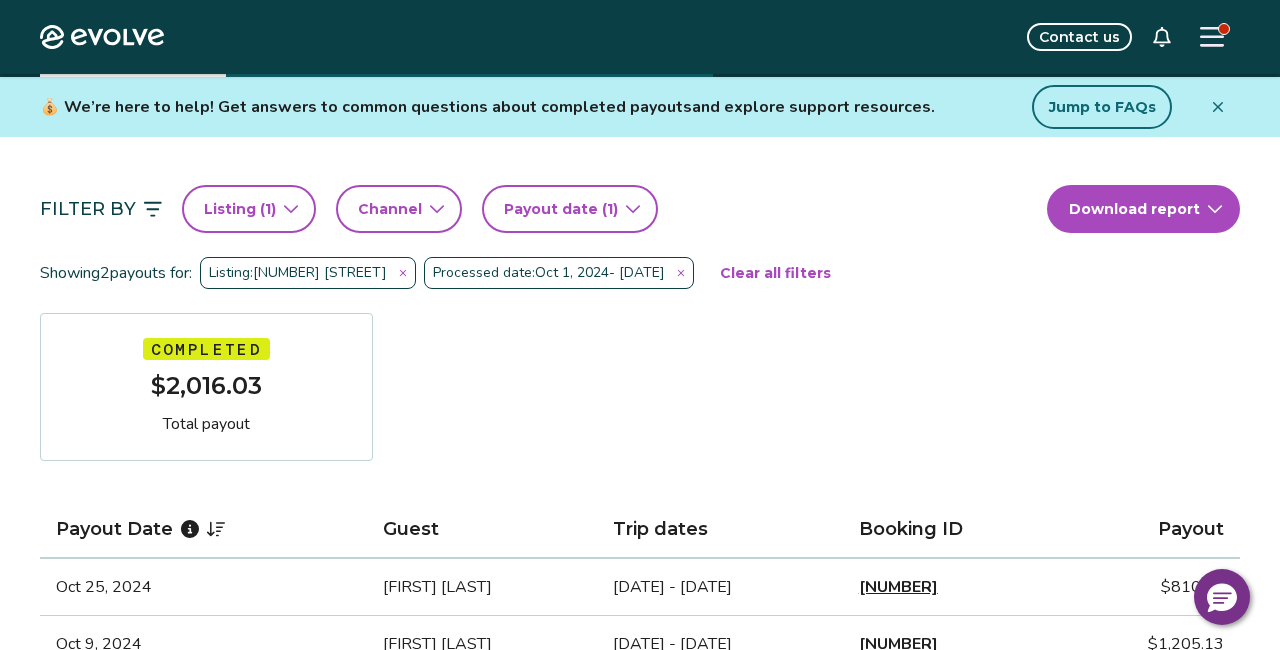 scroll, scrollTop: 106, scrollLeft: 0, axis: vertical 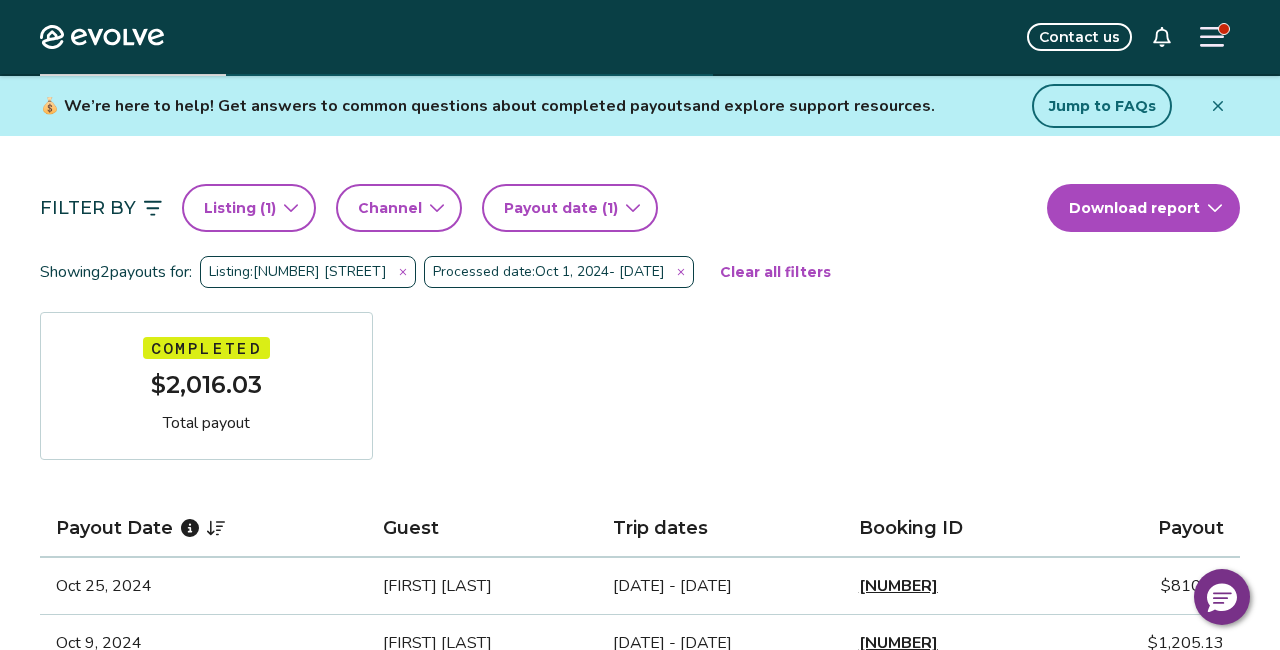 click 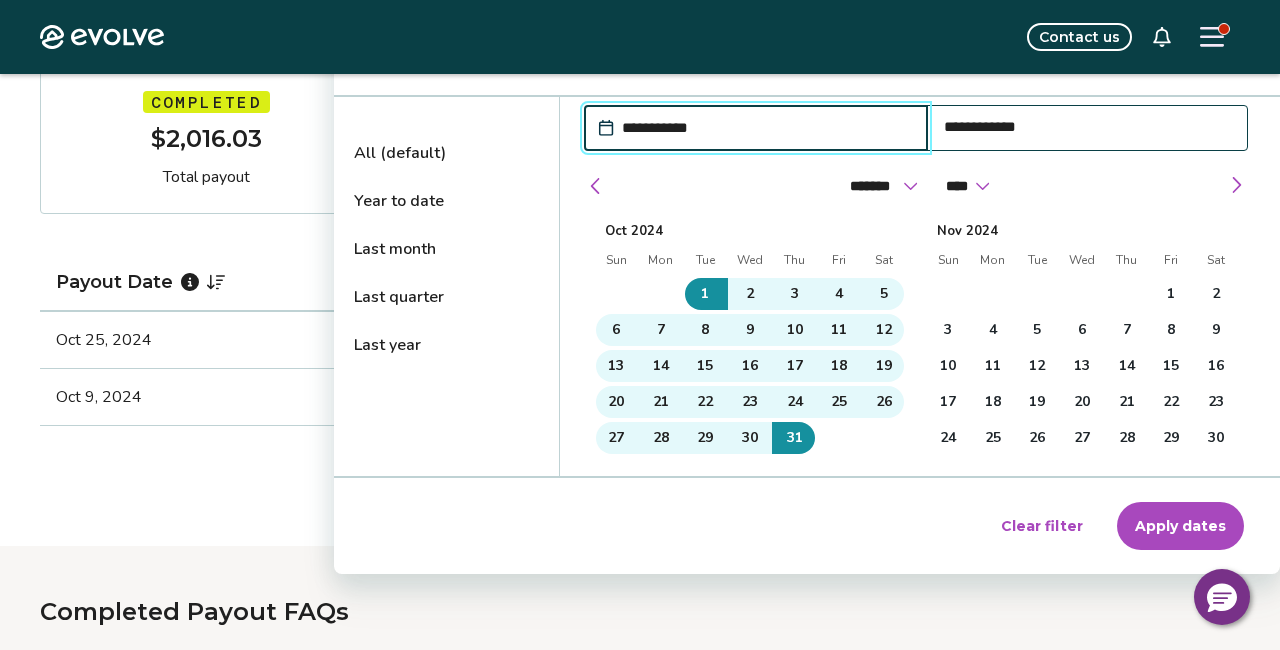 scroll, scrollTop: 359, scrollLeft: 0, axis: vertical 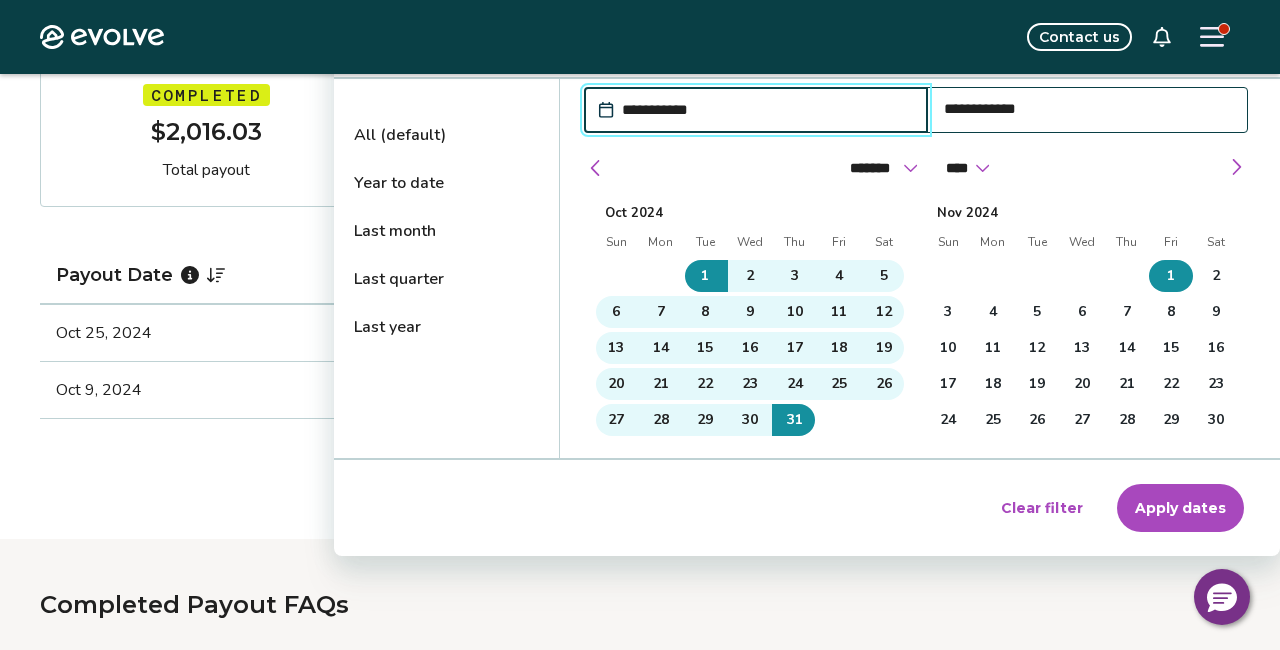 click on "1" at bounding box center [1171, 276] 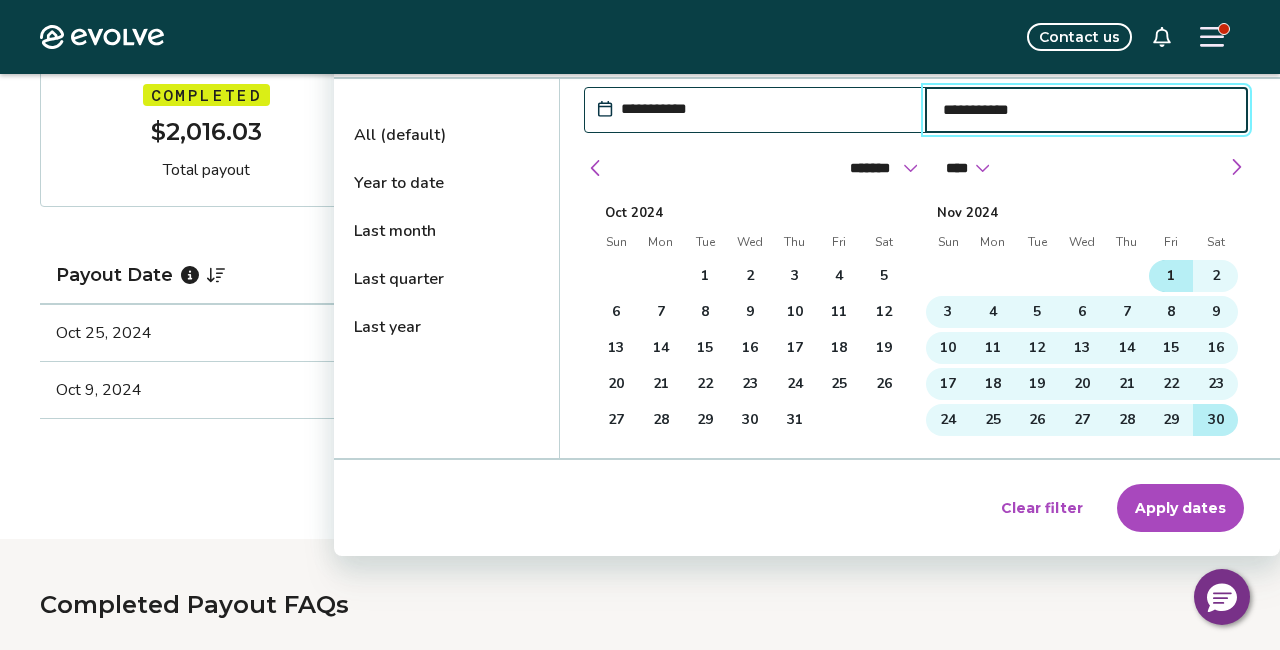 click on "30" at bounding box center (1216, 420) 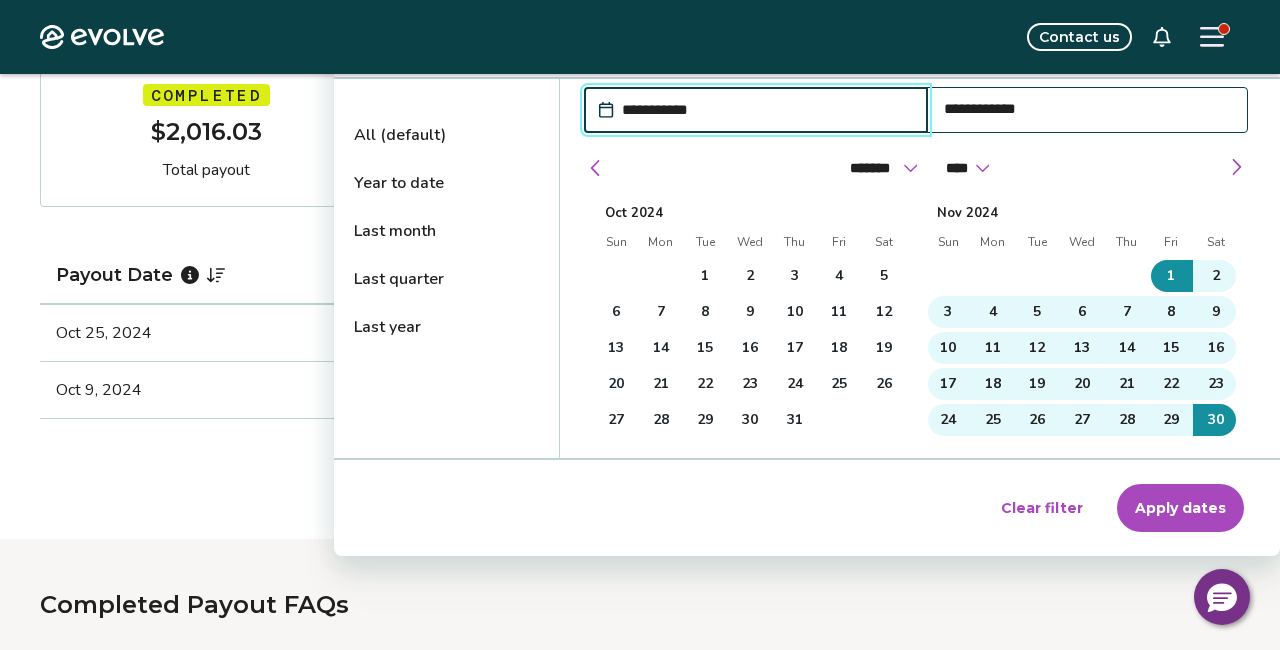 click on "Apply dates" at bounding box center (1180, 508) 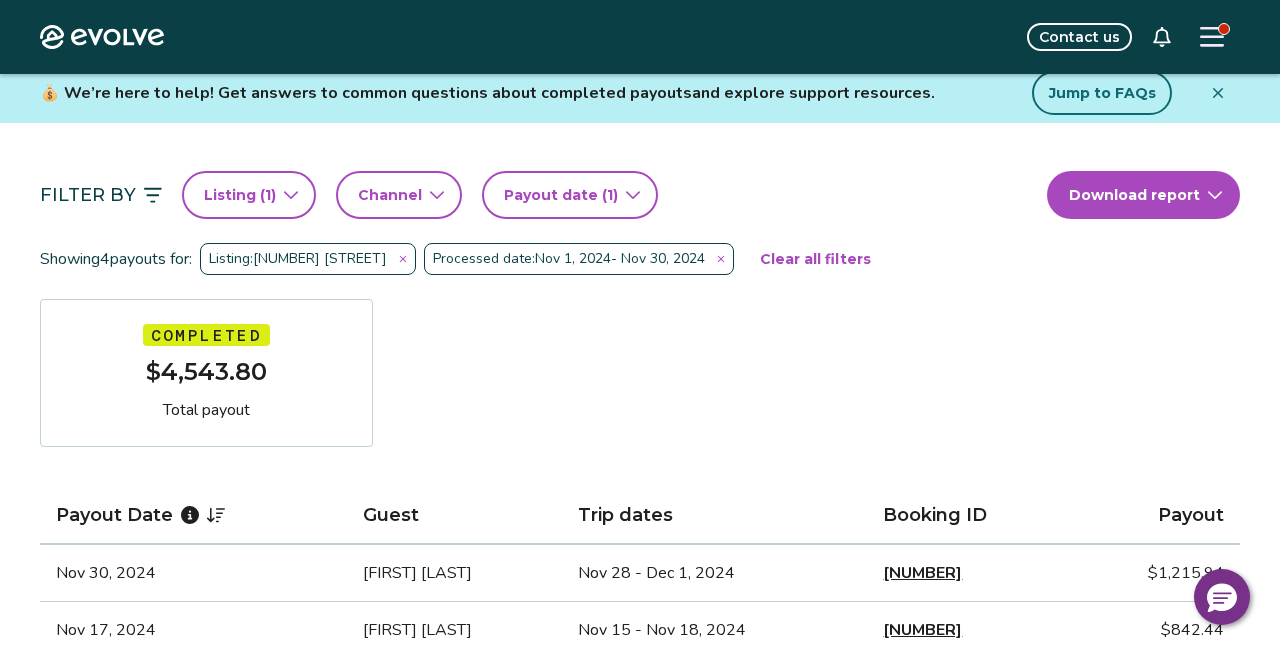 scroll, scrollTop: 0, scrollLeft: 0, axis: both 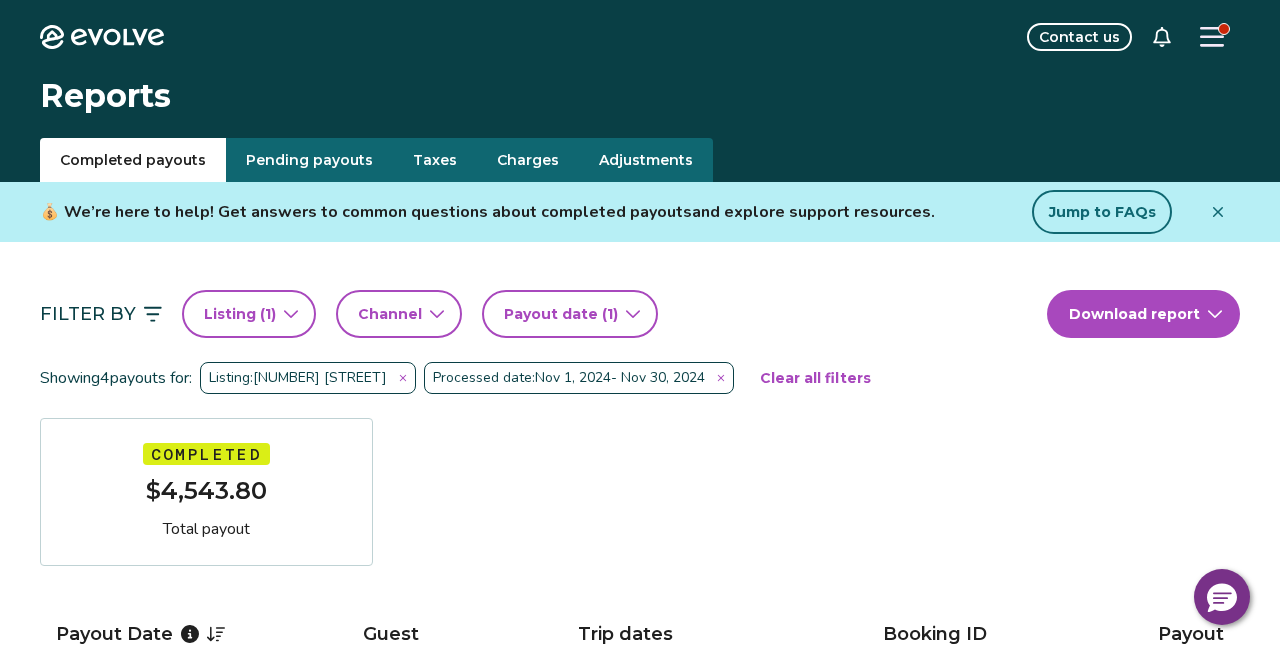 click 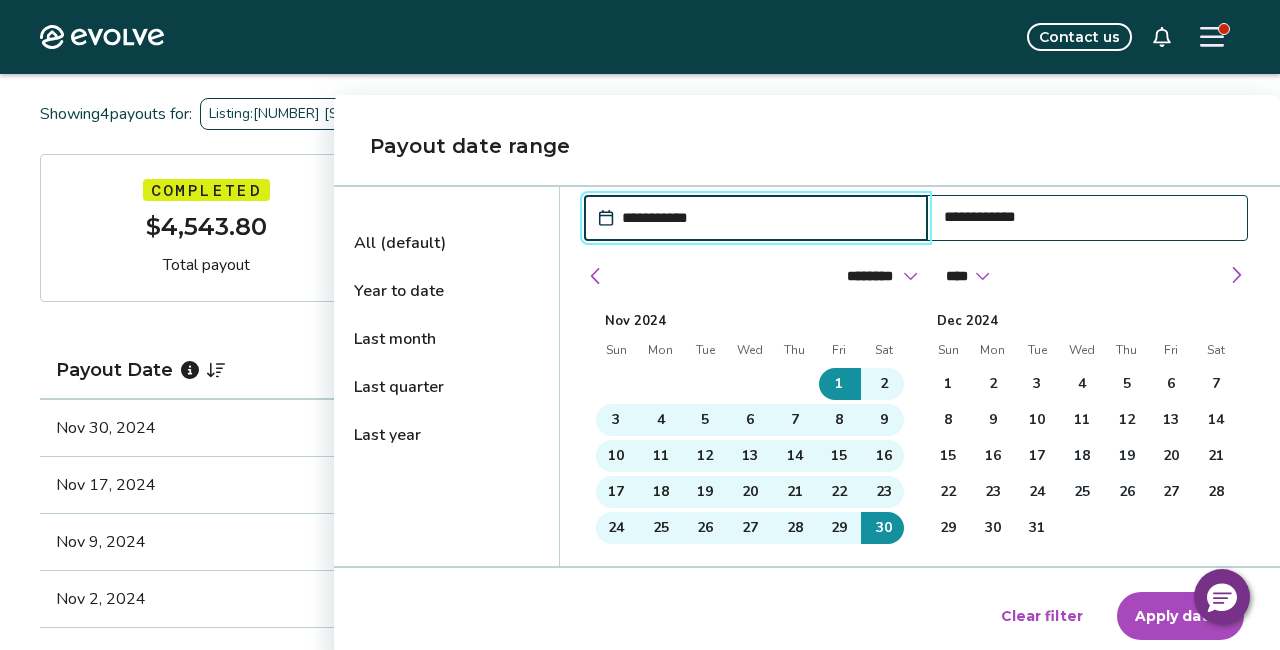 scroll, scrollTop: 272, scrollLeft: 0, axis: vertical 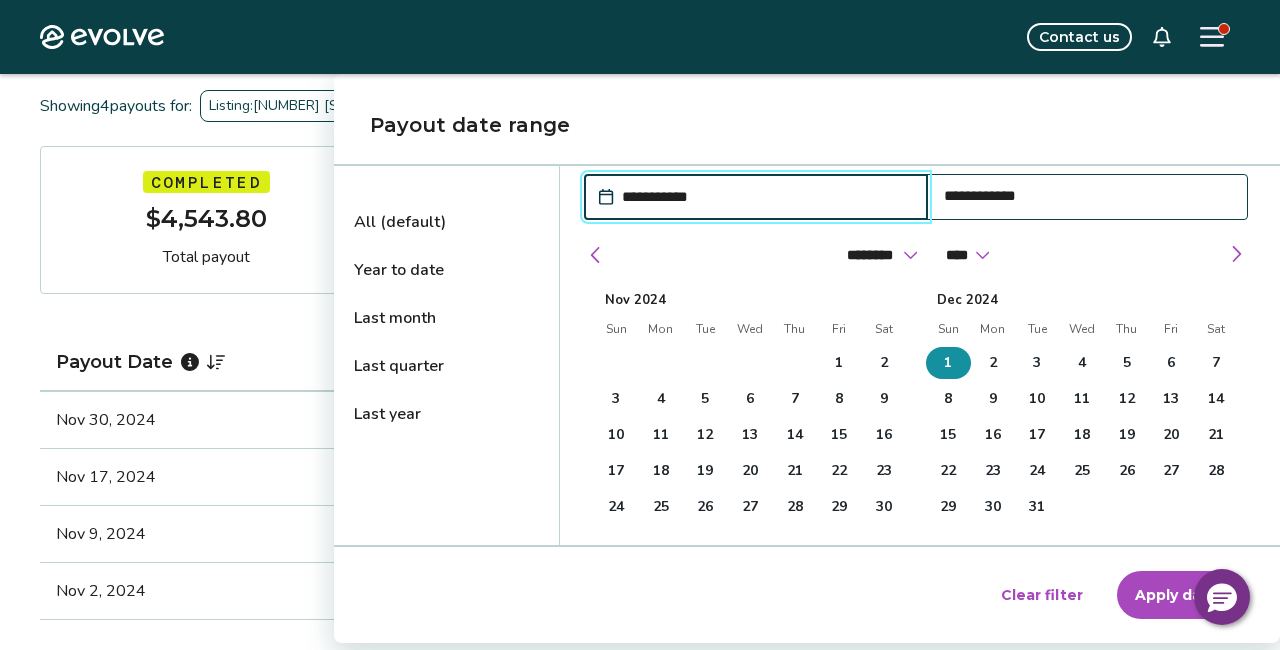click on "1" at bounding box center (948, 363) 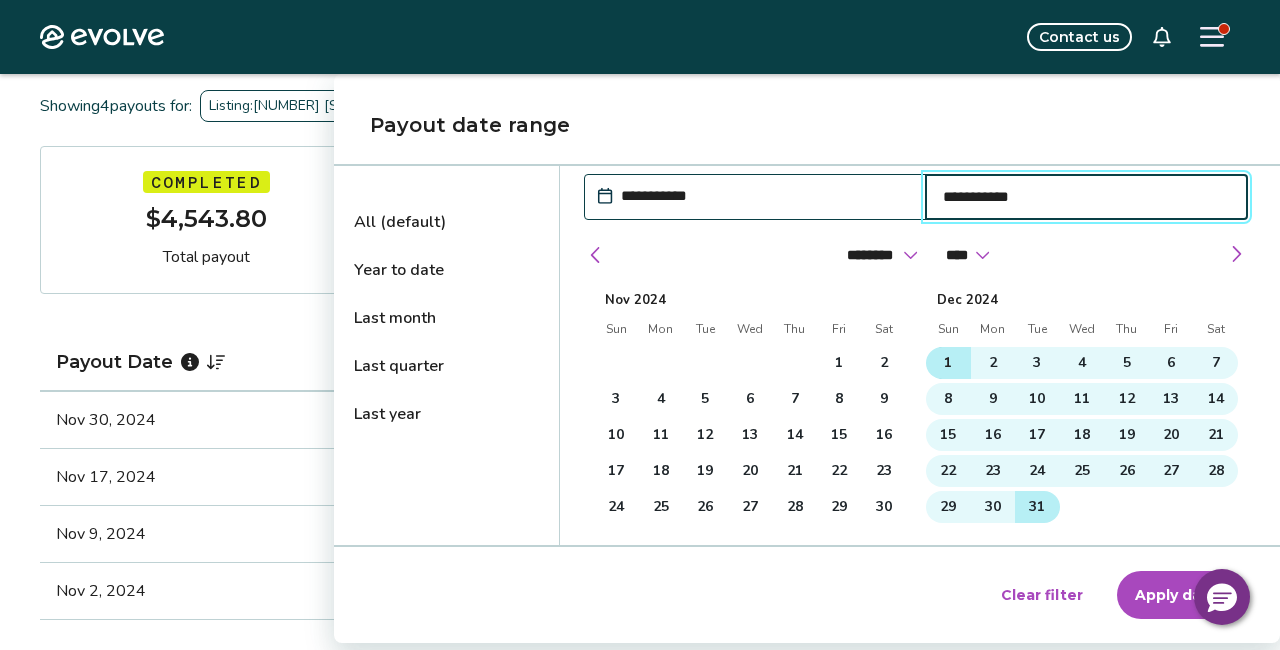 click on "31" at bounding box center [1037, 507] 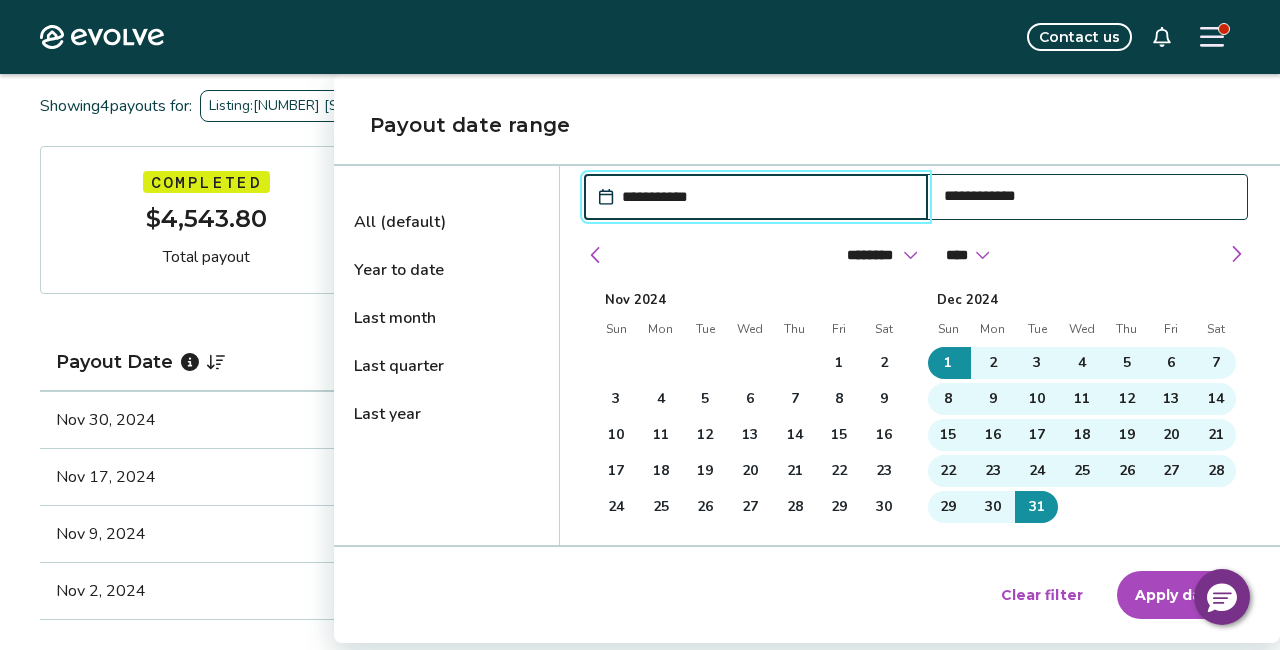 click on "Apply dates" at bounding box center (1180, 595) 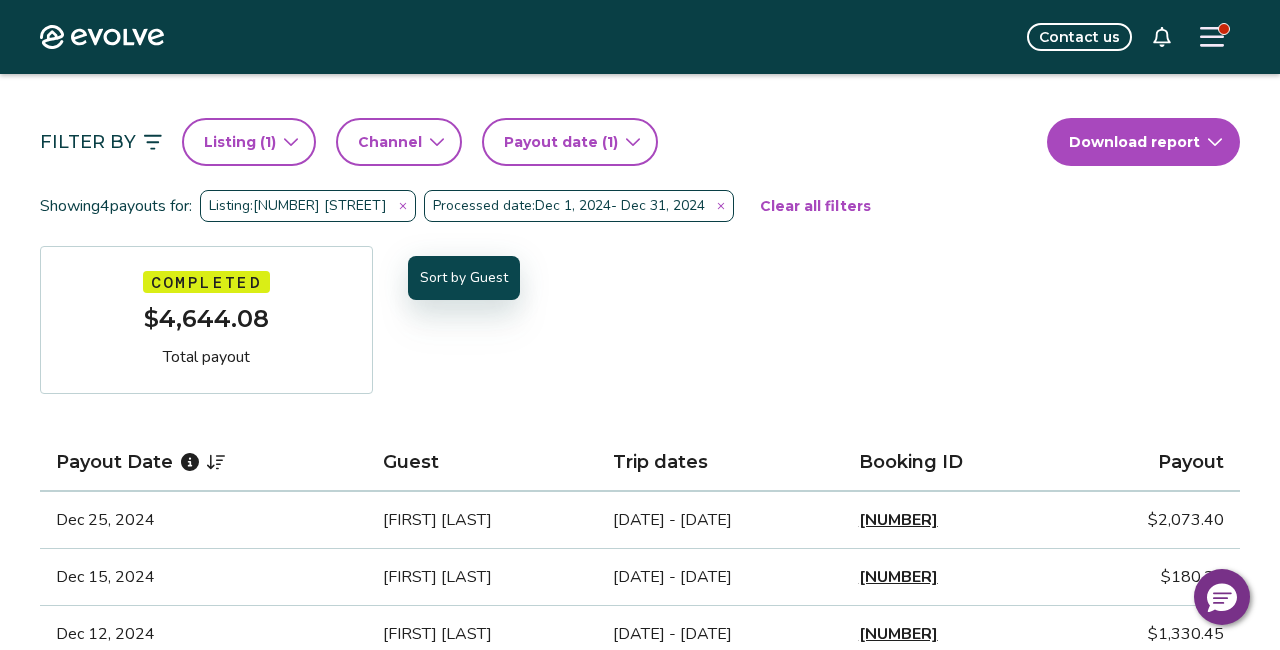 scroll, scrollTop: 0, scrollLeft: 0, axis: both 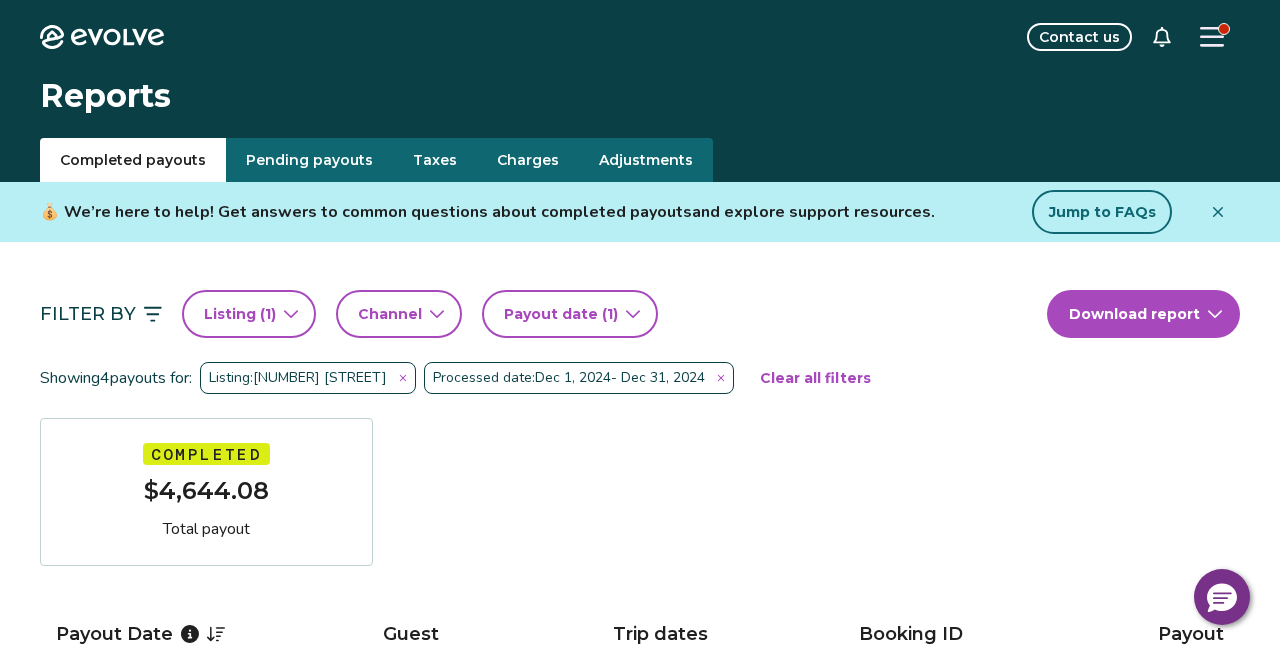 click on "Payout date (1)" at bounding box center (570, 314) 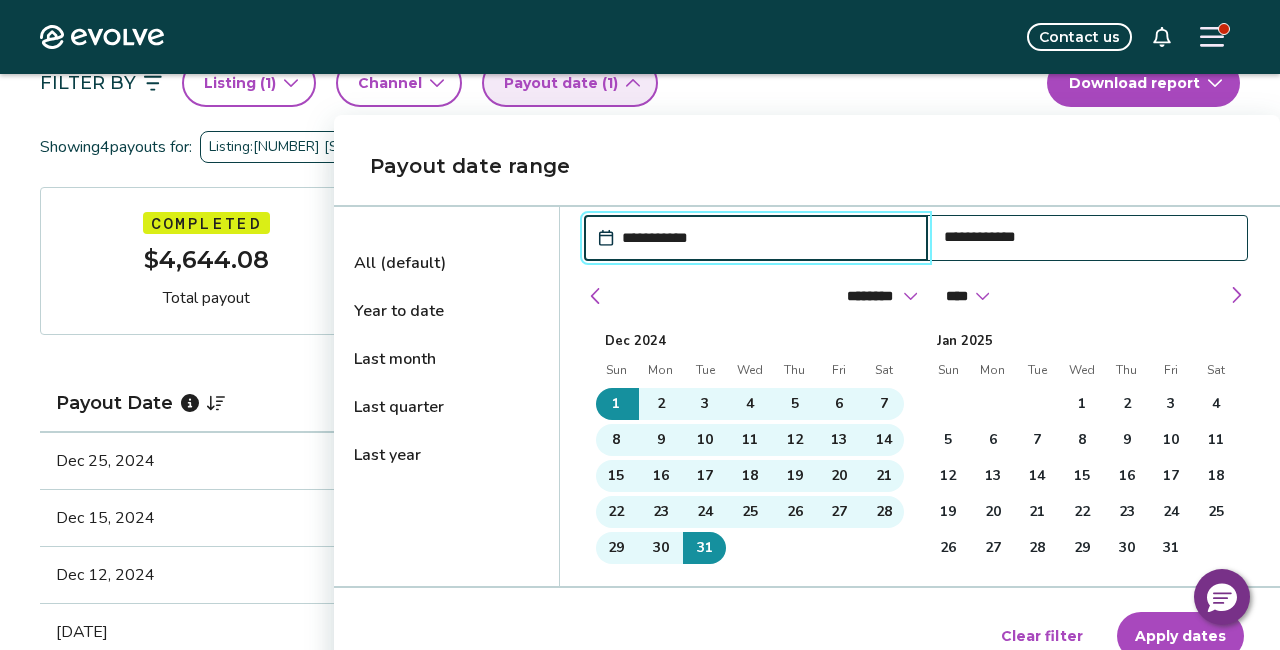 scroll, scrollTop: 285, scrollLeft: 0, axis: vertical 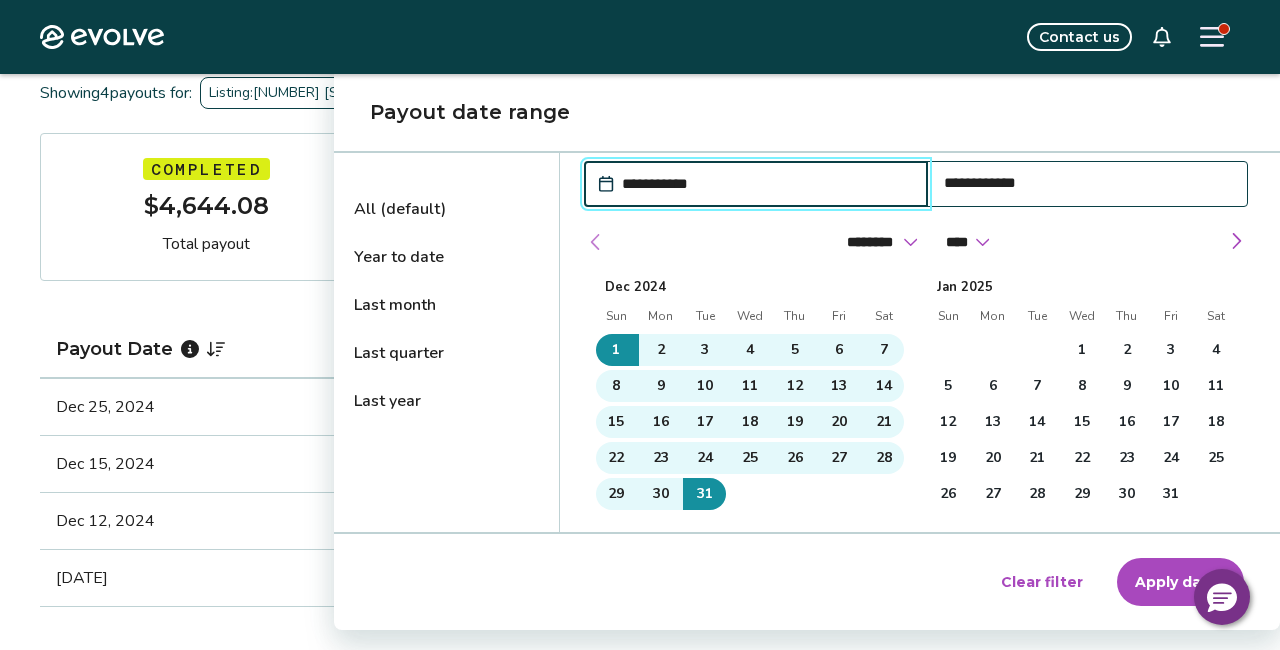 click at bounding box center (596, 242) 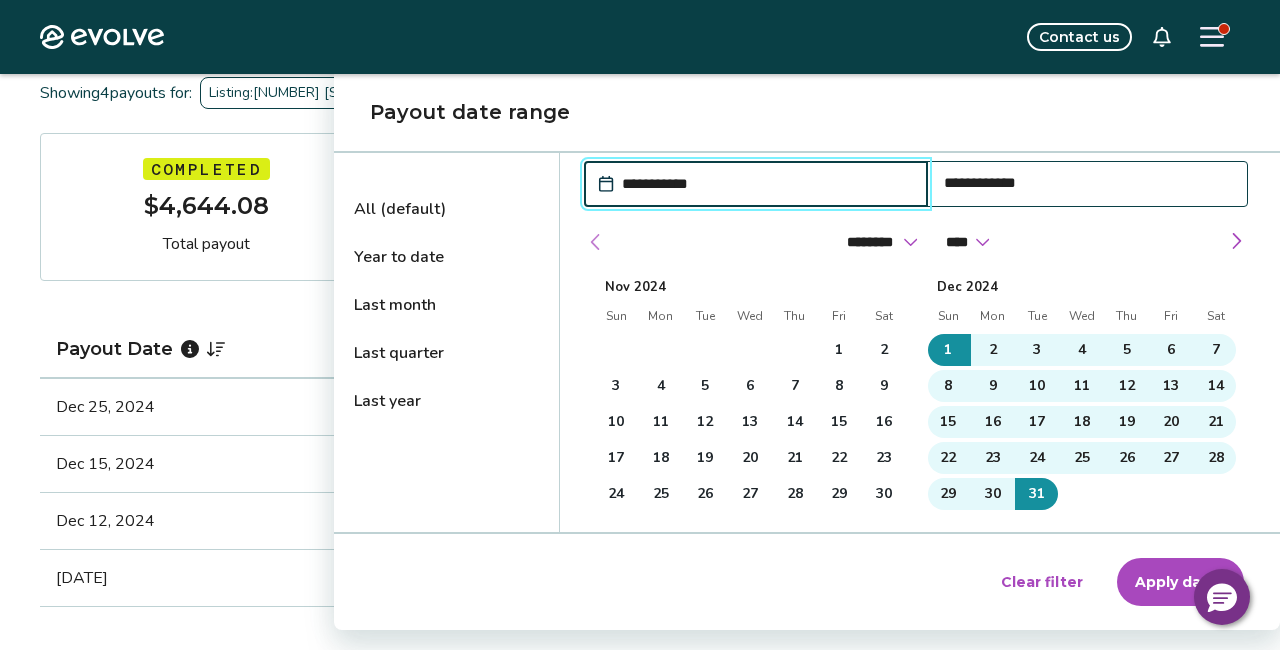 click at bounding box center [596, 242] 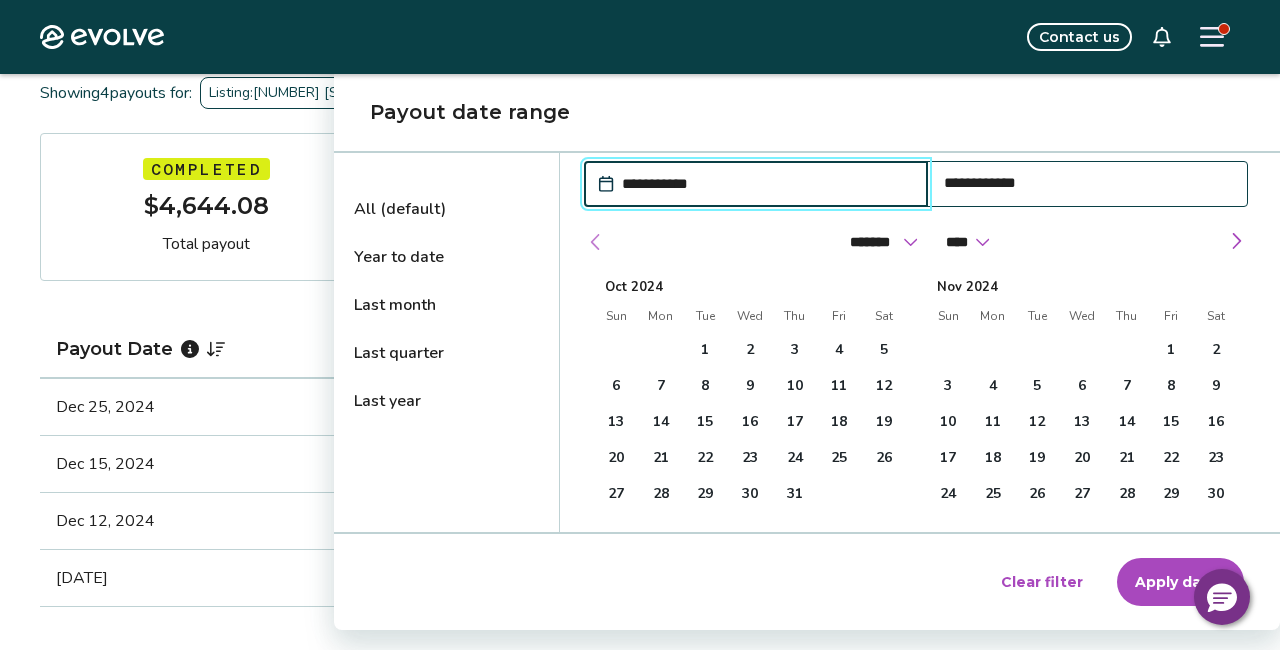 click at bounding box center [596, 242] 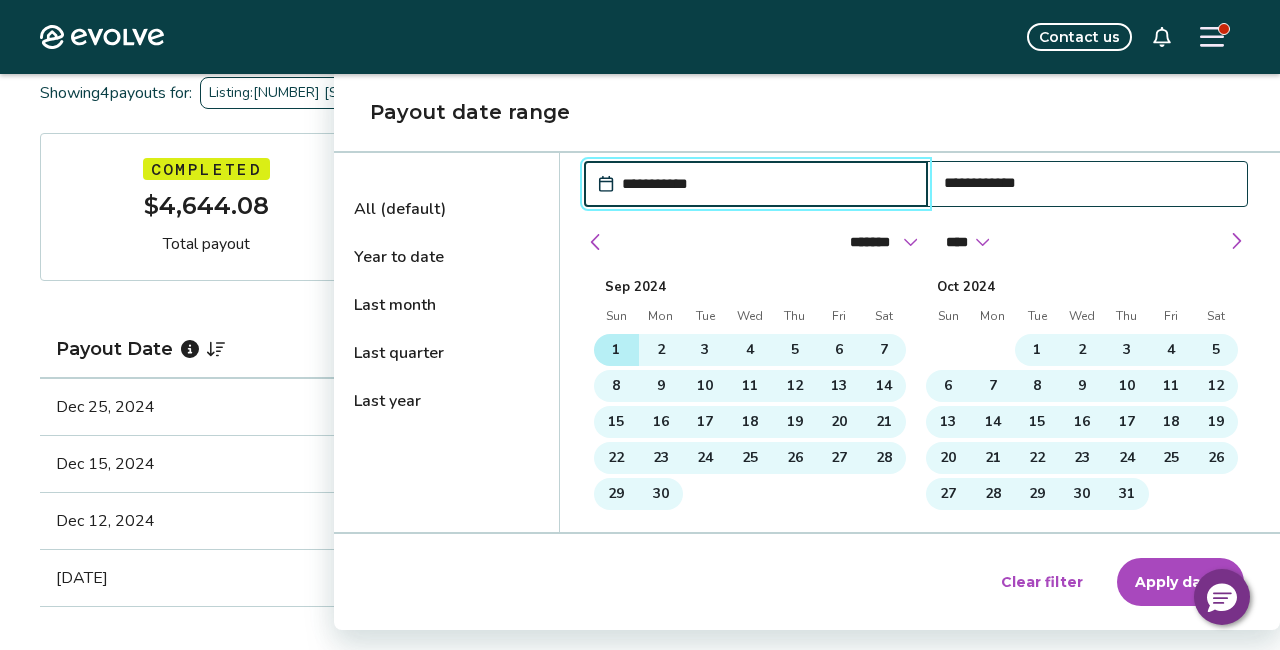 click on "1" at bounding box center (616, 350) 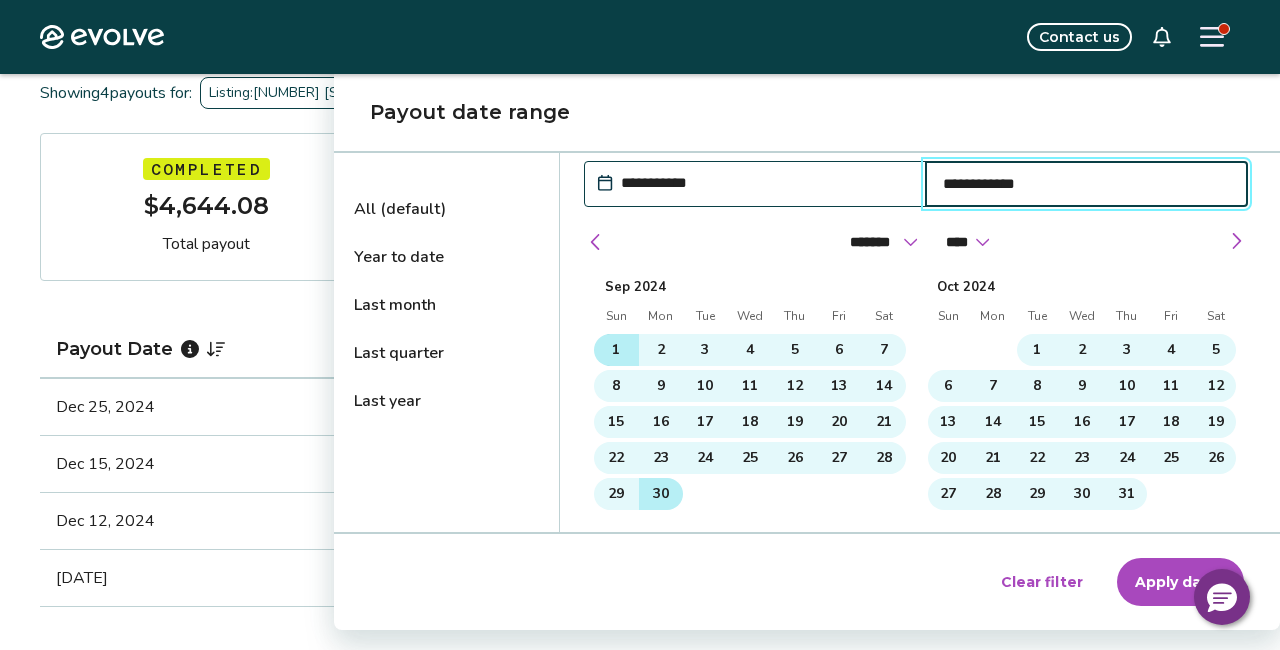 click on "30" at bounding box center [661, 494] 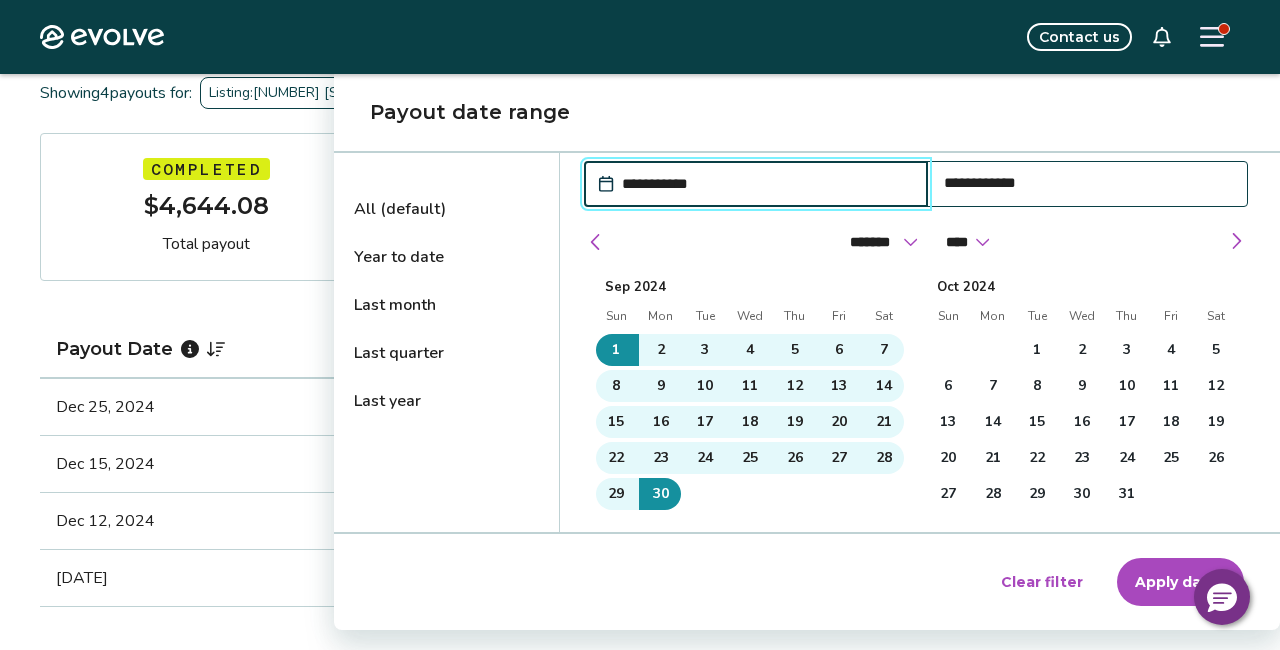 click on "Apply dates" at bounding box center (1180, 582) 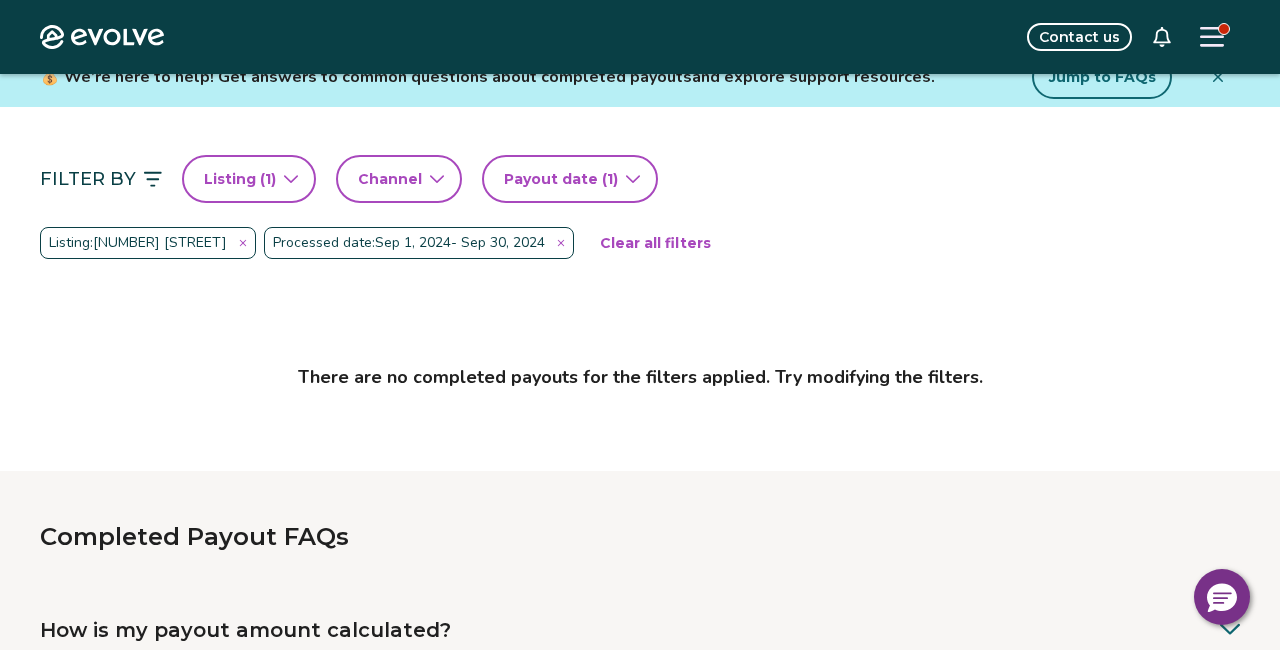 scroll, scrollTop: 148, scrollLeft: 0, axis: vertical 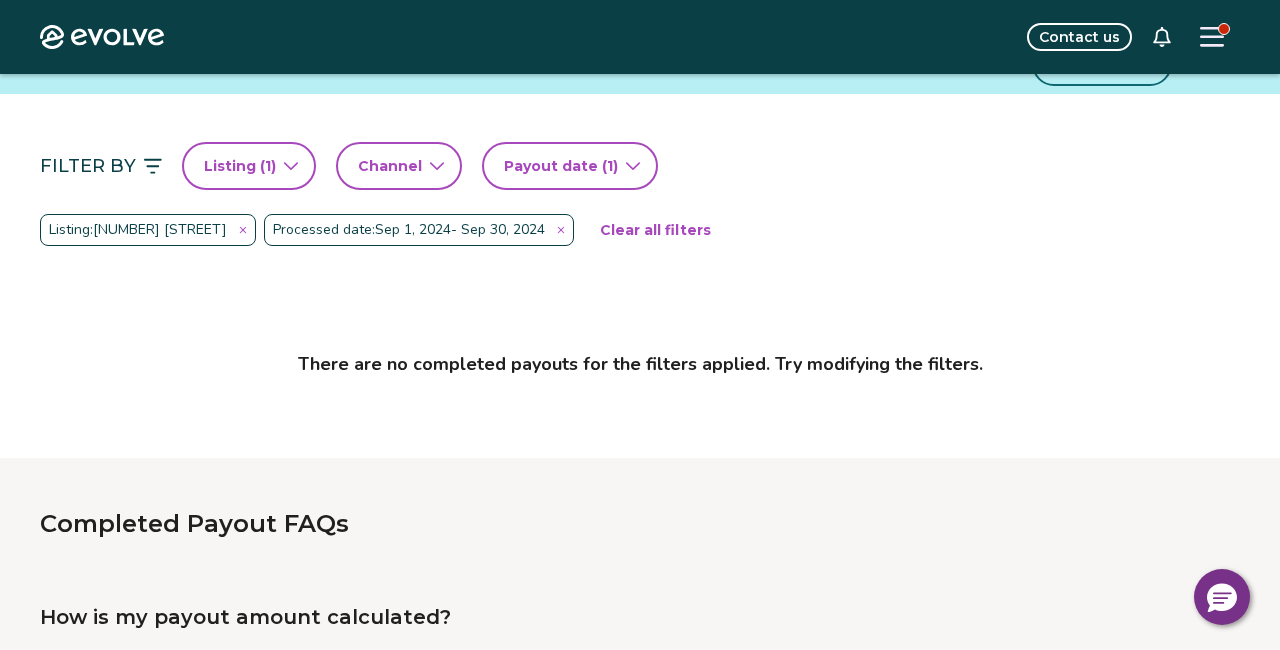 click on "Listing ( 1 )" at bounding box center (249, 166) 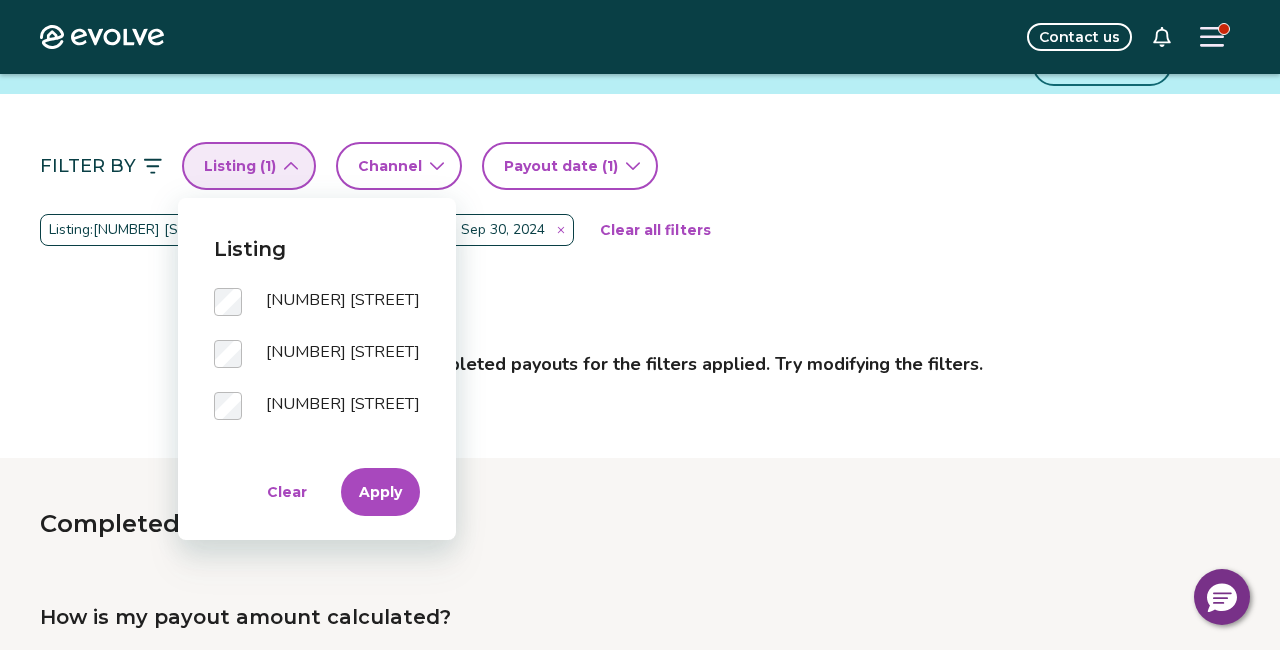 click on "Apply" at bounding box center [380, 492] 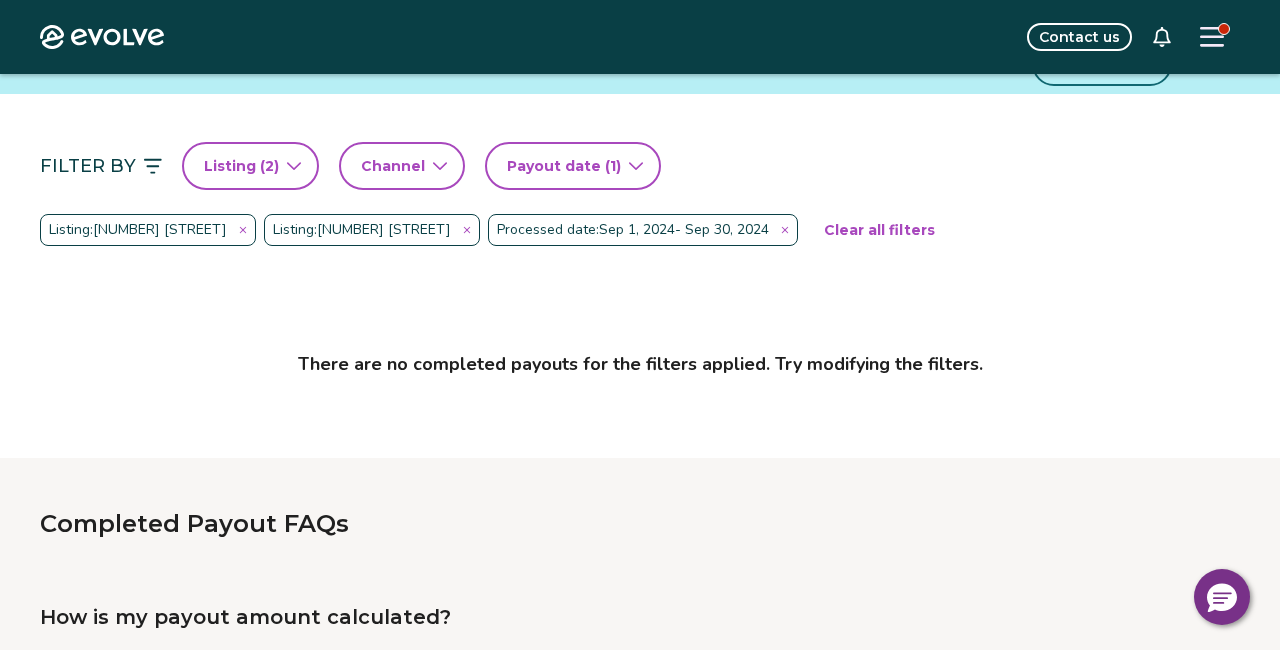 click 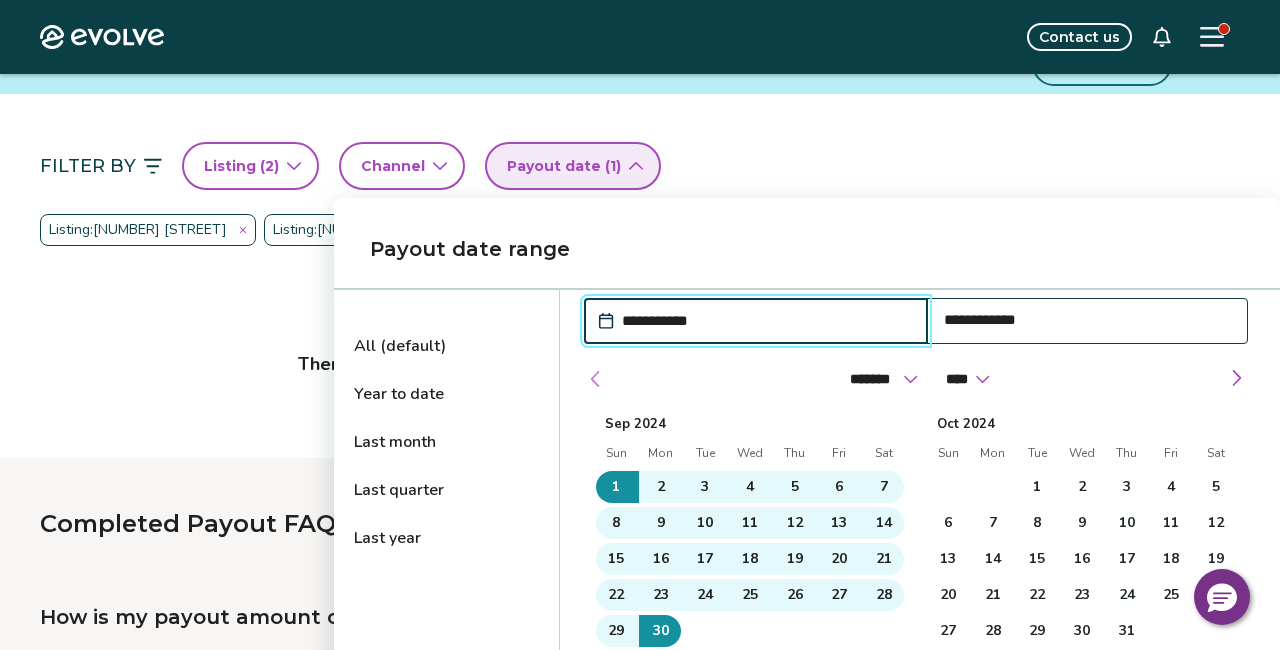 click at bounding box center (596, 379) 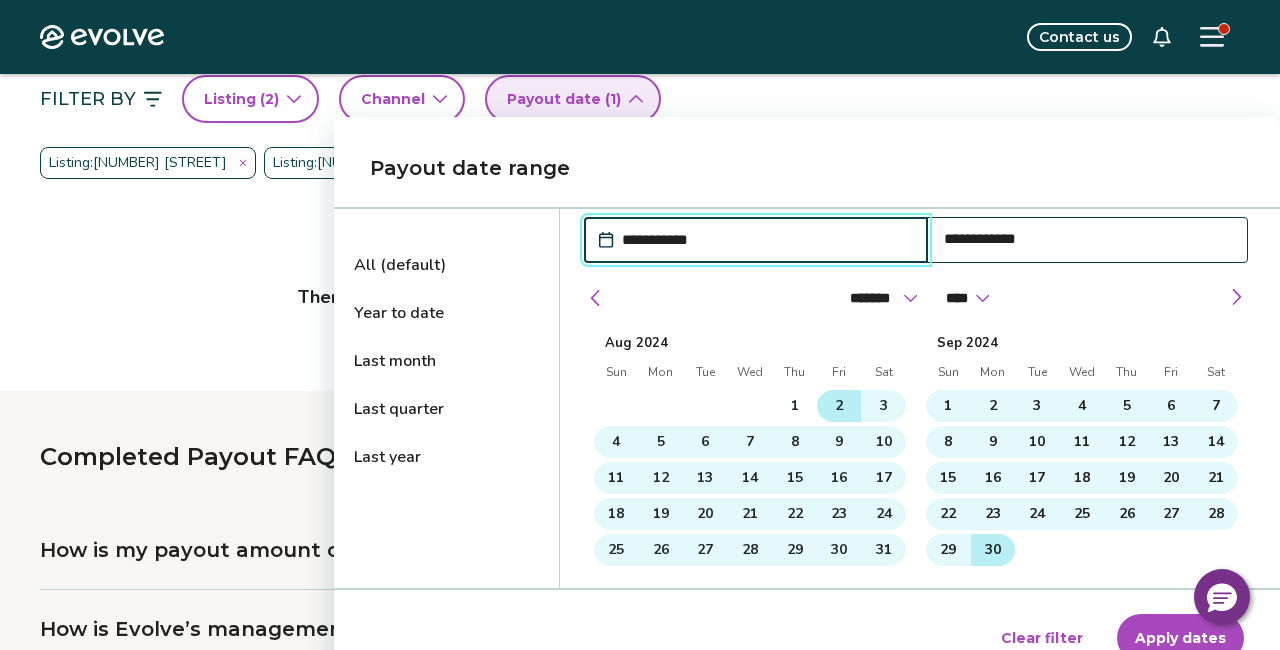 scroll, scrollTop: 241, scrollLeft: 0, axis: vertical 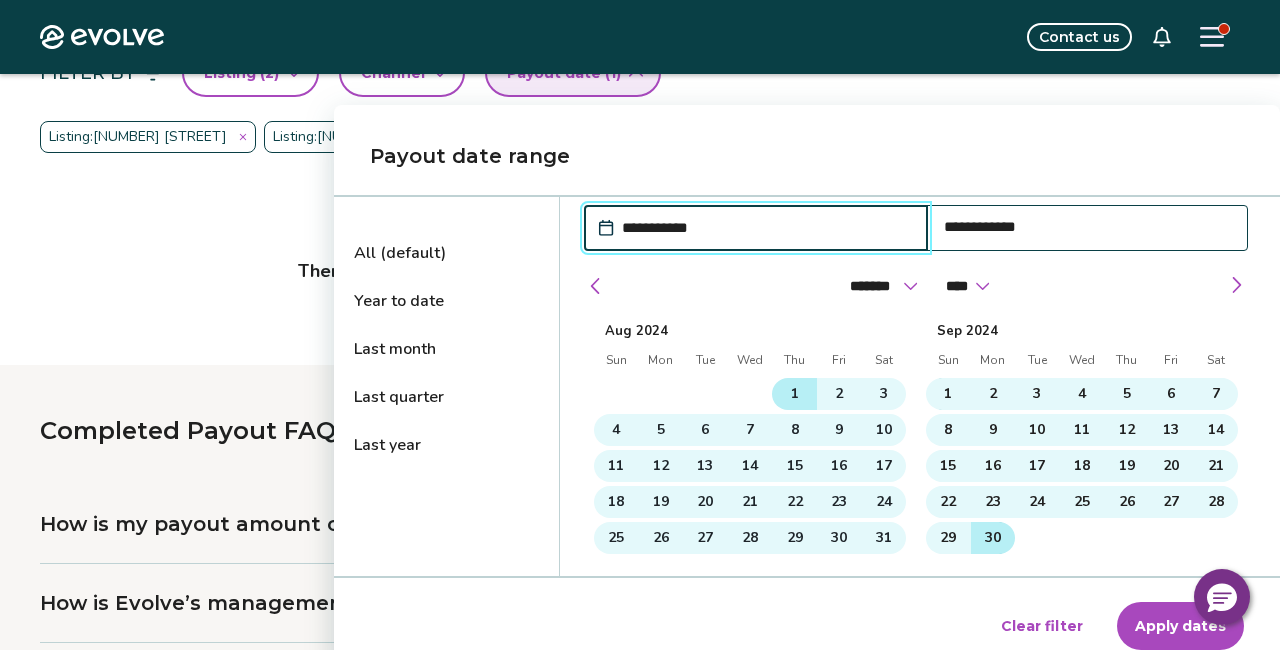click on "1" at bounding box center (795, 394) 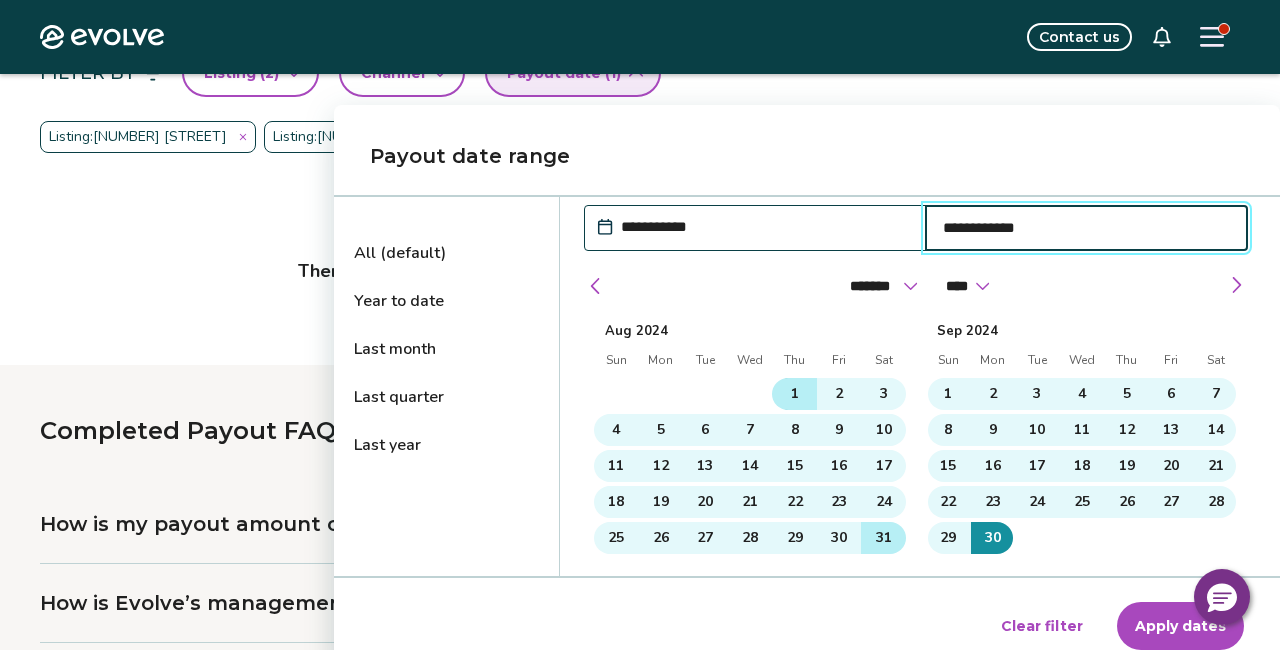 click on "31" at bounding box center (884, 538) 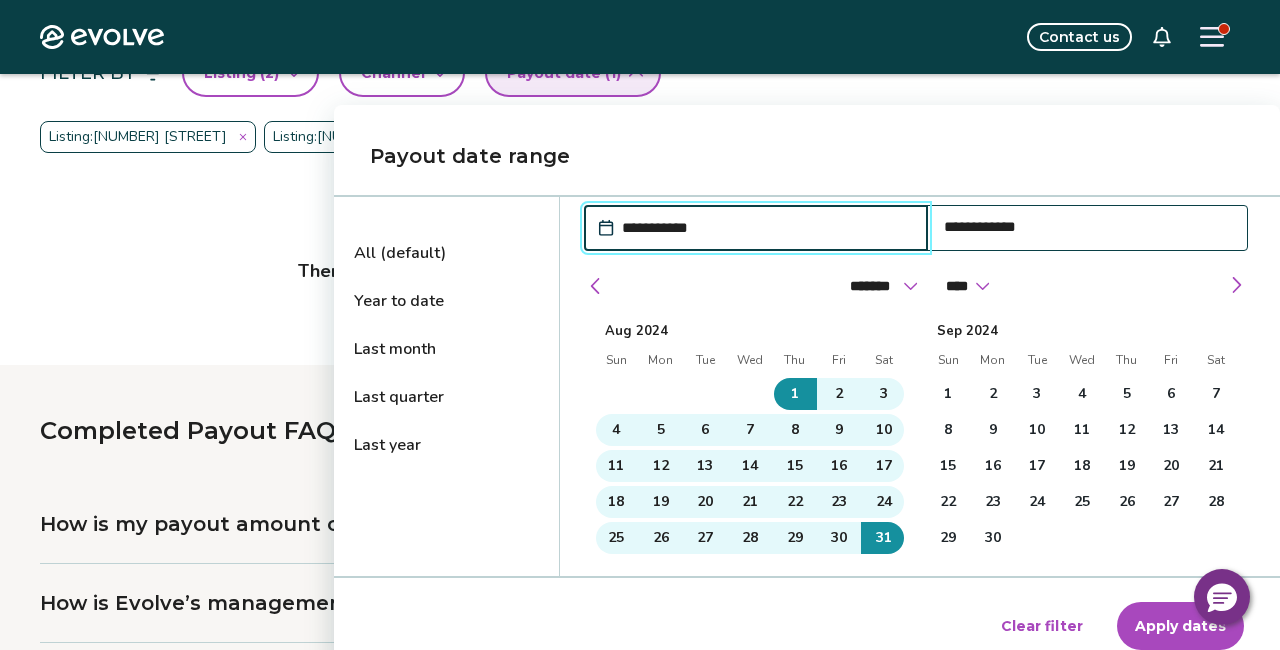 click on "Apply dates" at bounding box center (1180, 626) 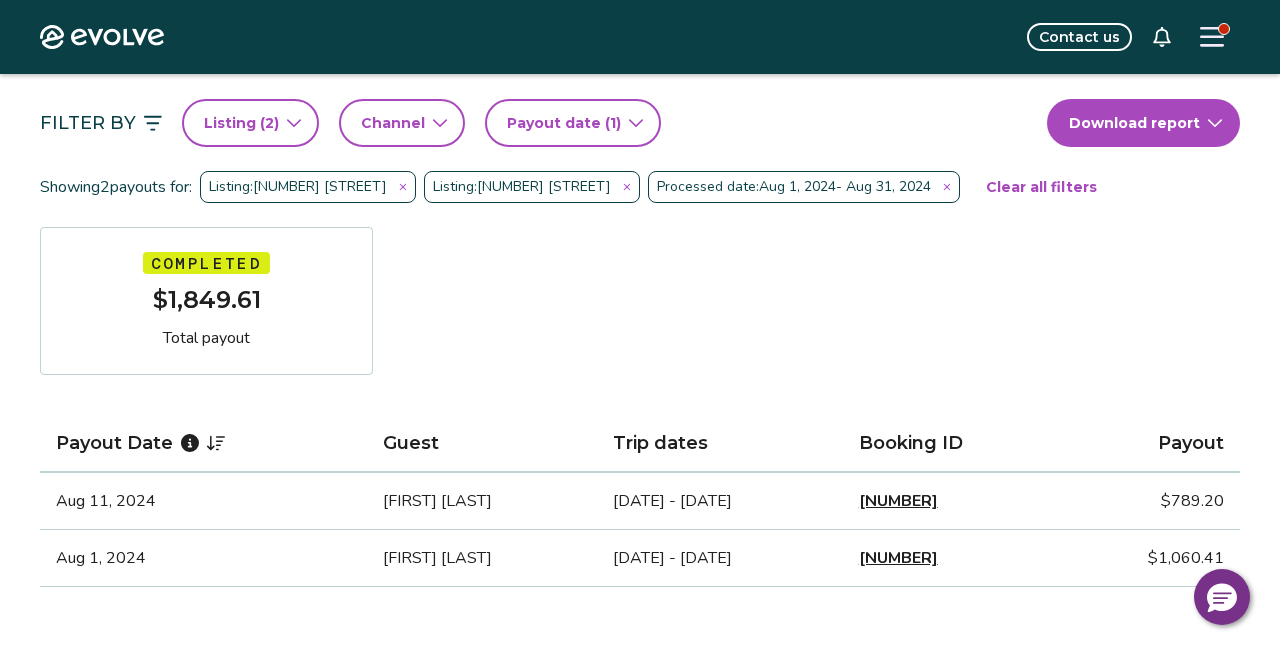 scroll, scrollTop: 187, scrollLeft: 0, axis: vertical 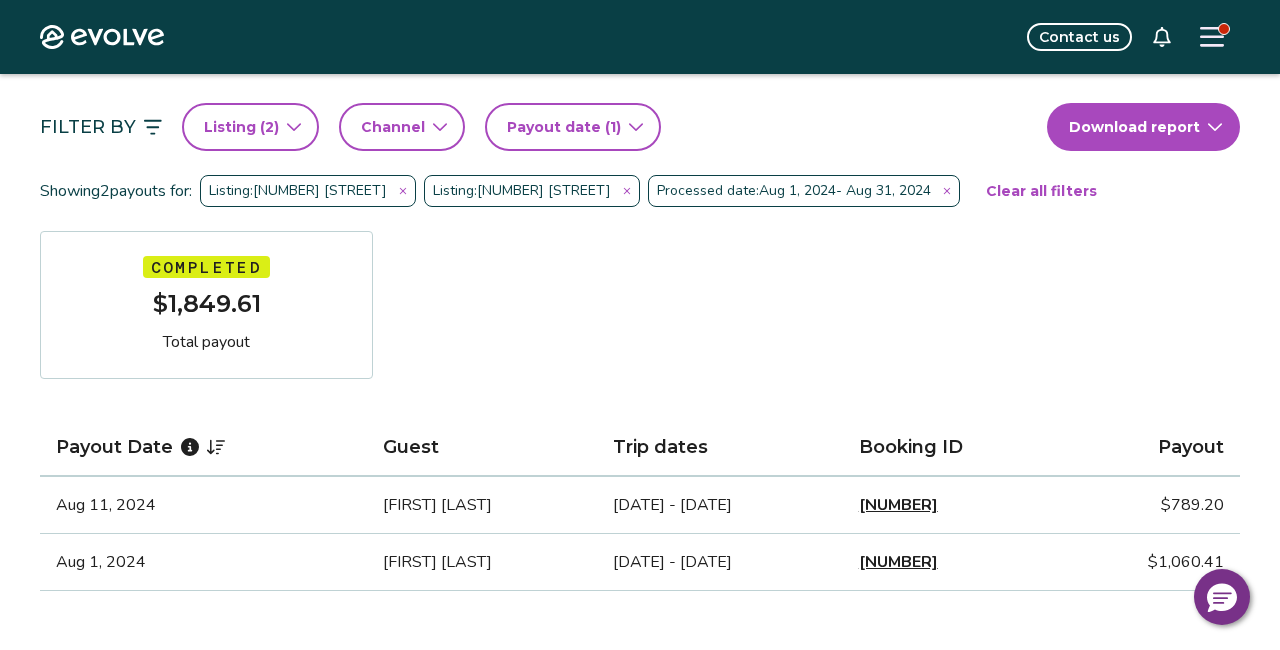 click 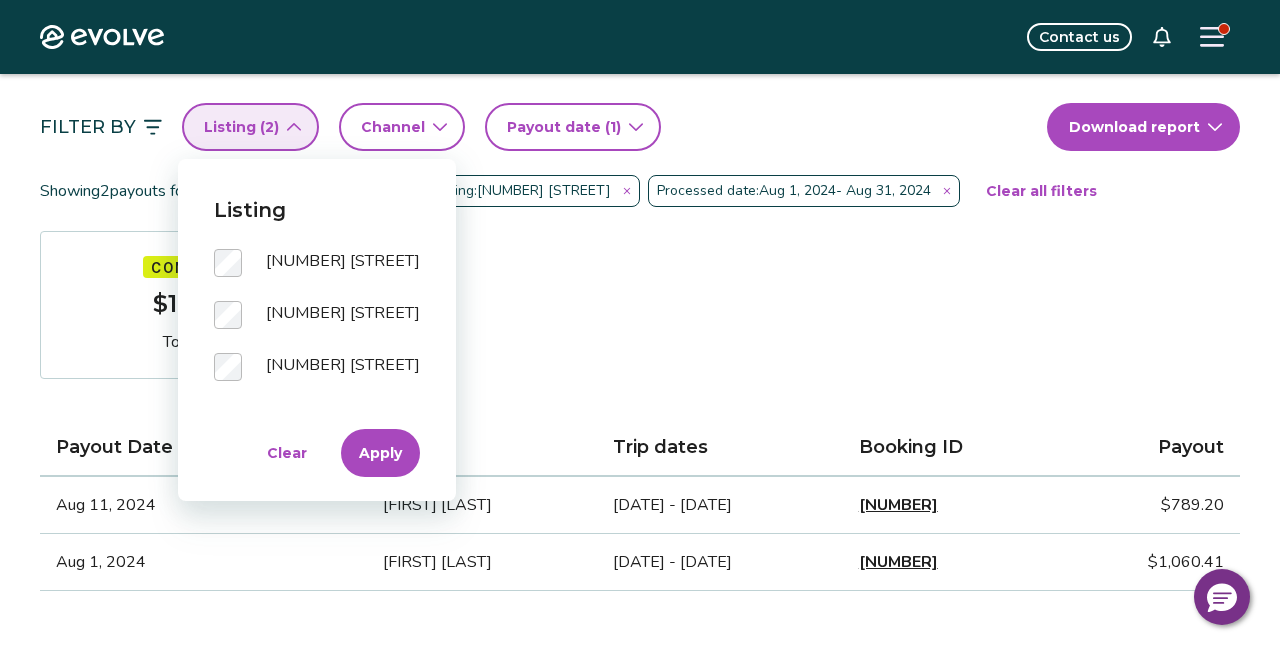 click on "Apply" at bounding box center (380, 453) 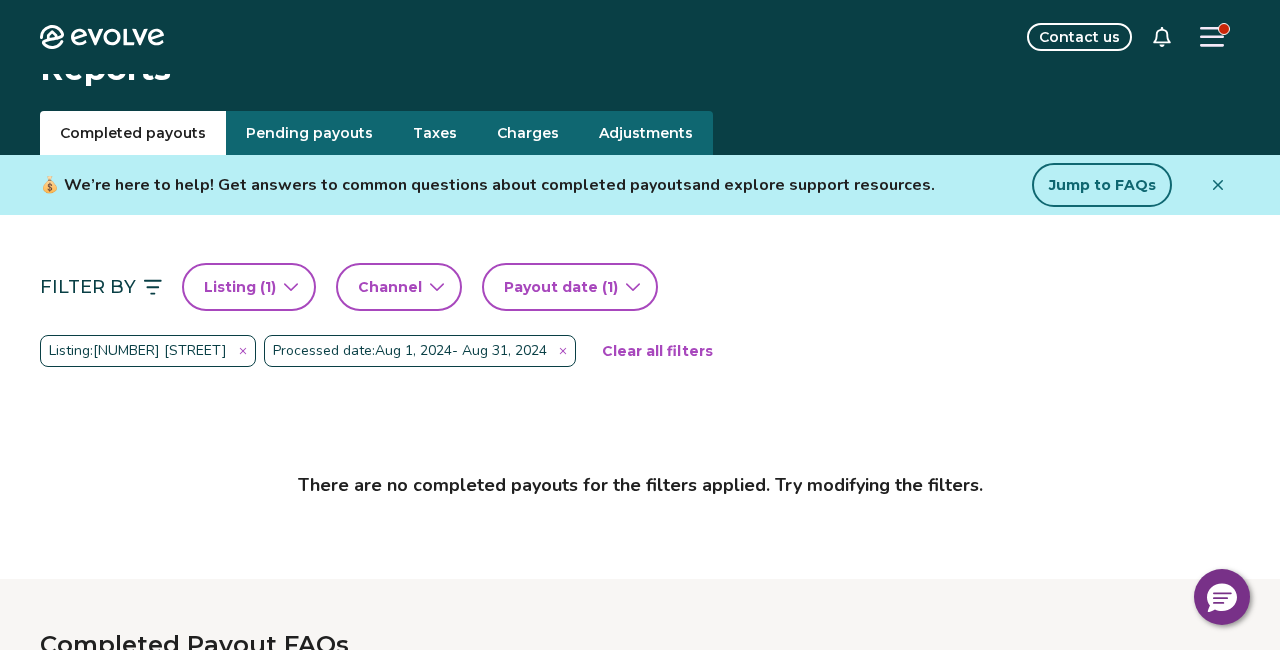 scroll, scrollTop: 0, scrollLeft: 0, axis: both 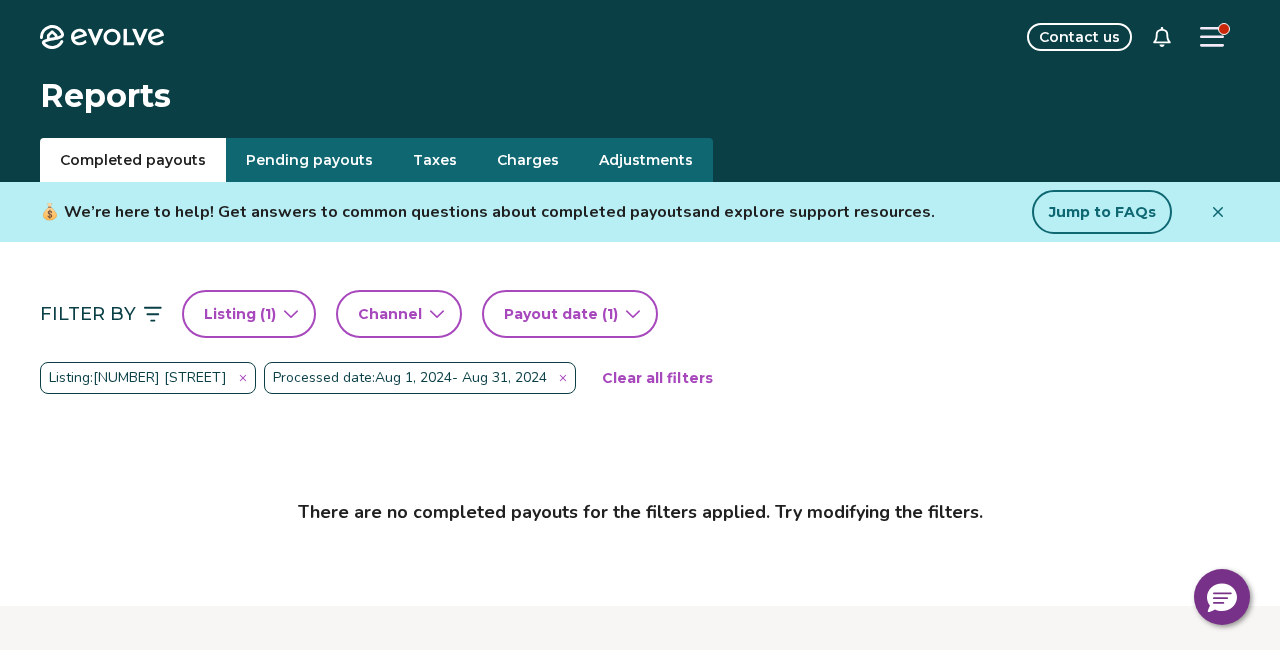 click 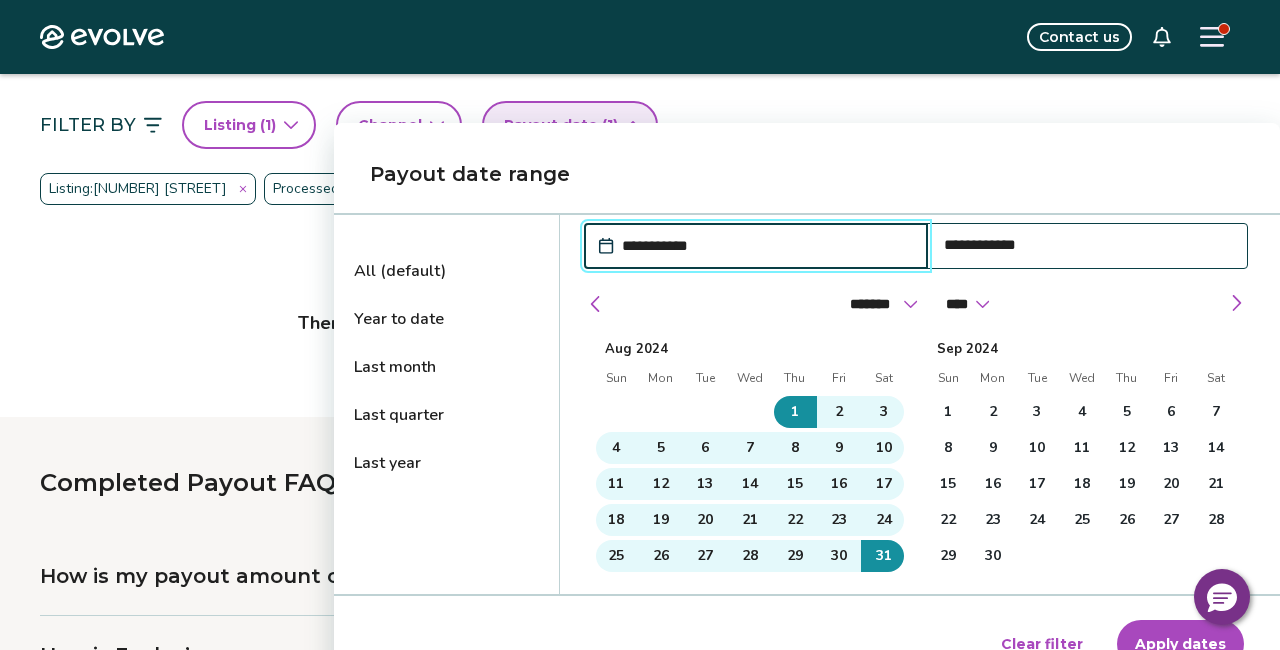 scroll, scrollTop: 270, scrollLeft: 0, axis: vertical 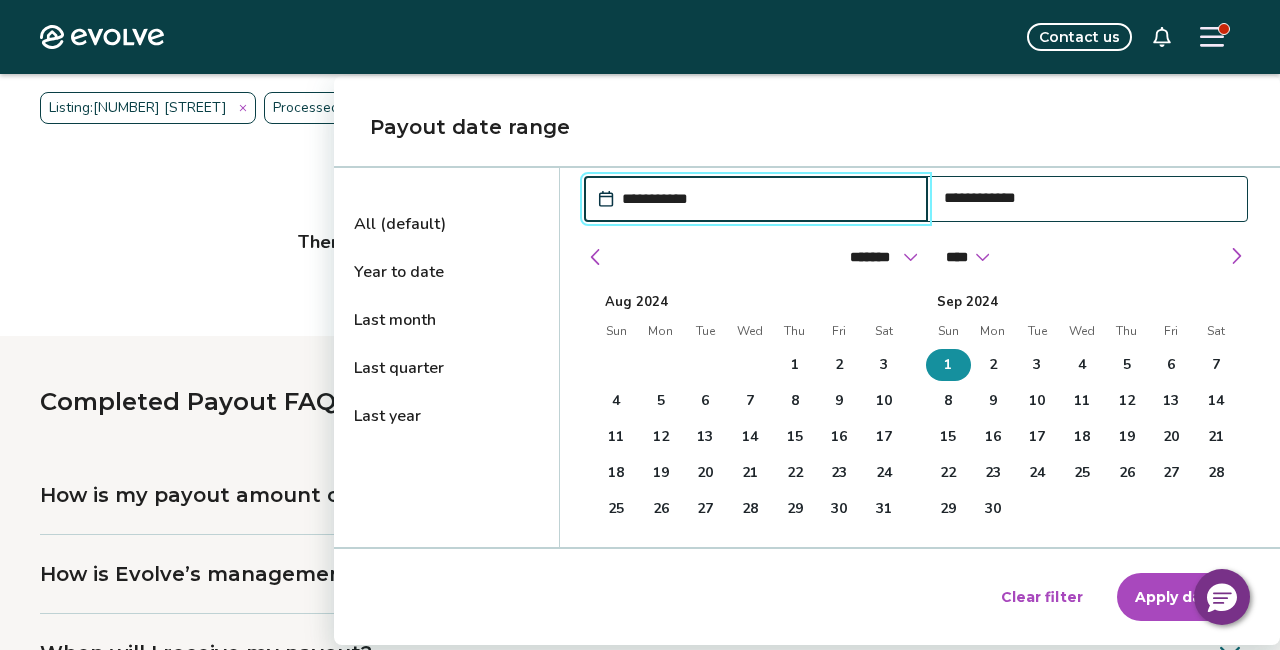 click on "1" at bounding box center (948, 365) 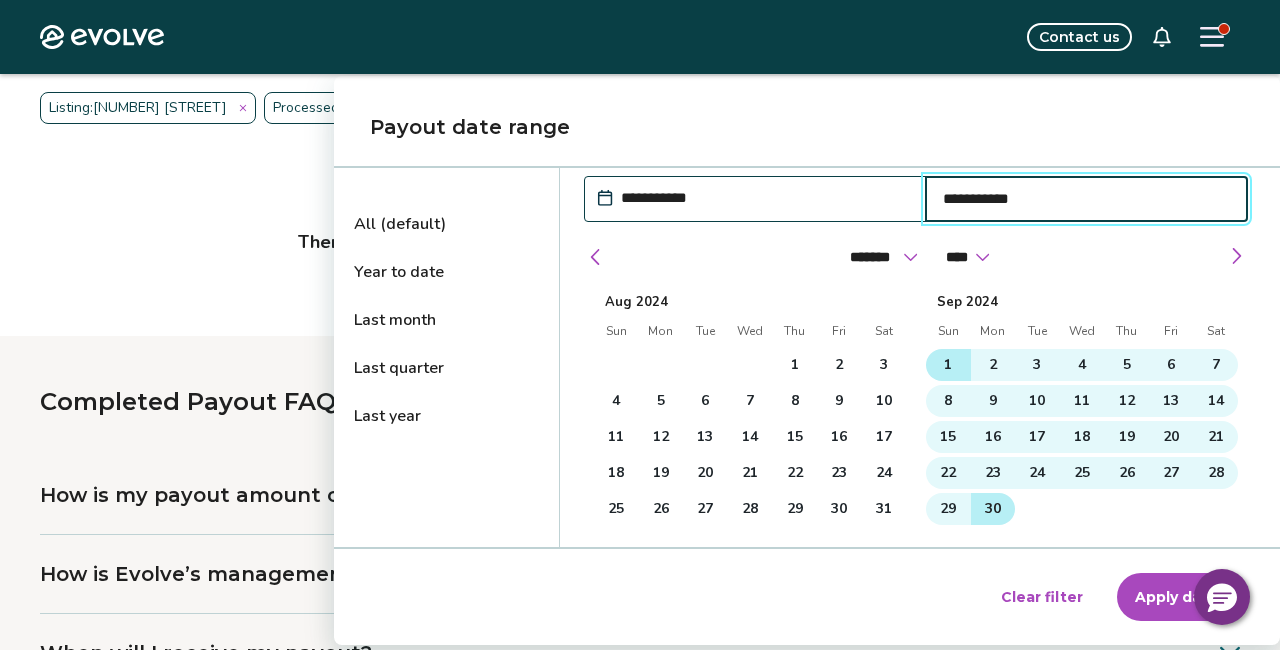 click on "30" at bounding box center [993, 509] 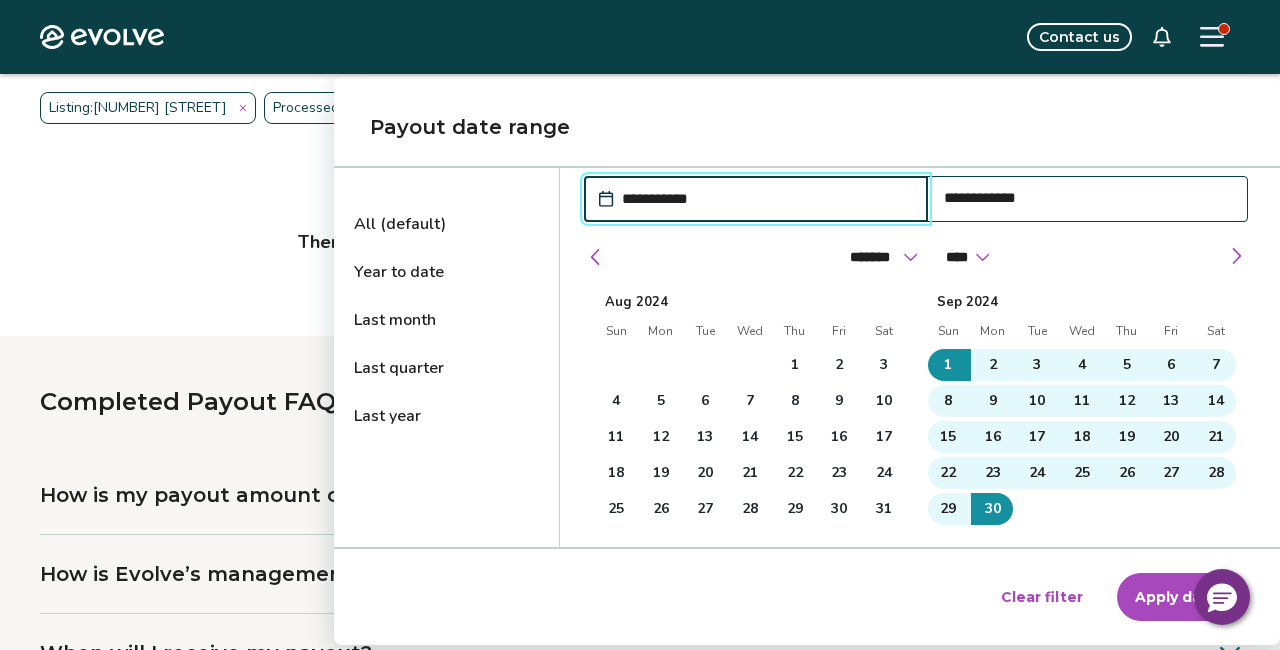 click on "Apply dates" at bounding box center [1180, 597] 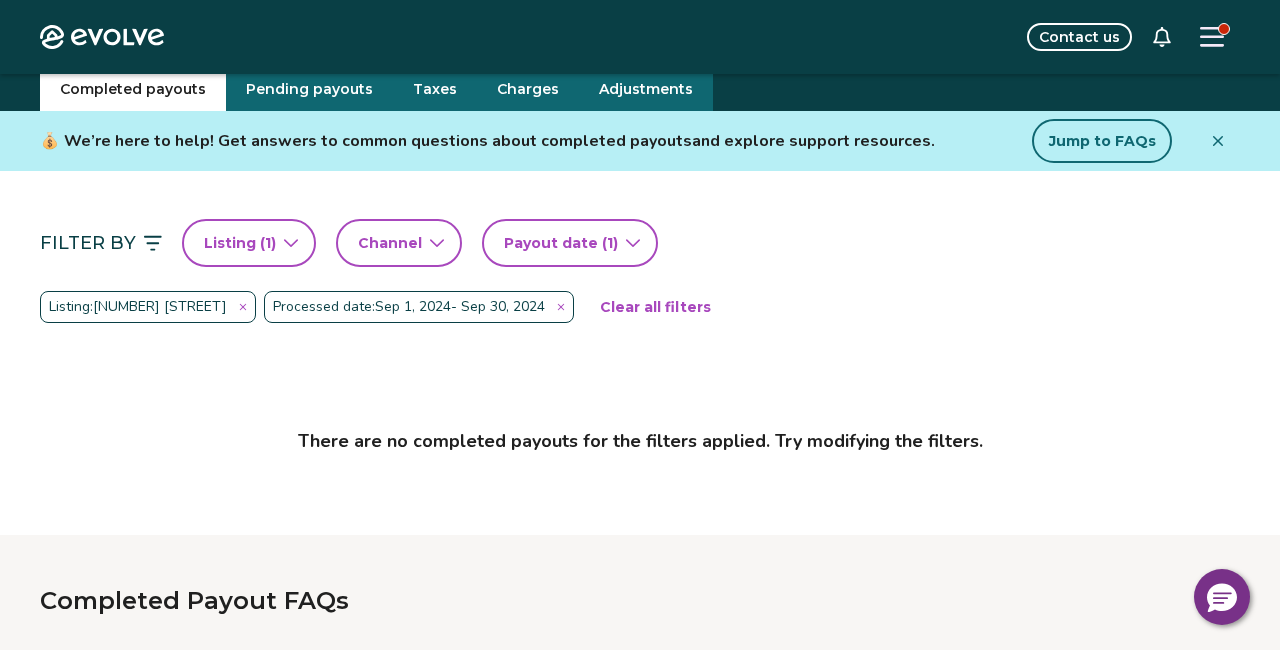 scroll, scrollTop: 0, scrollLeft: 0, axis: both 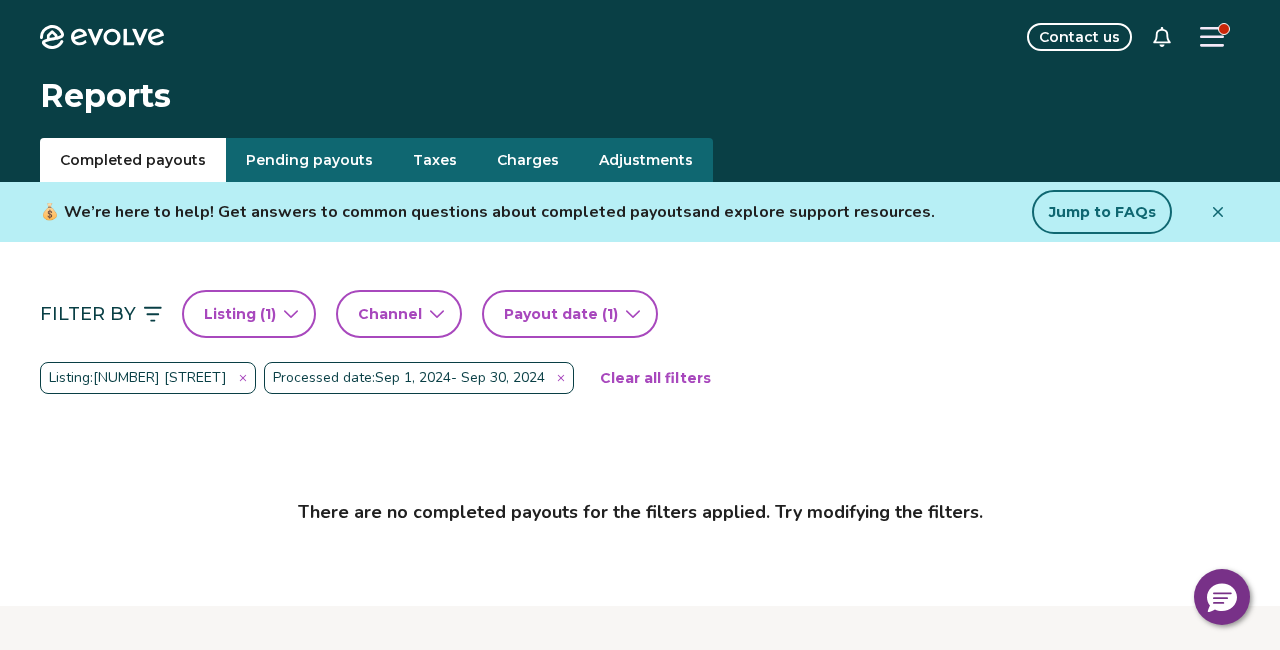click 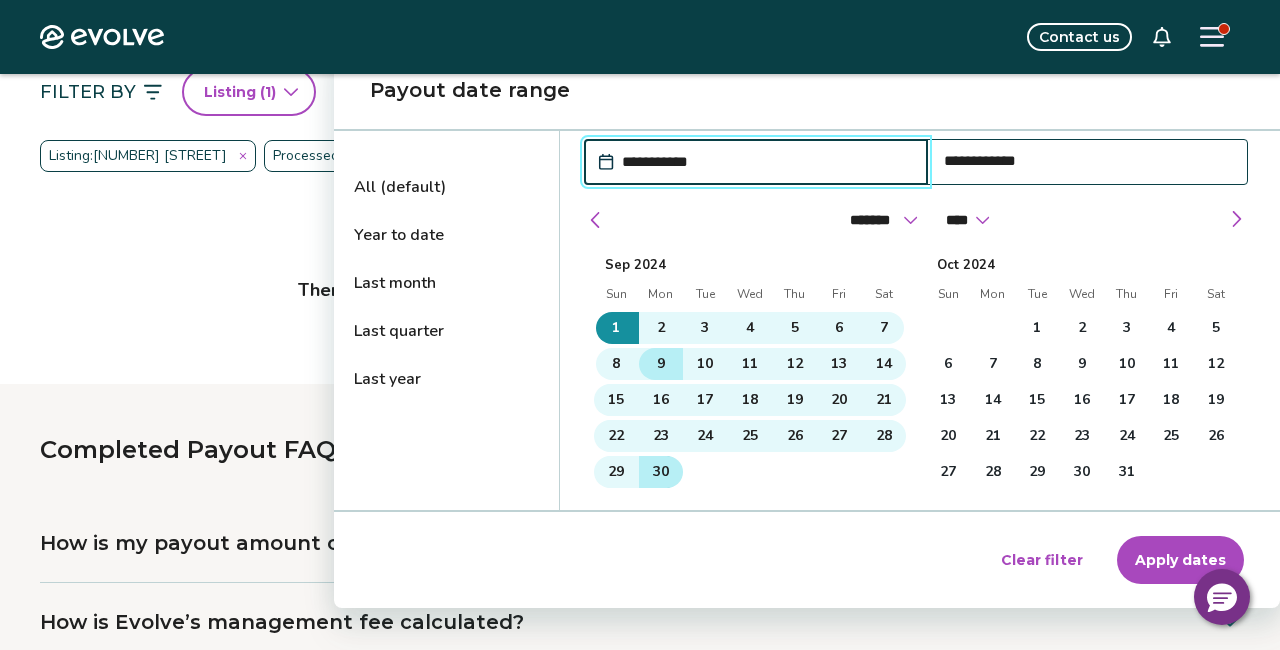 scroll, scrollTop: 307, scrollLeft: 0, axis: vertical 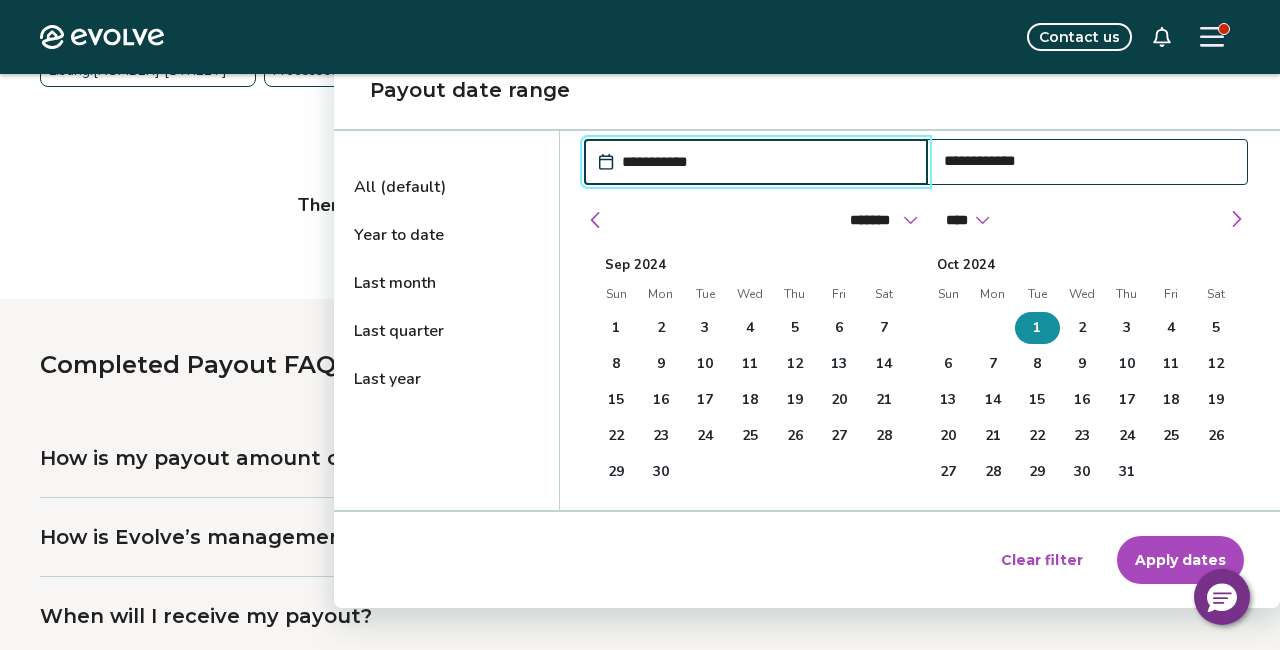 click on "1" at bounding box center (1037, 328) 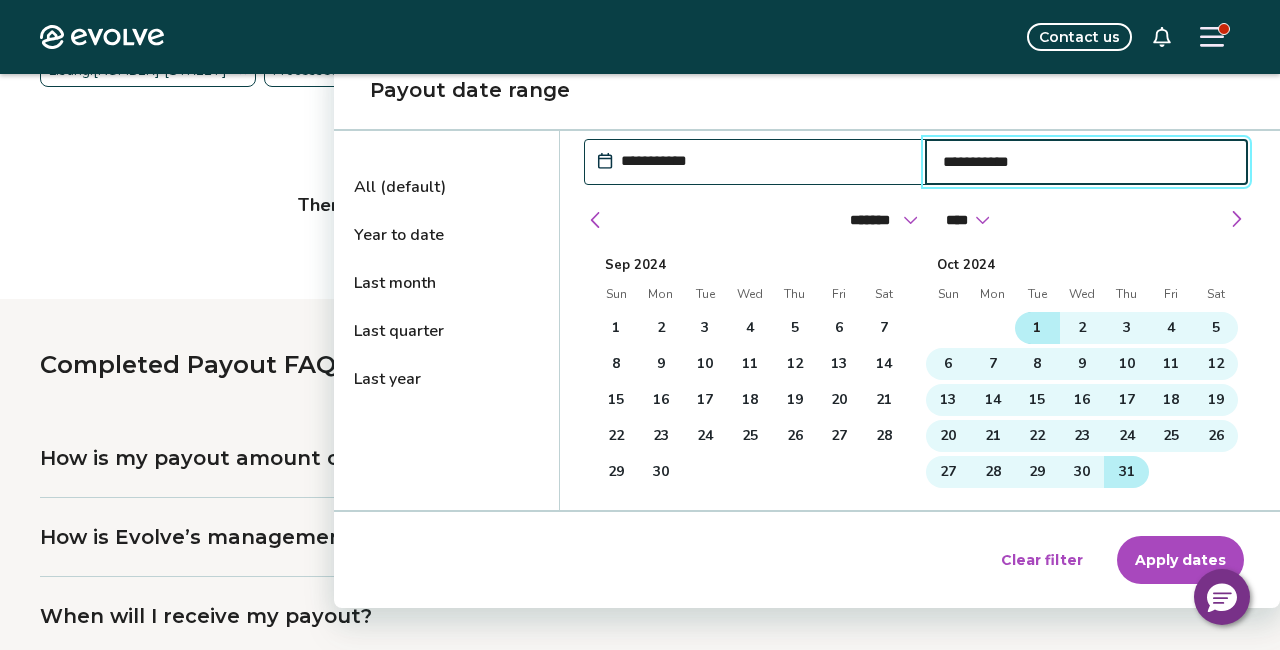 click on "31" at bounding box center [1127, 472] 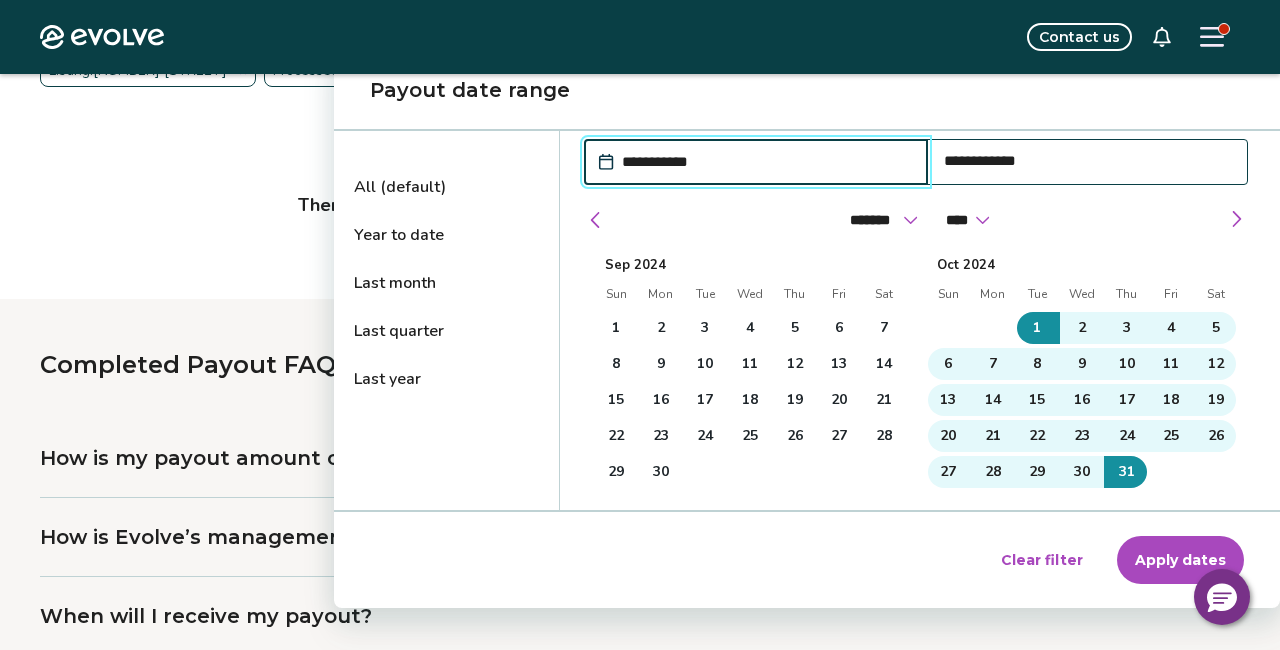 click on "Apply dates" at bounding box center [1180, 560] 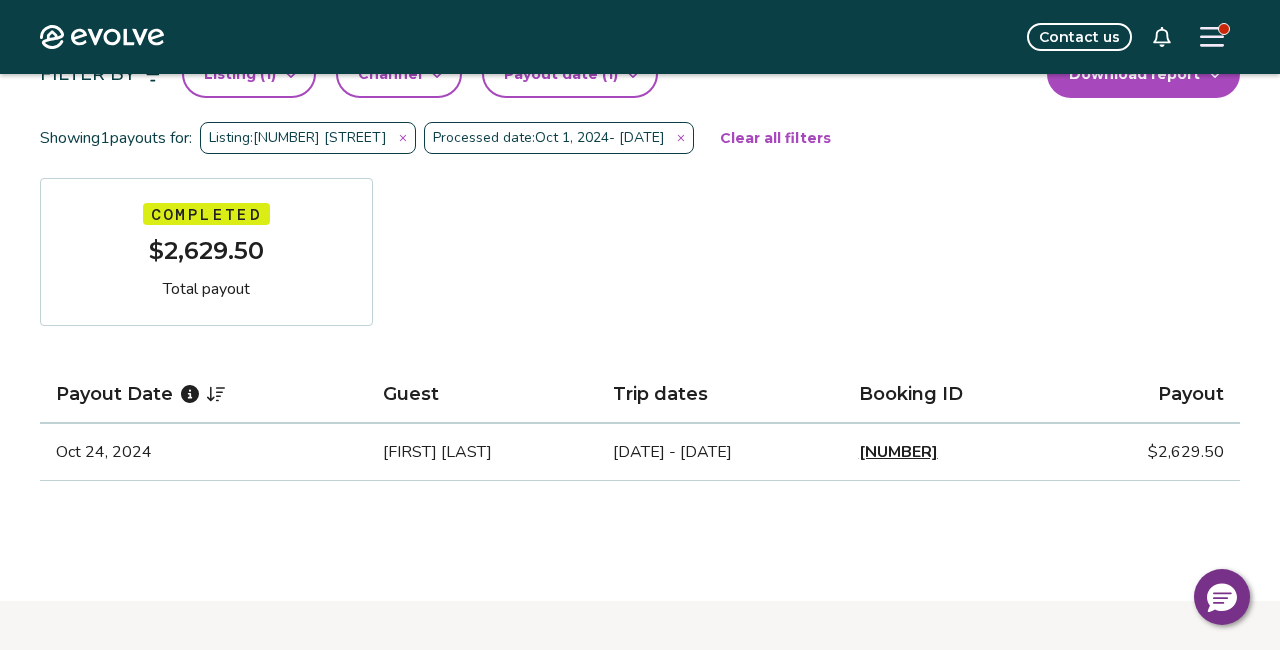 scroll, scrollTop: 213, scrollLeft: 0, axis: vertical 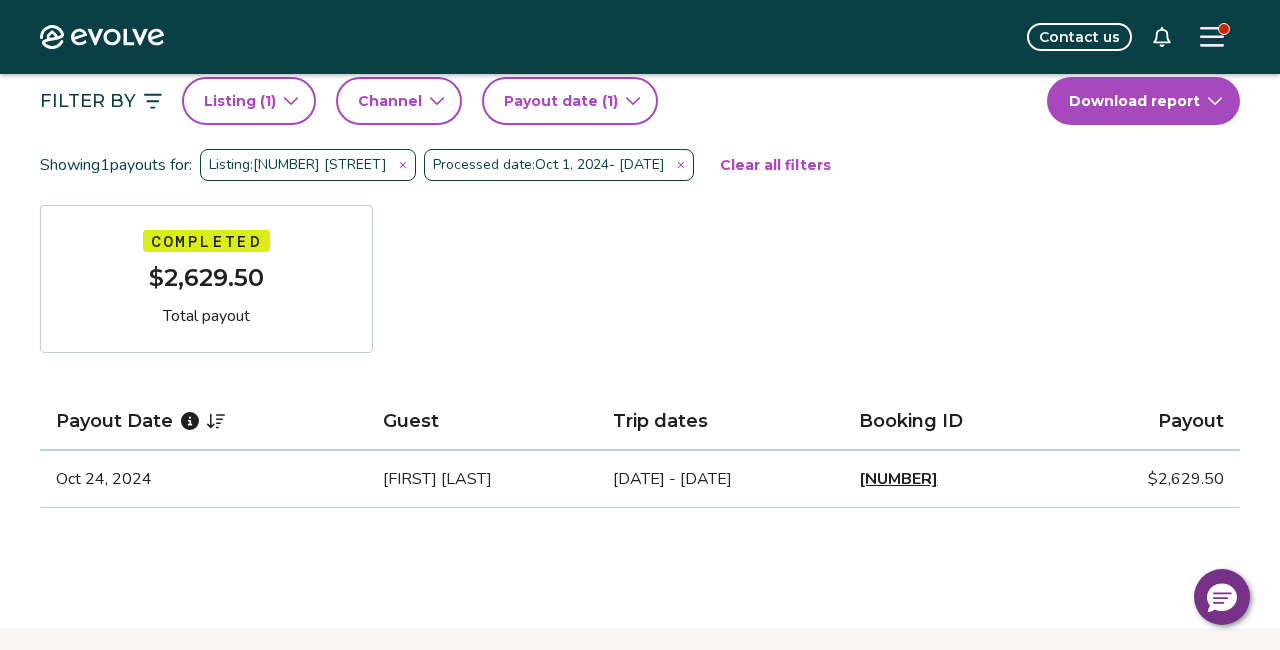 click 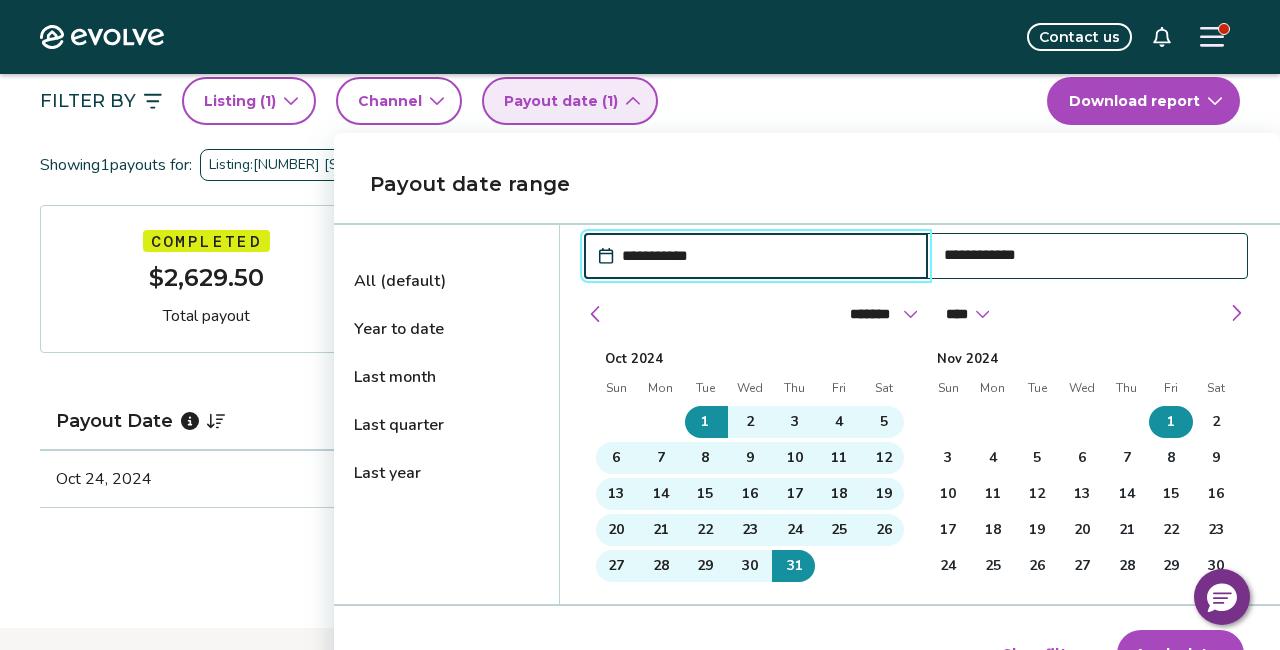 click on "1" at bounding box center [1171, 422] 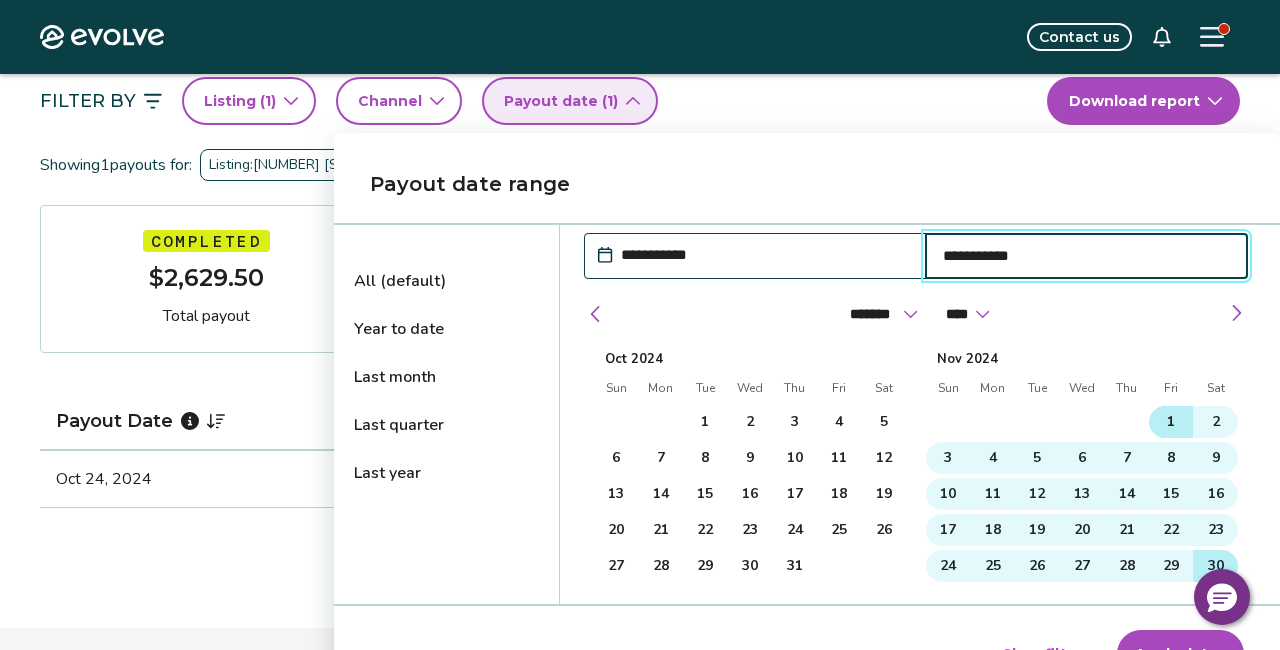 click on "30" at bounding box center (1216, 566) 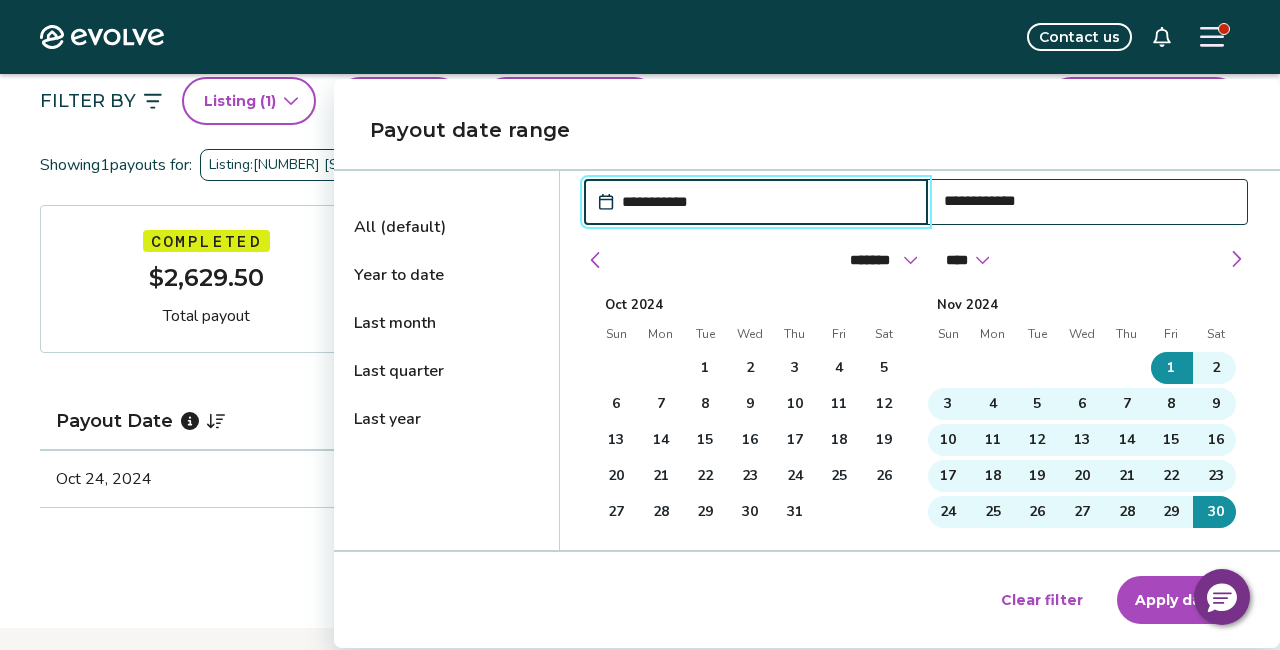 scroll, scrollTop: 285, scrollLeft: 0, axis: vertical 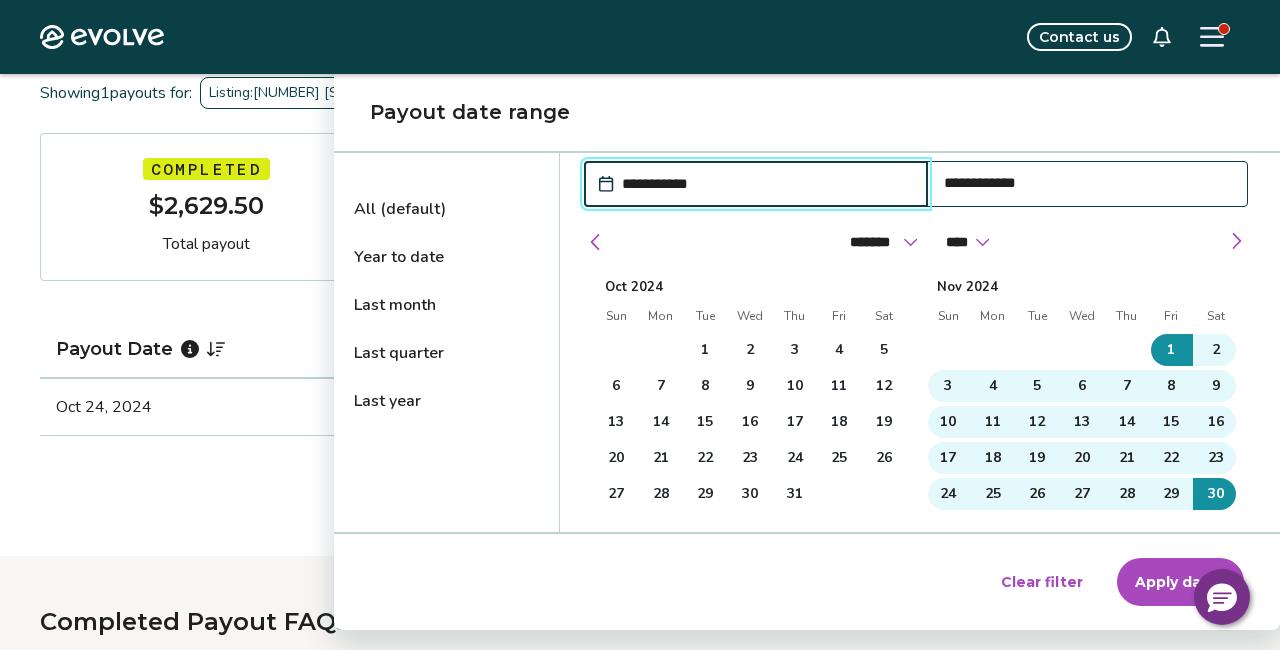 click on "Apply dates" at bounding box center (1180, 582) 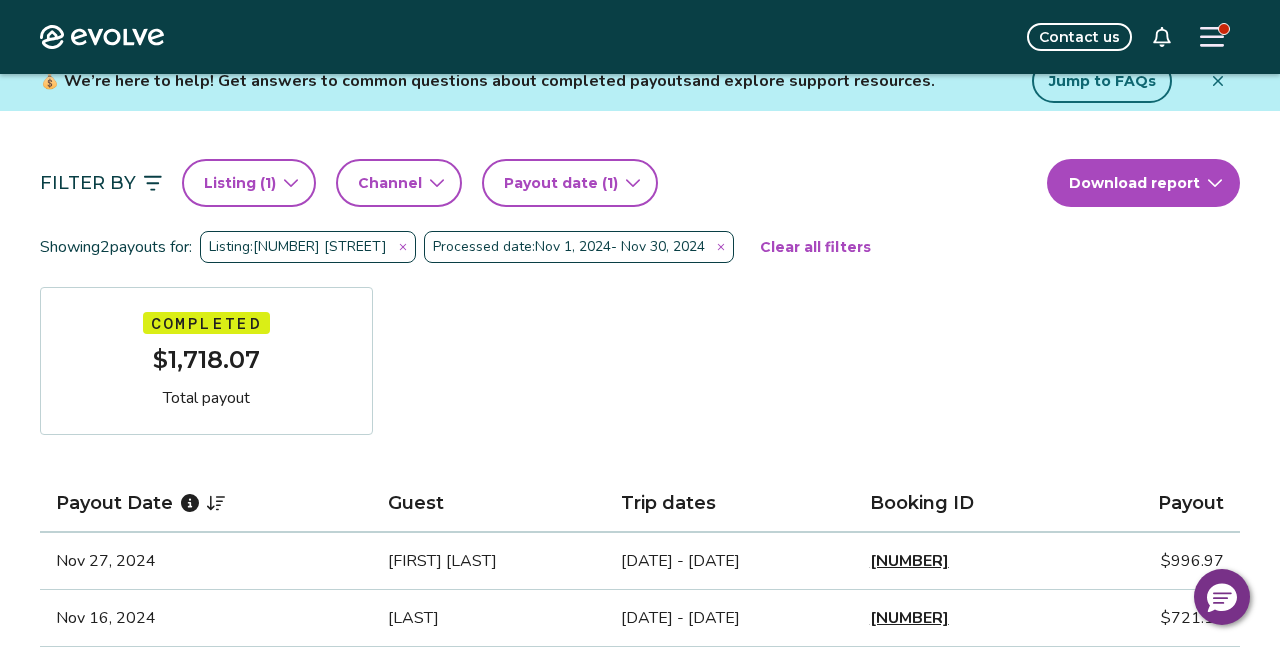 scroll, scrollTop: 0, scrollLeft: 0, axis: both 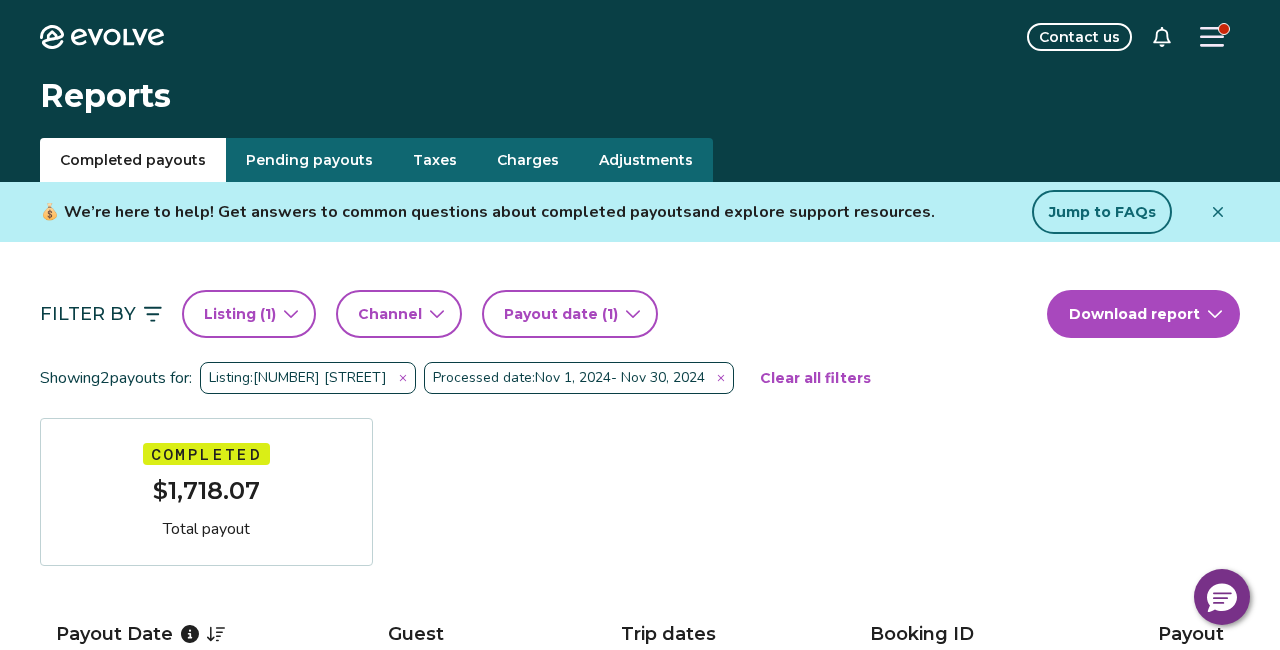 click 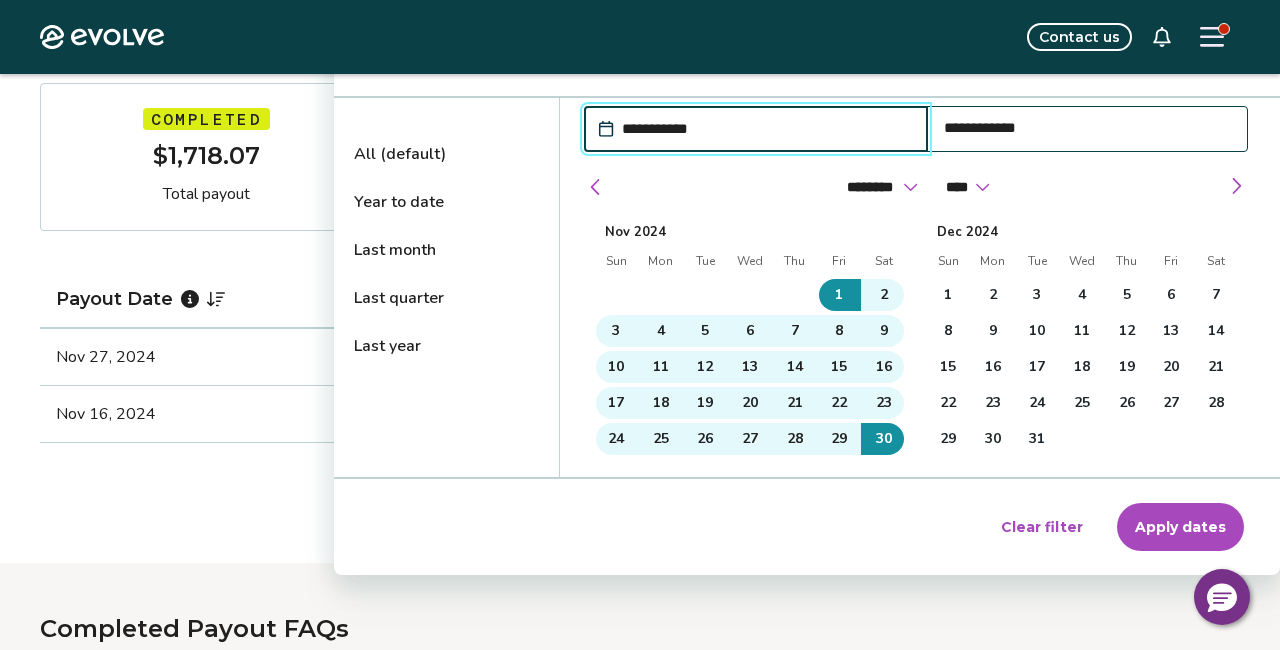 scroll, scrollTop: 348, scrollLeft: 0, axis: vertical 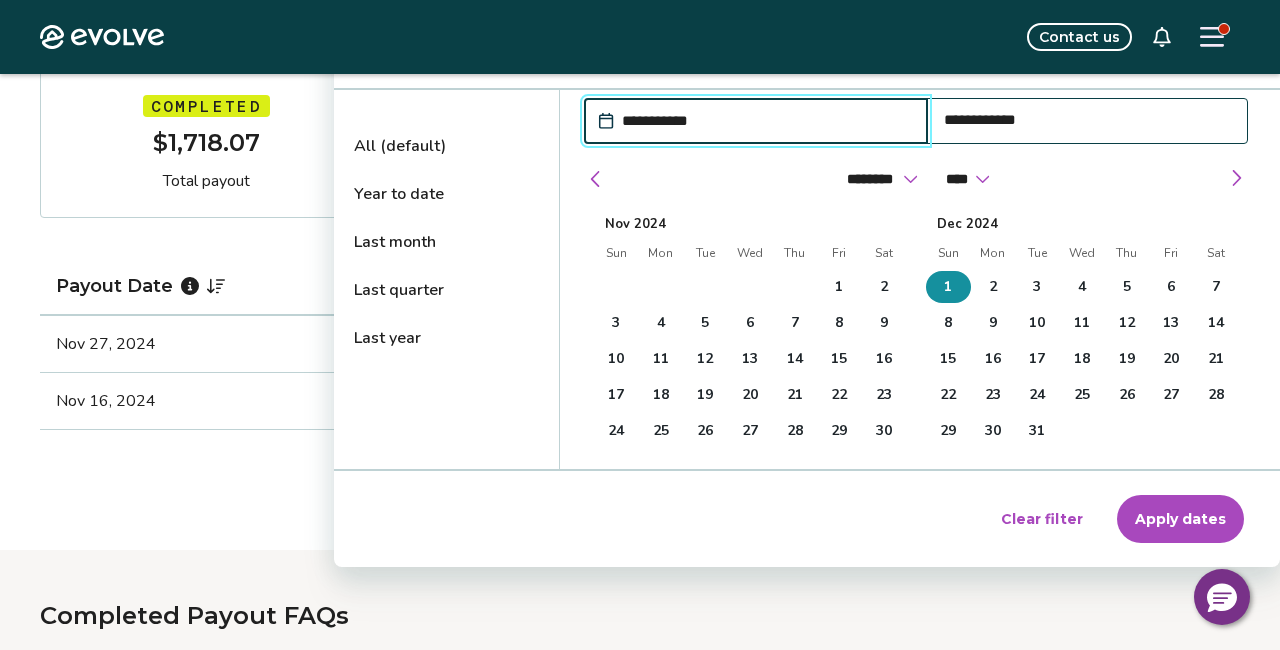 click on "1" at bounding box center [948, 287] 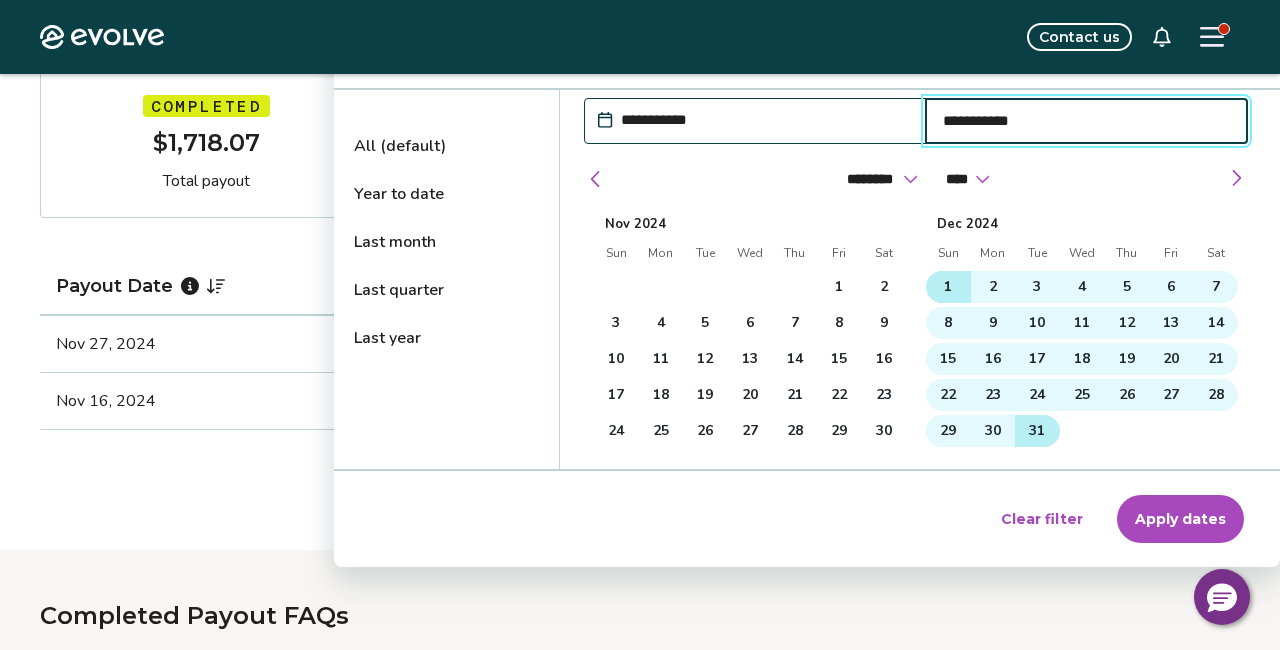 click on "31" at bounding box center [1037, 431] 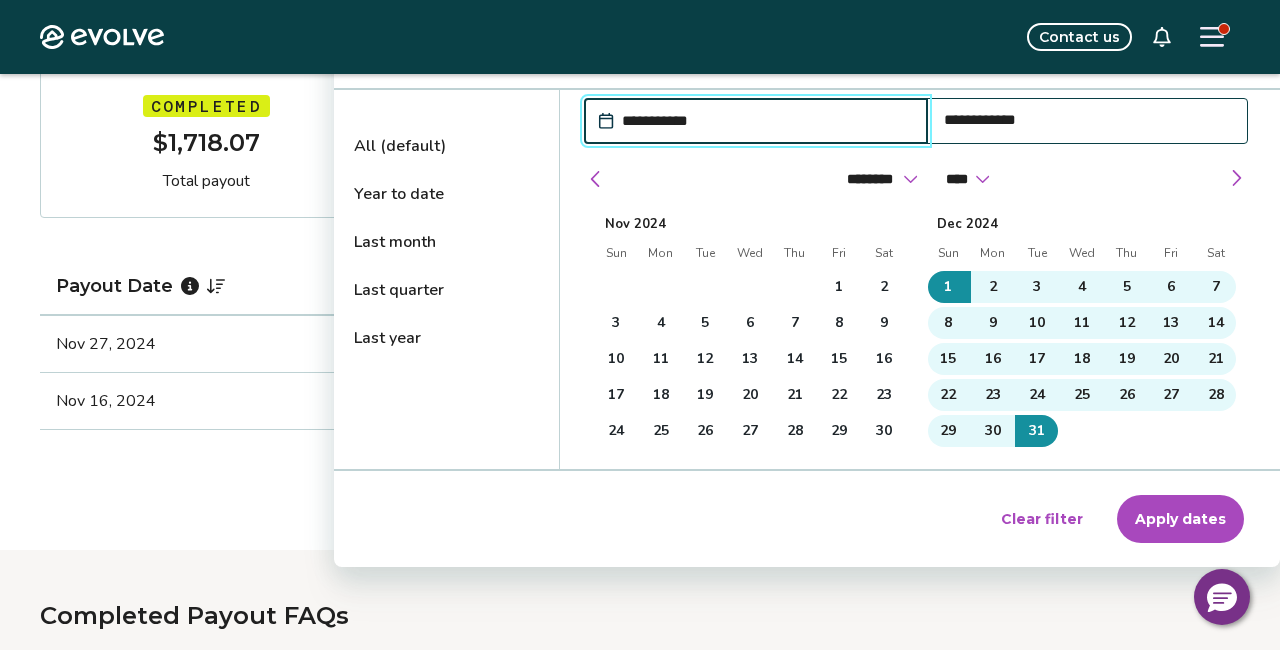 click on "Apply dates" at bounding box center (1180, 519) 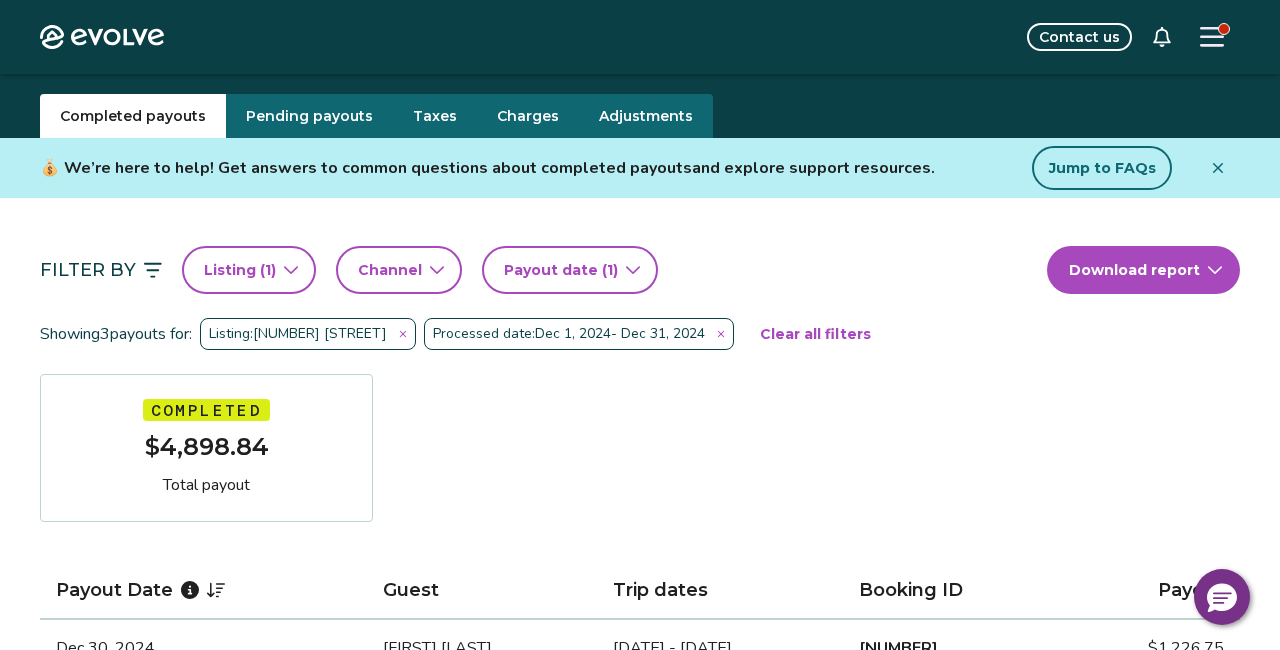 scroll, scrollTop: 20, scrollLeft: 0, axis: vertical 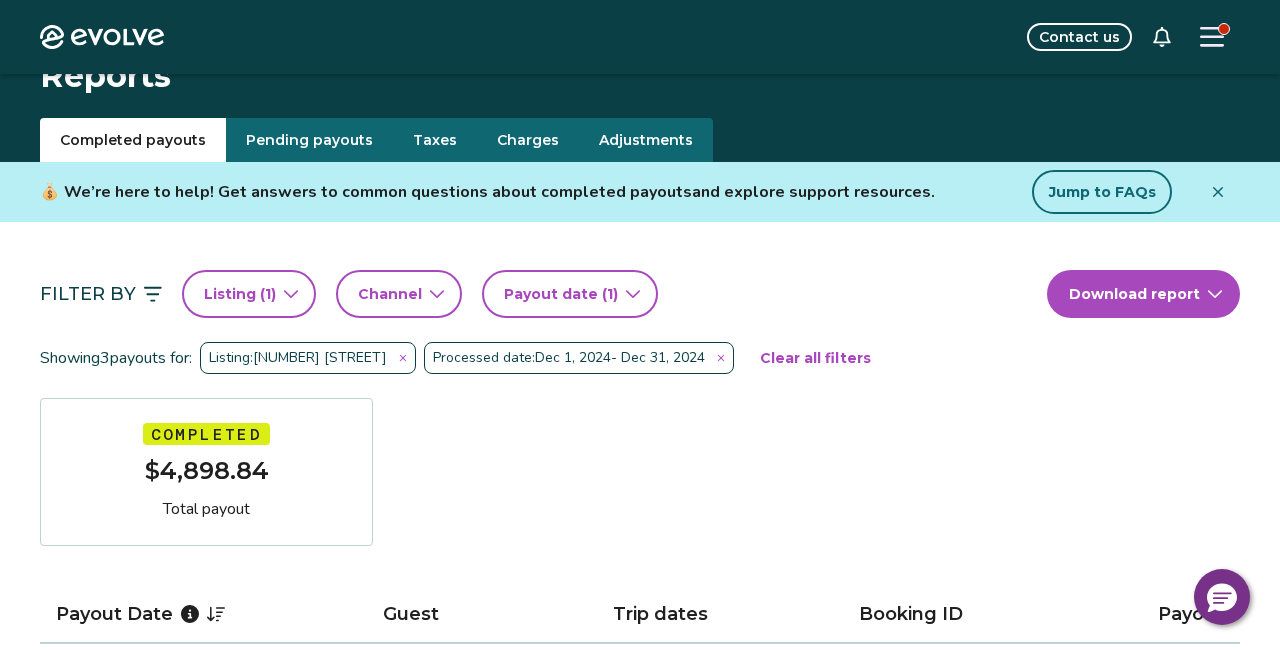 click on "Payout date (1)" at bounding box center [570, 294] 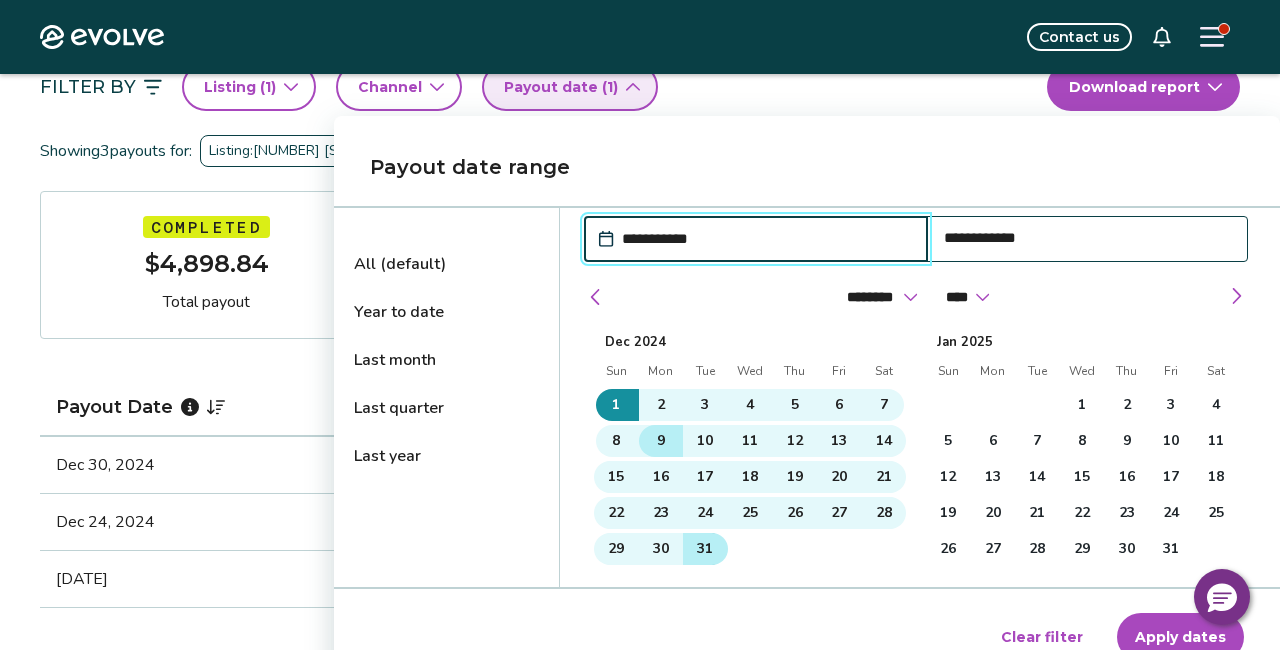 scroll, scrollTop: 230, scrollLeft: 0, axis: vertical 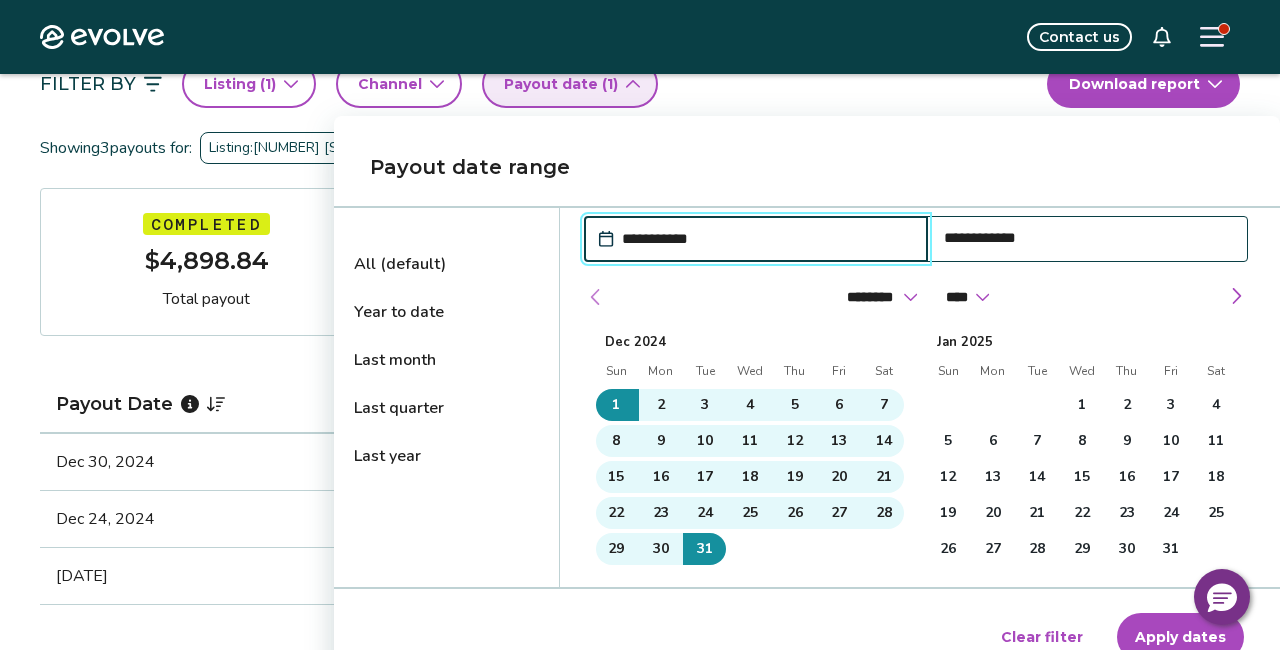 click at bounding box center (596, 297) 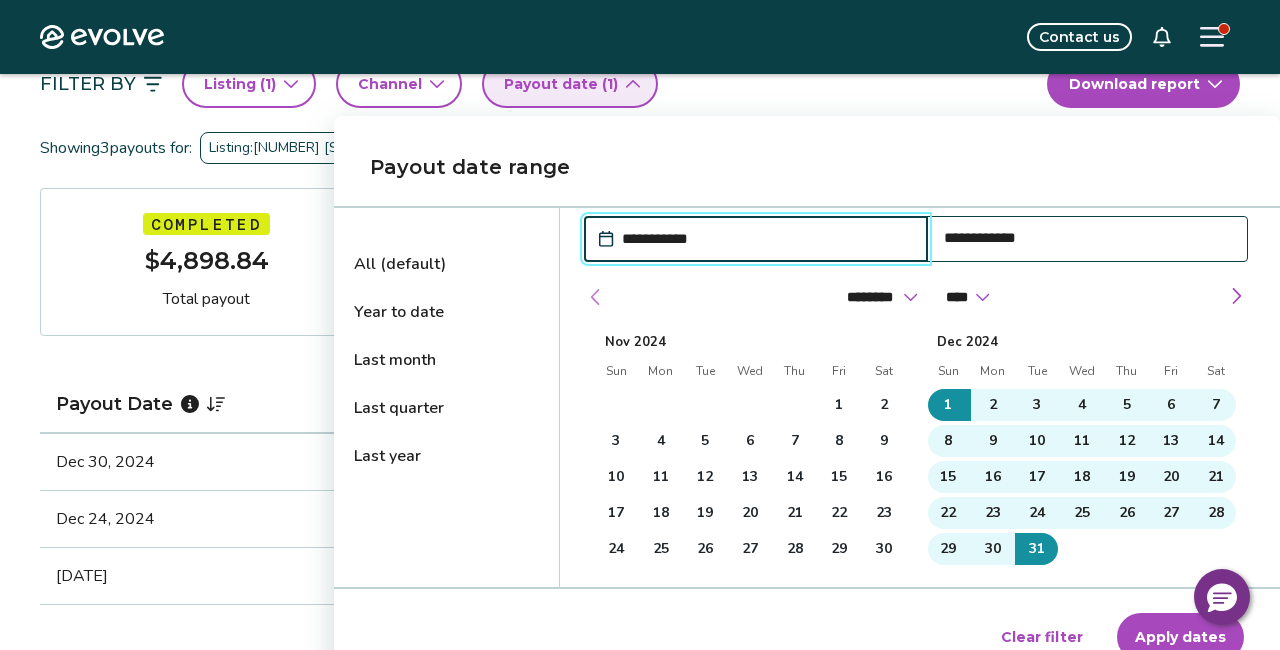 click at bounding box center (596, 297) 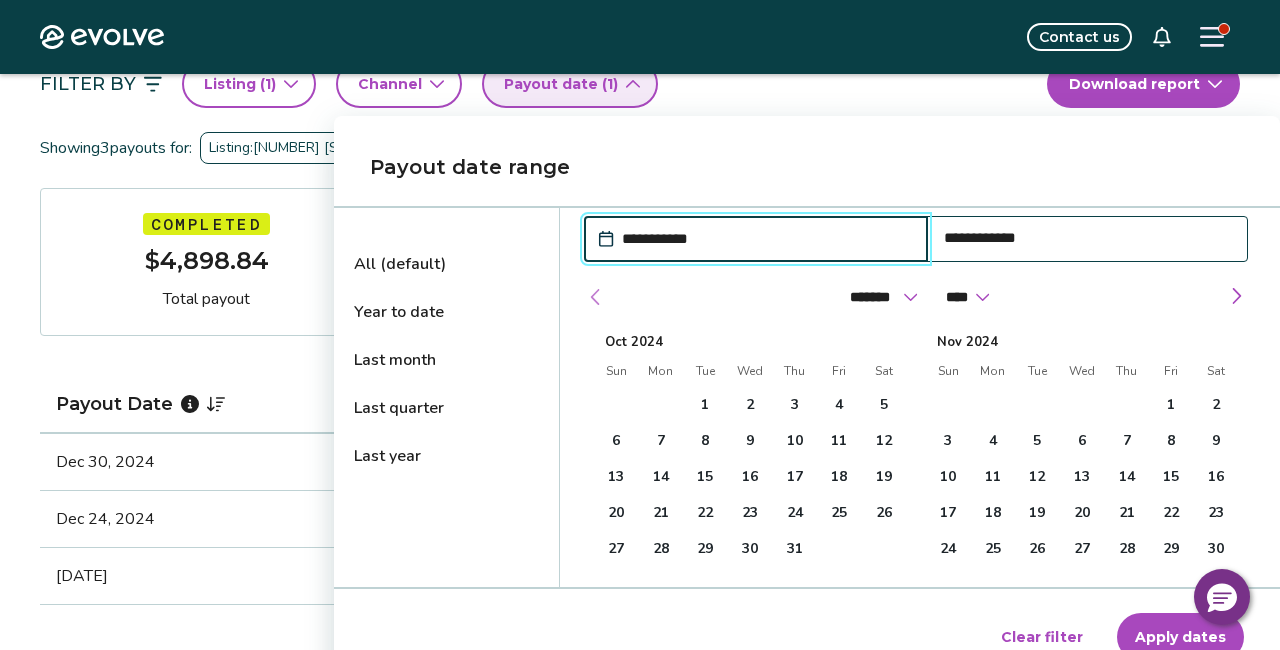 click at bounding box center [596, 297] 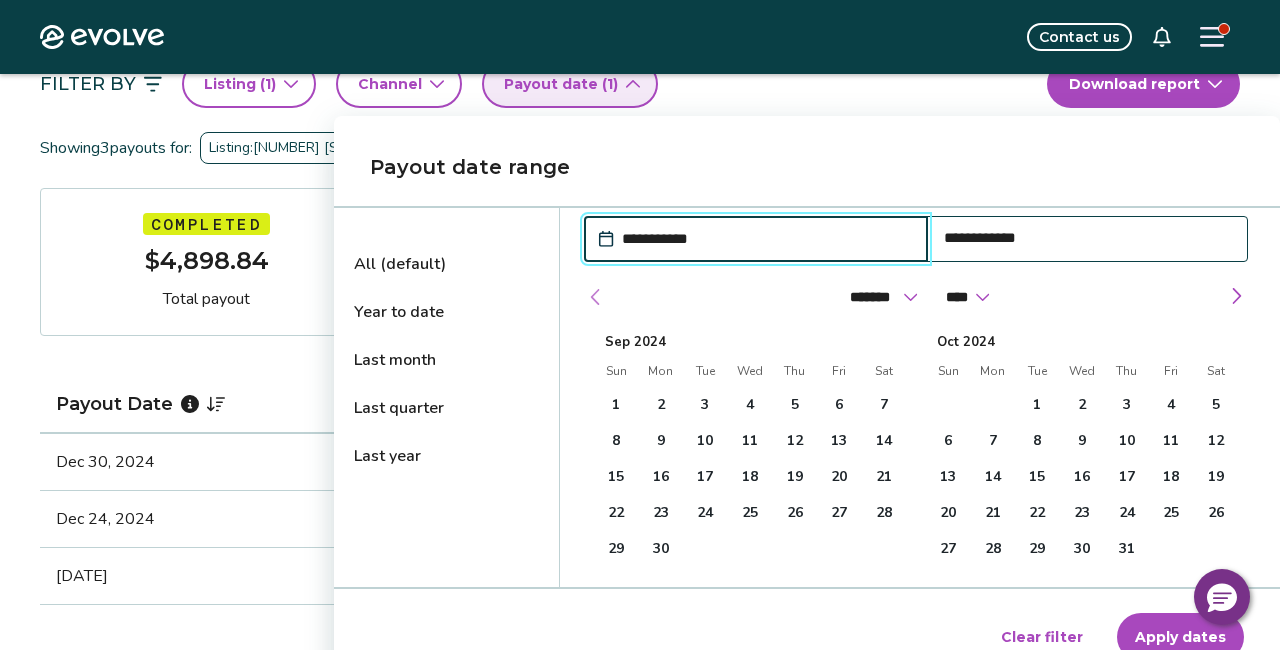 click at bounding box center [596, 297] 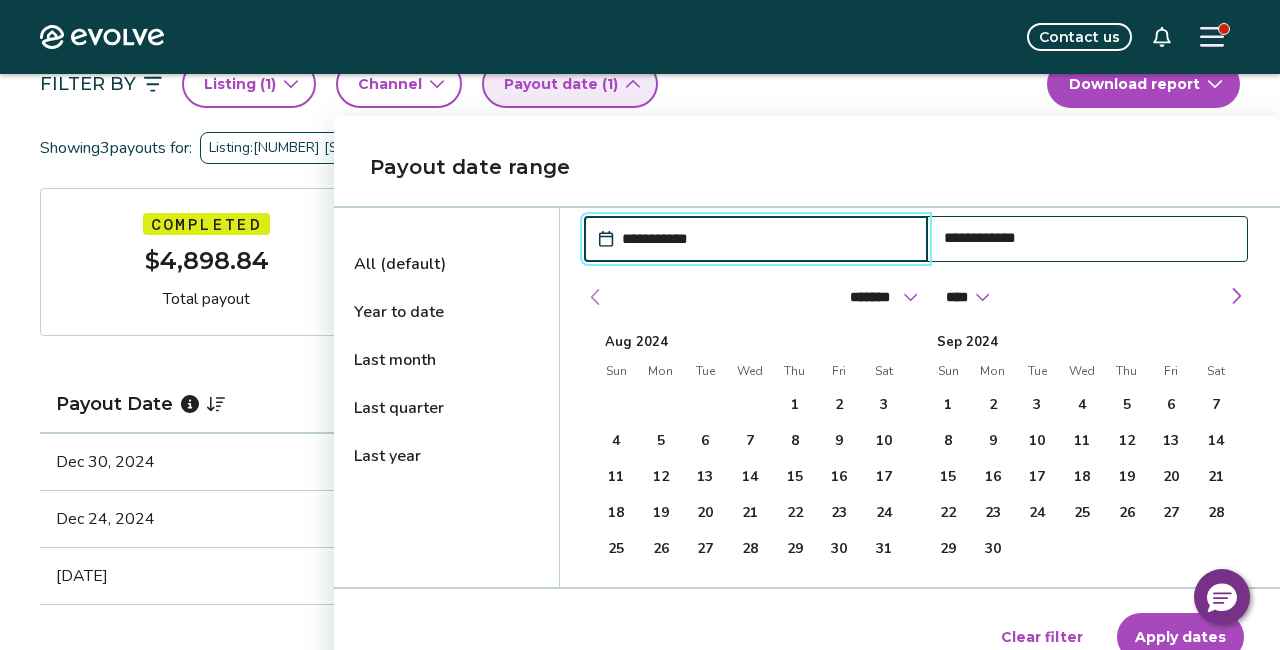 click at bounding box center (596, 297) 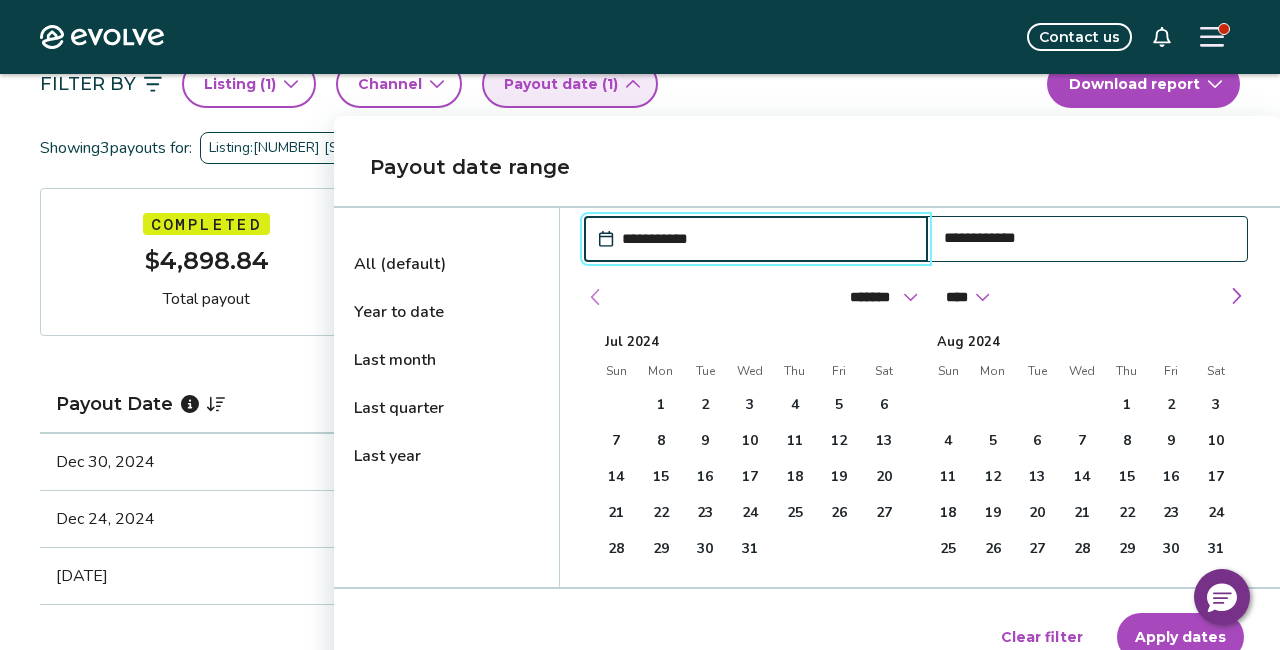 click at bounding box center (596, 297) 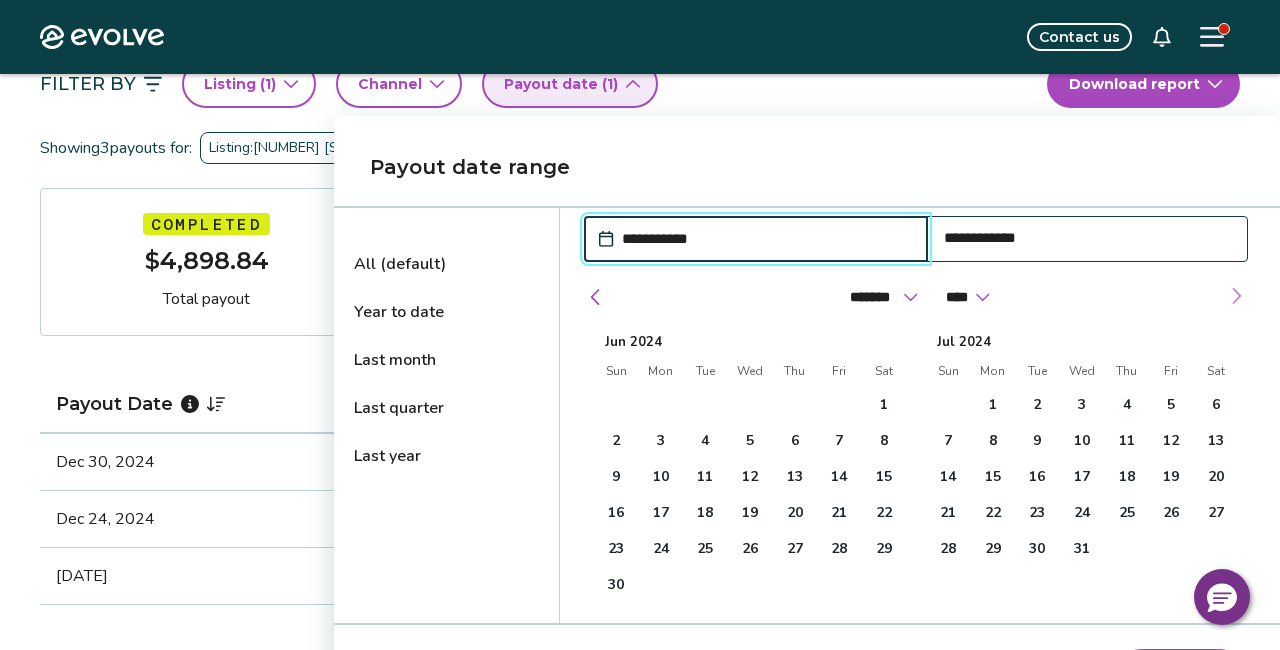 click at bounding box center [1236, 296] 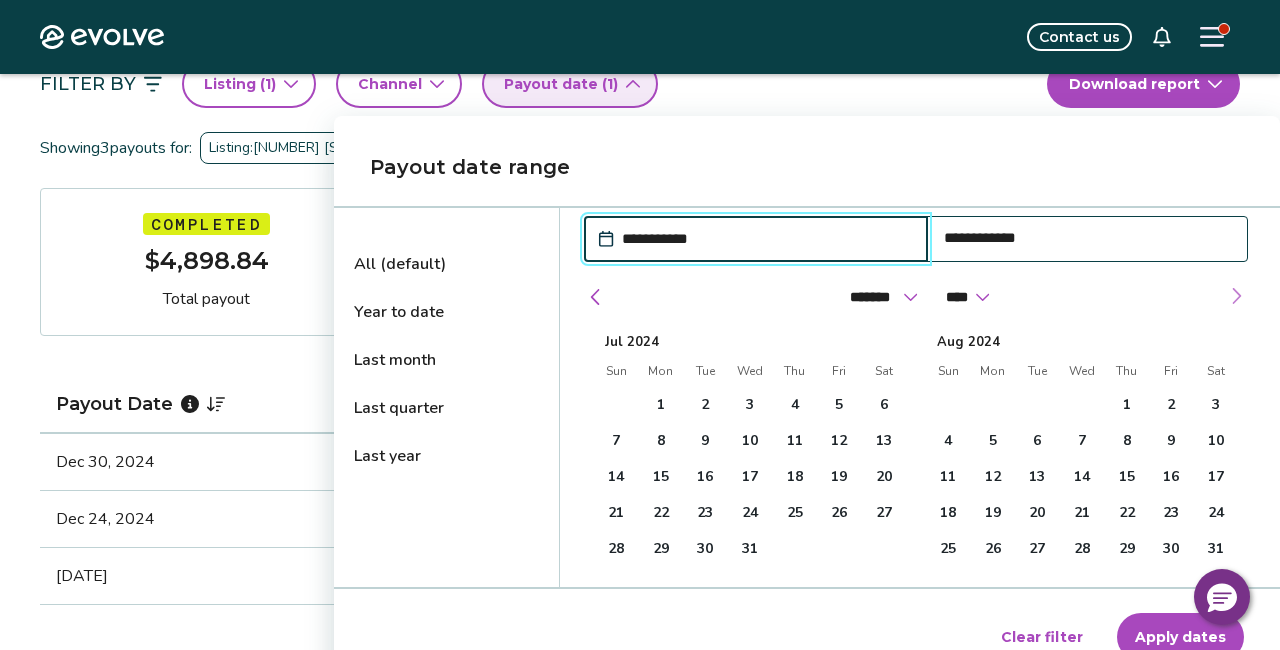 click at bounding box center [1236, 296] 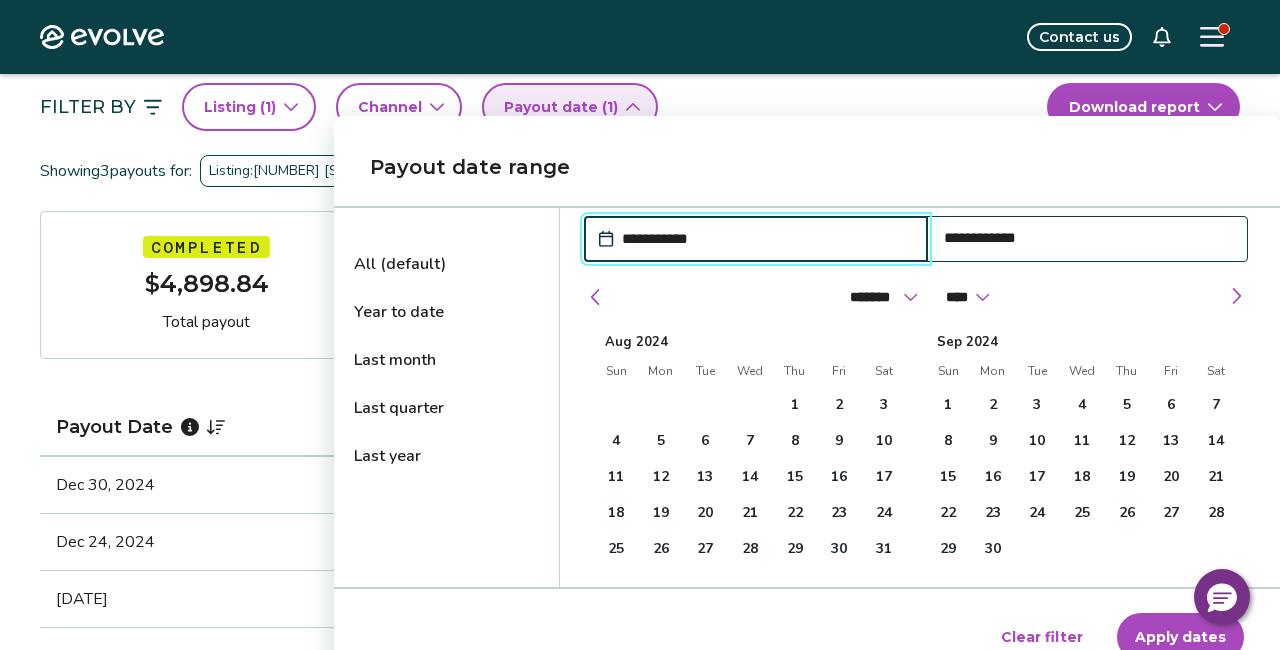 scroll, scrollTop: 157, scrollLeft: 0, axis: vertical 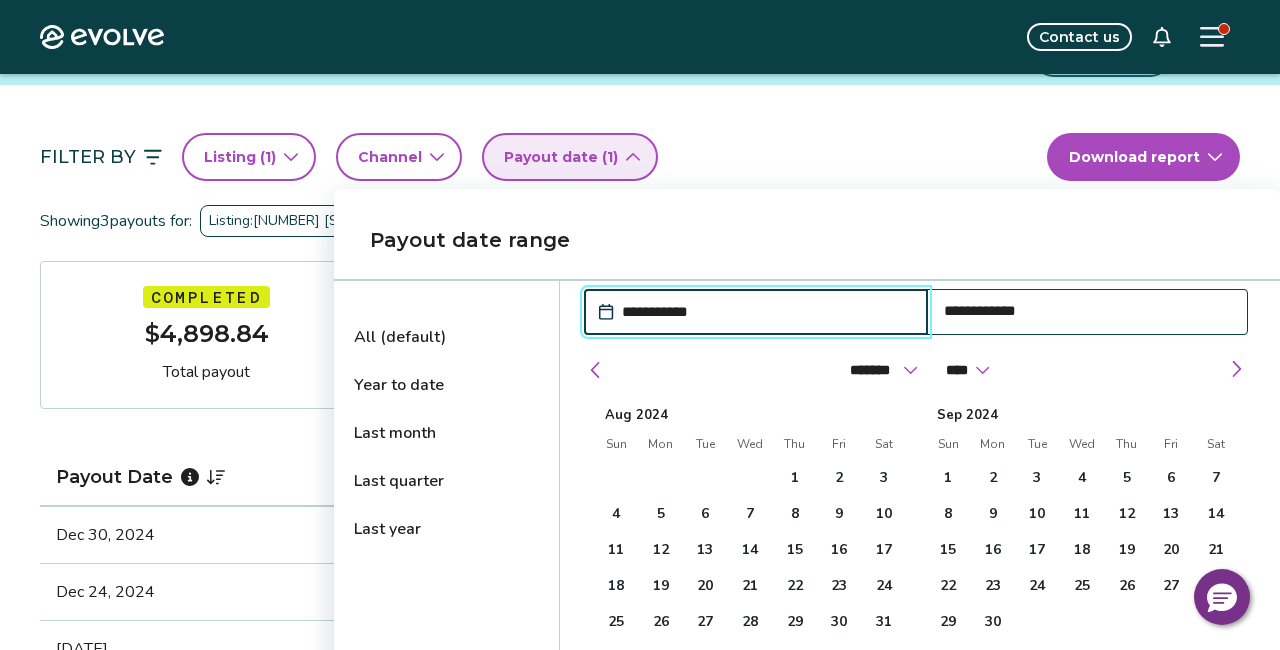 click on "Payout date range" at bounding box center (807, 240) 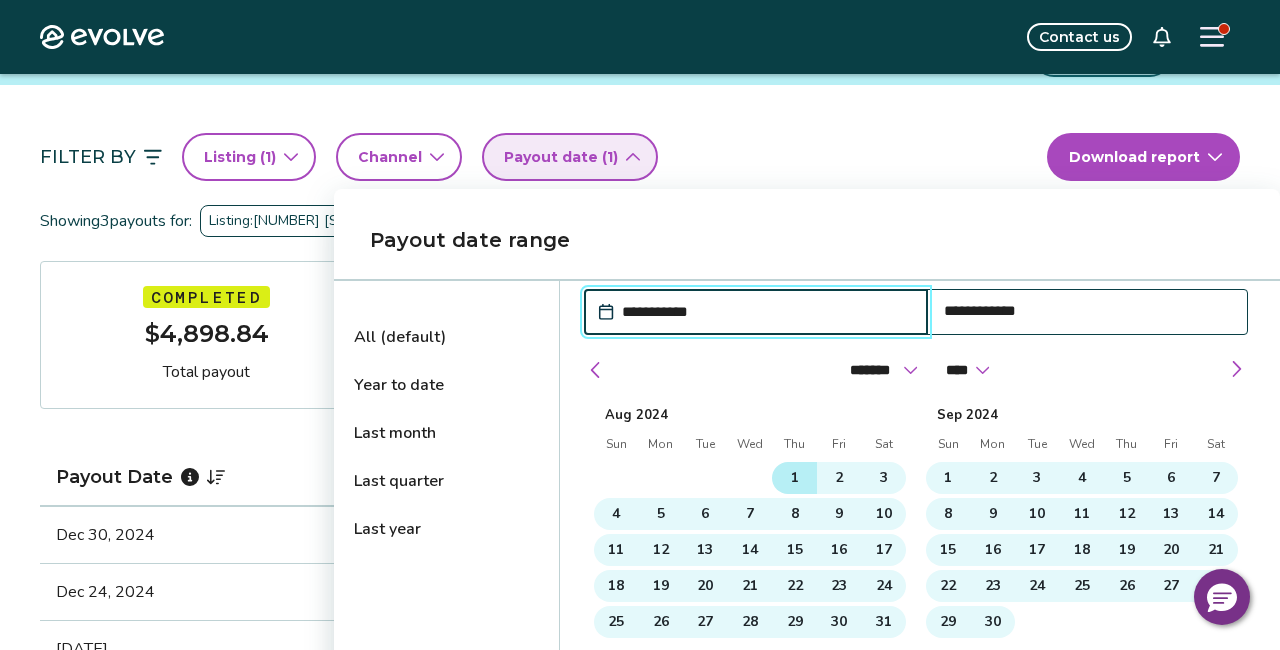 click on "1" at bounding box center [794, 478] 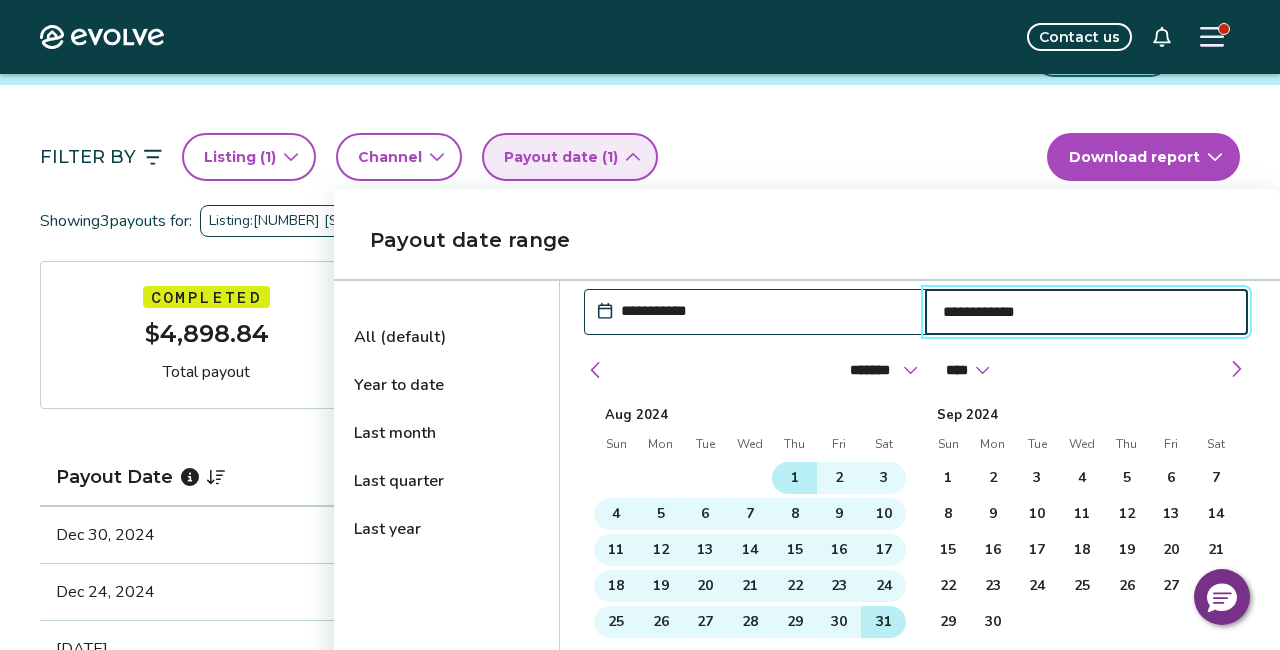 click on "31" at bounding box center (884, 622) 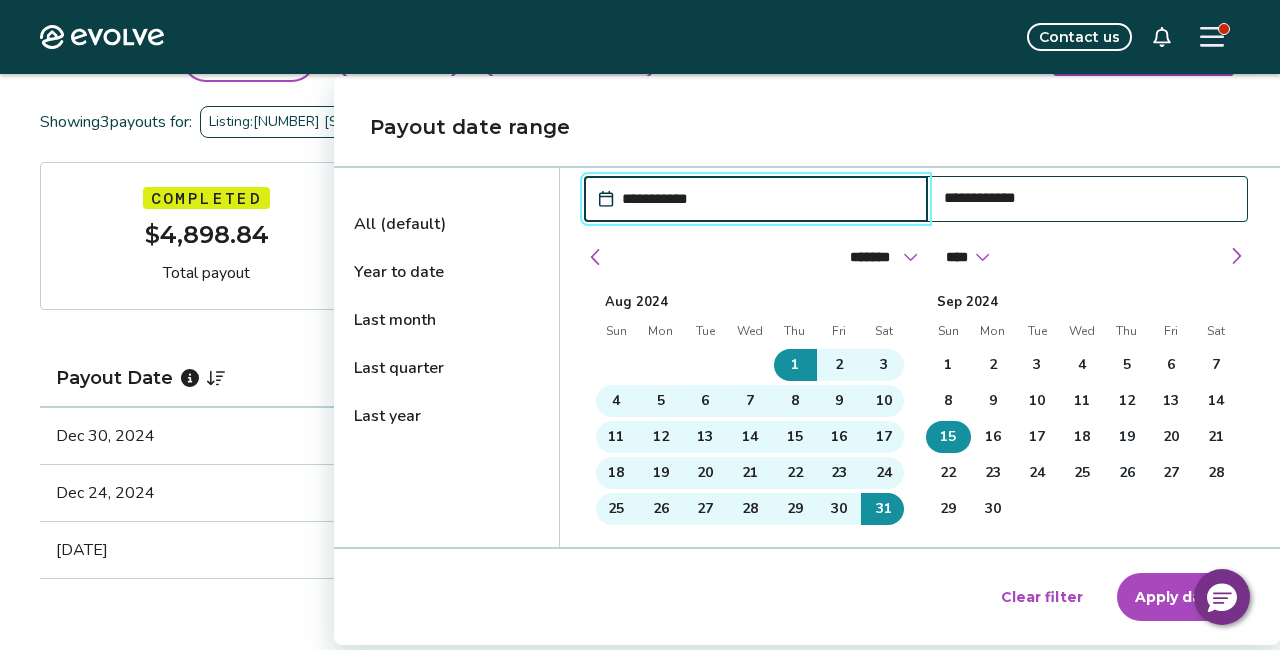 scroll, scrollTop: 270, scrollLeft: 0, axis: vertical 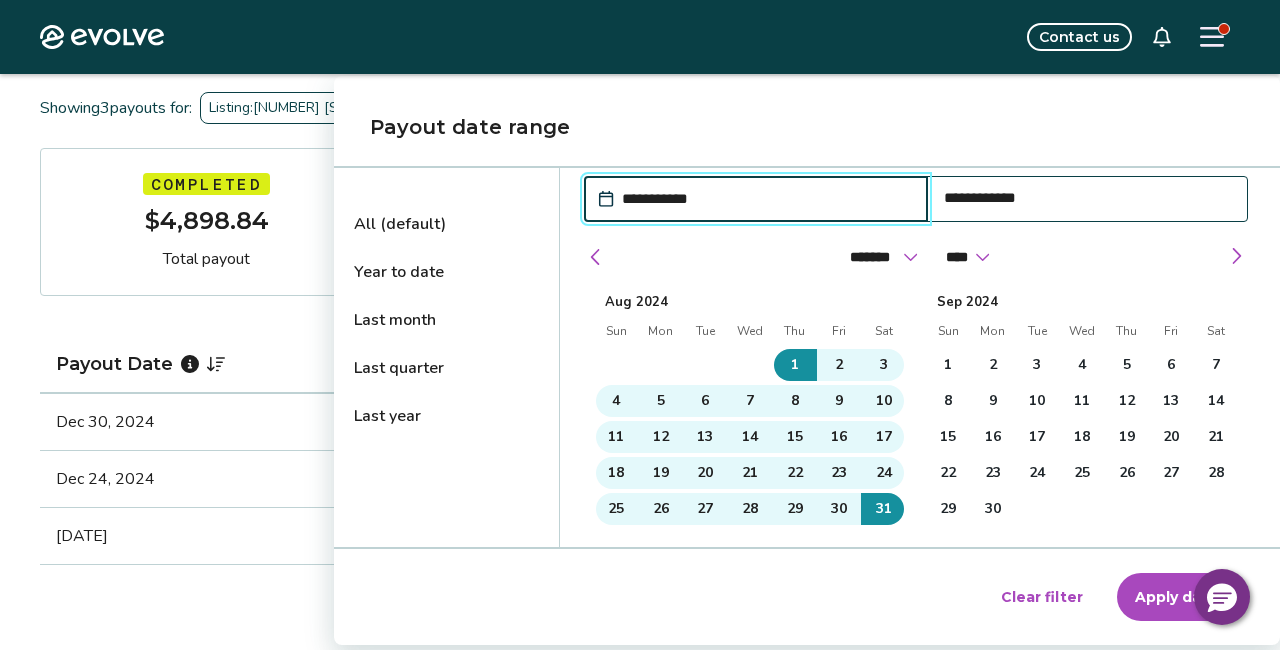 click on "Apply dates" at bounding box center [1180, 597] 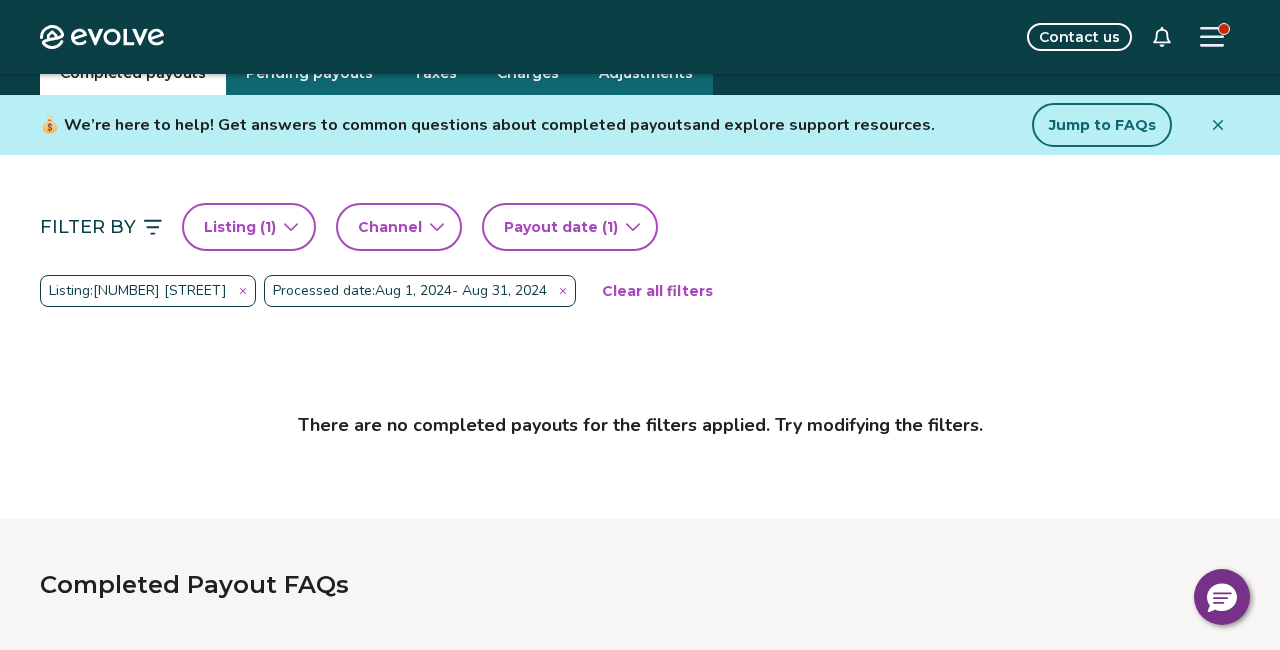 scroll, scrollTop: 81, scrollLeft: 0, axis: vertical 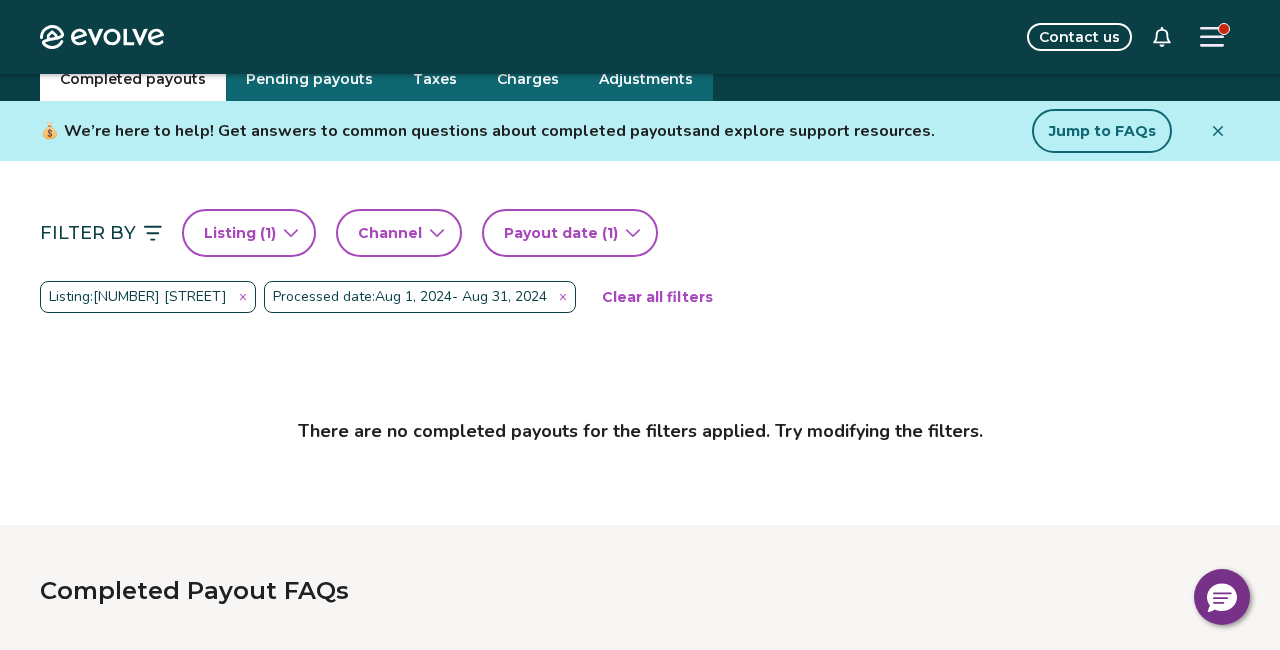 click on "Listing ( 1 )" at bounding box center (249, 233) 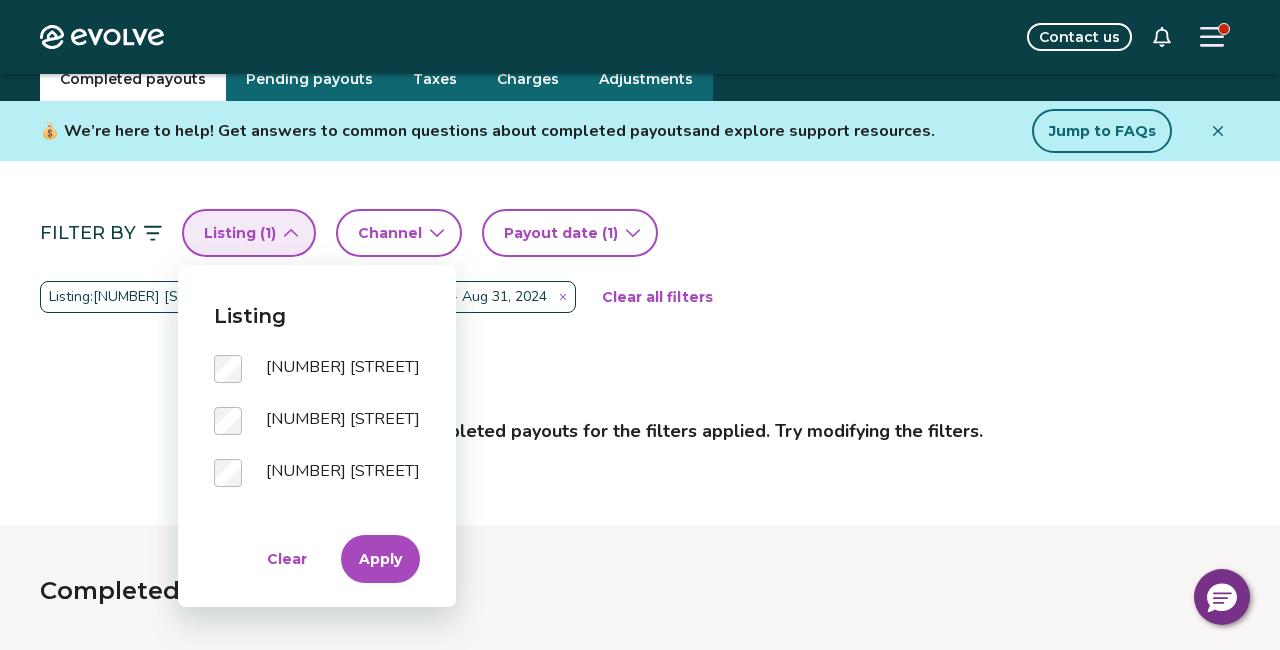 click on "Apply" at bounding box center [380, 559] 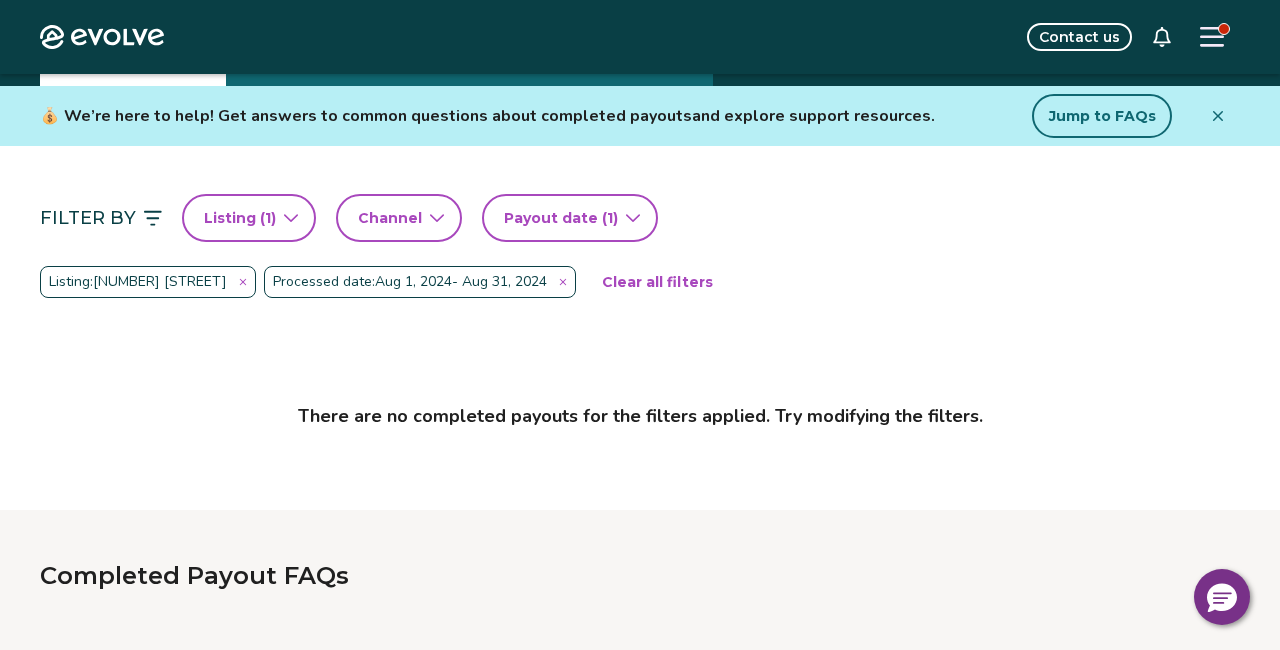 scroll, scrollTop: 88, scrollLeft: 0, axis: vertical 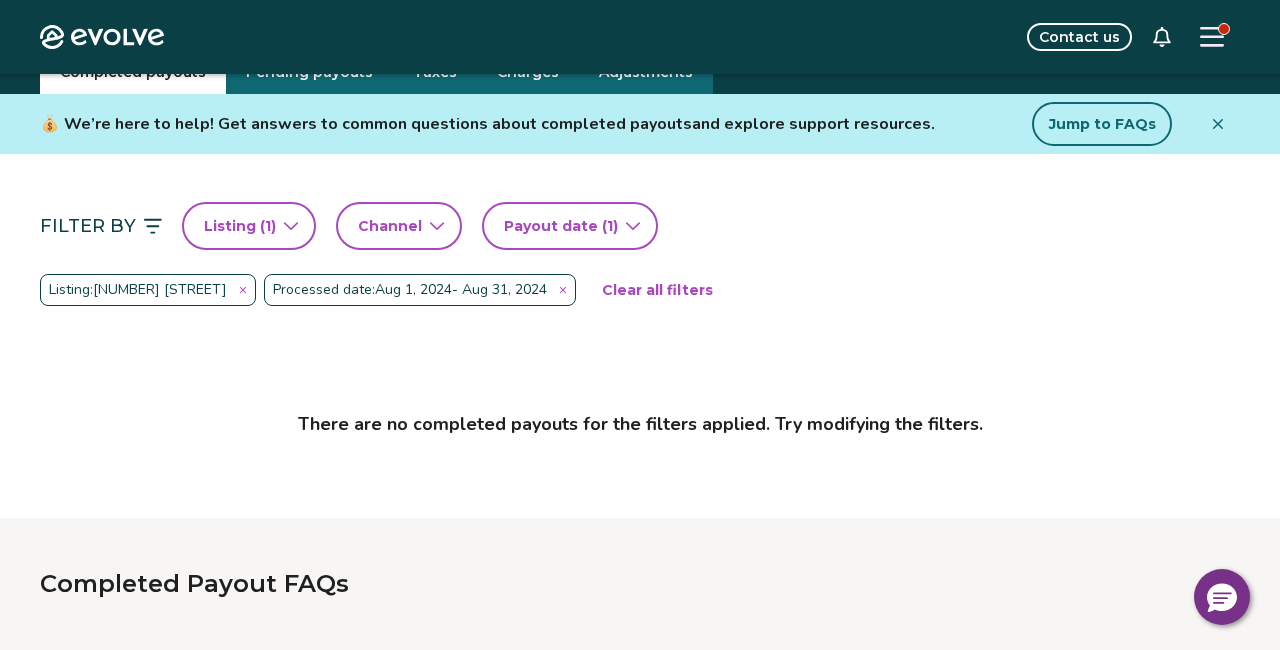 click 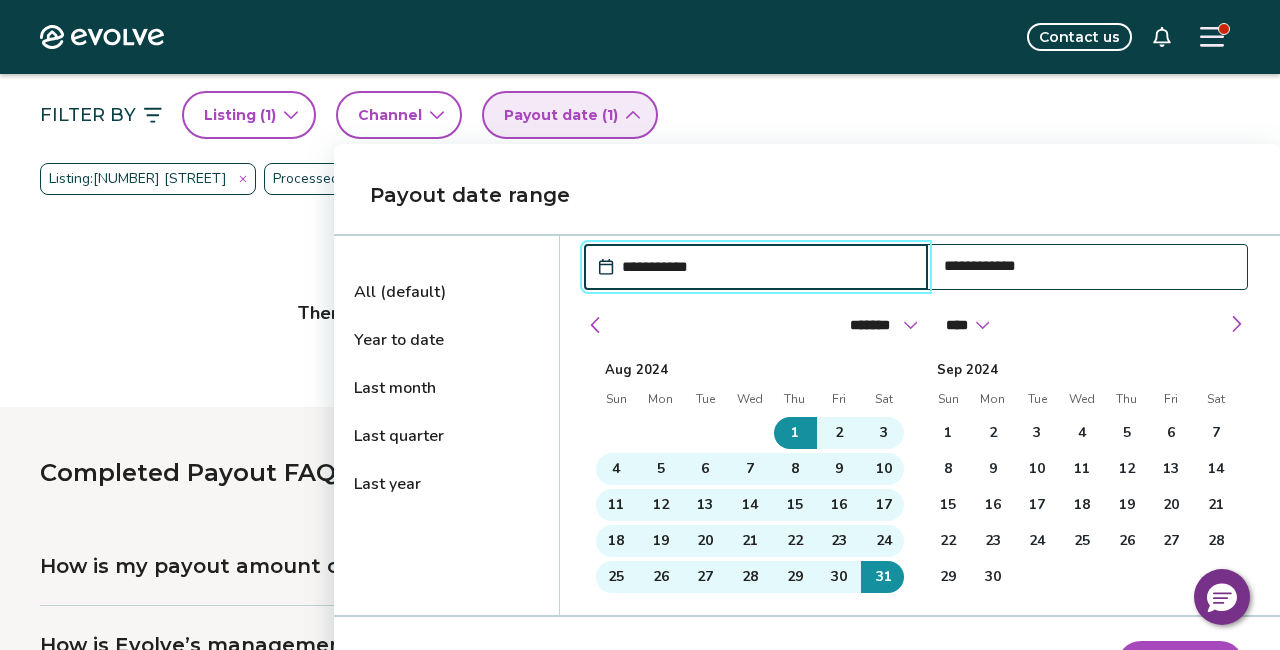 scroll, scrollTop: 202, scrollLeft: 0, axis: vertical 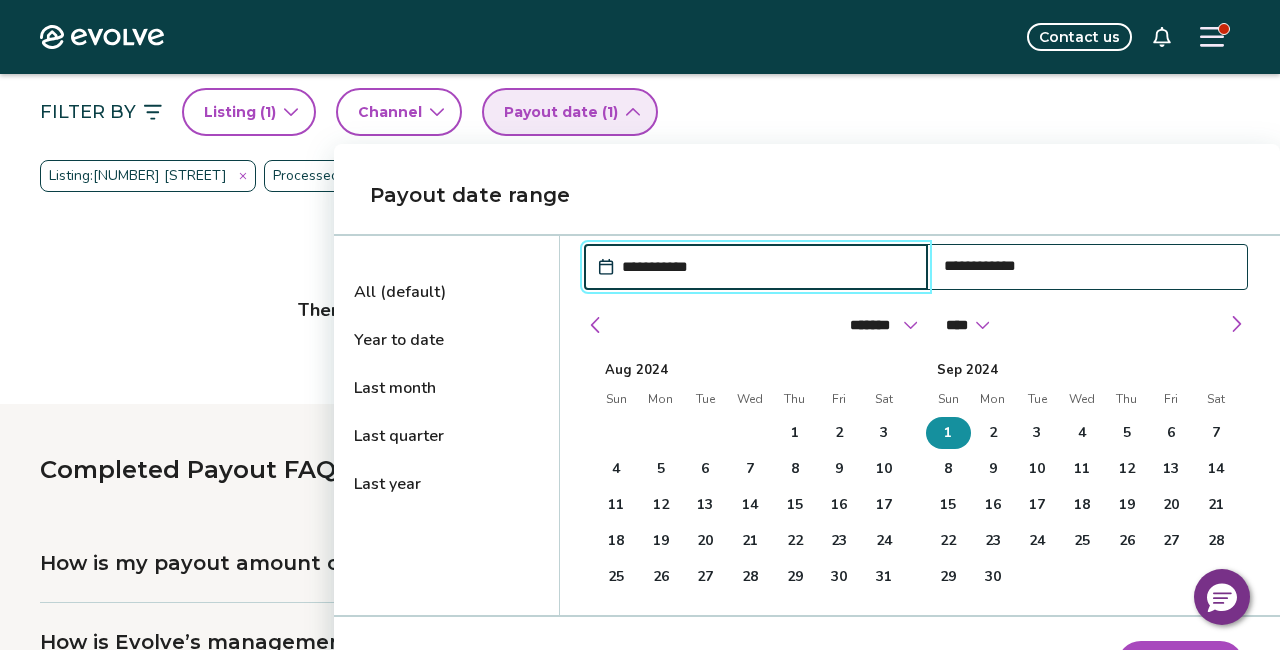 click on "1" at bounding box center [948, 433] 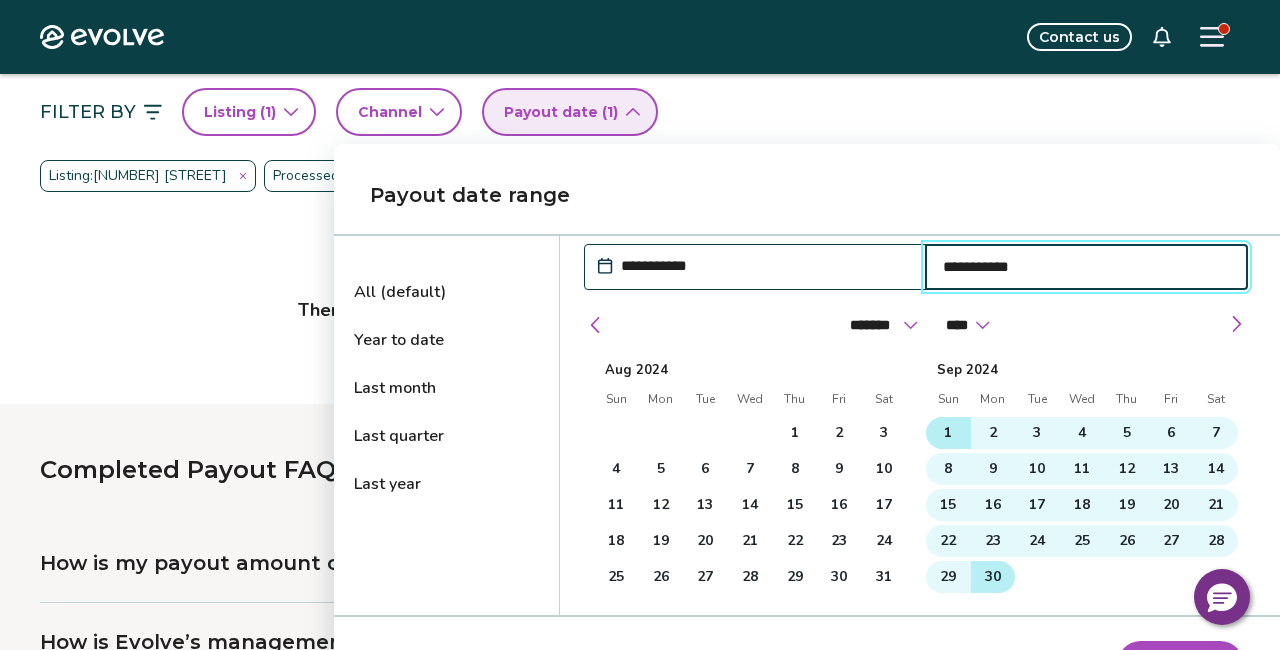 click on "30" at bounding box center (993, 577) 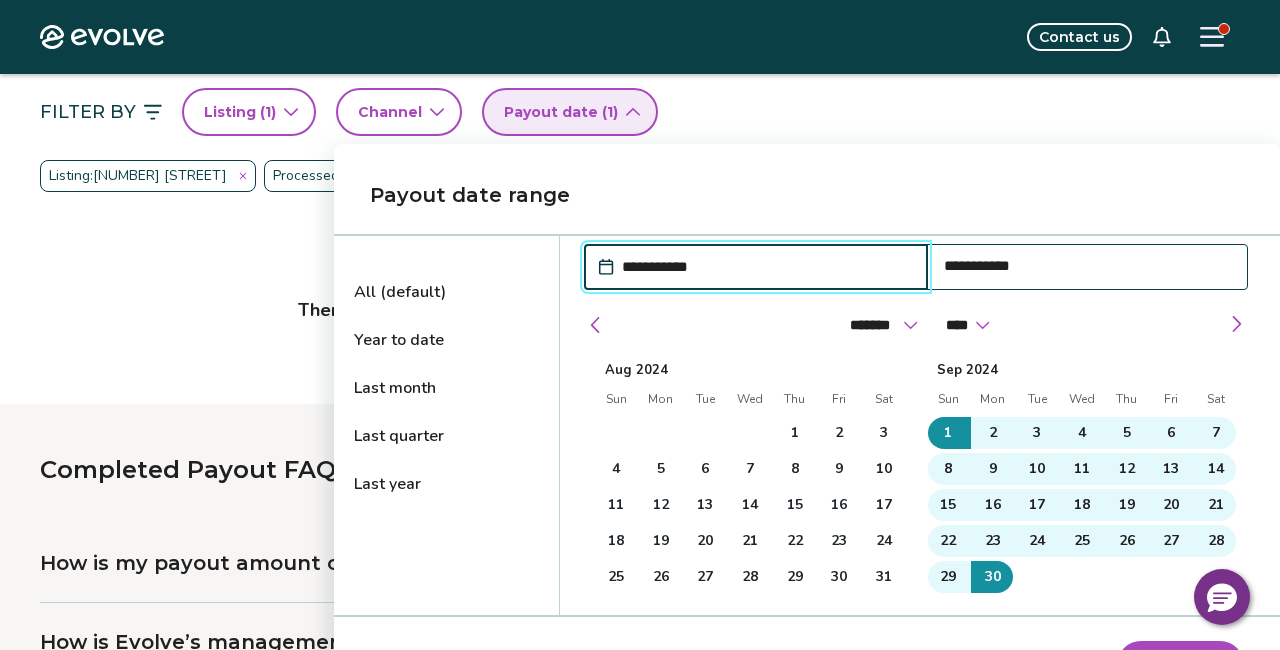 type on "**********" 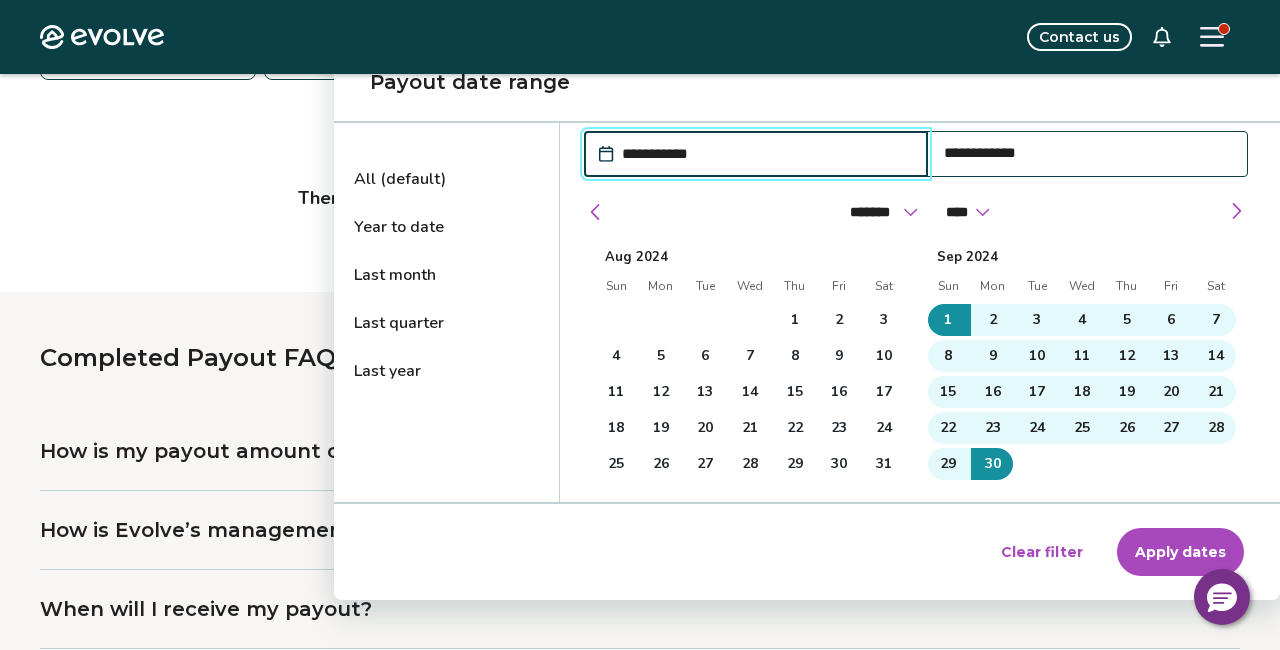 scroll, scrollTop: 315, scrollLeft: 0, axis: vertical 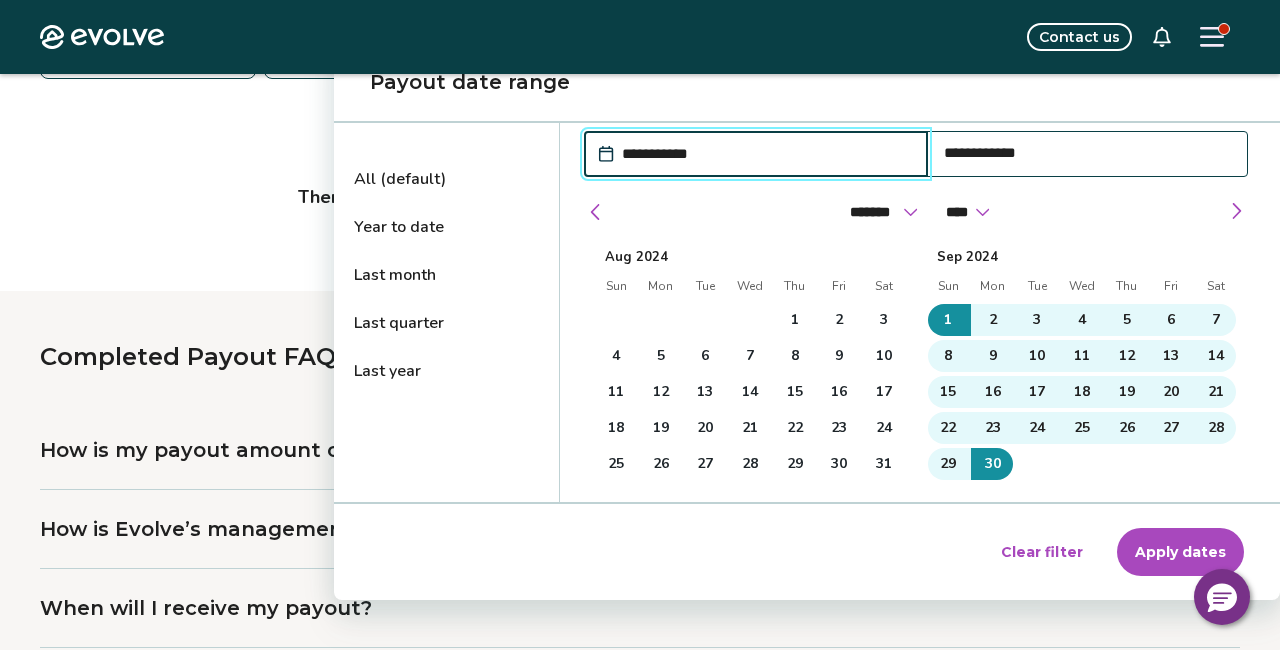 click on "Apply dates" at bounding box center (1180, 552) 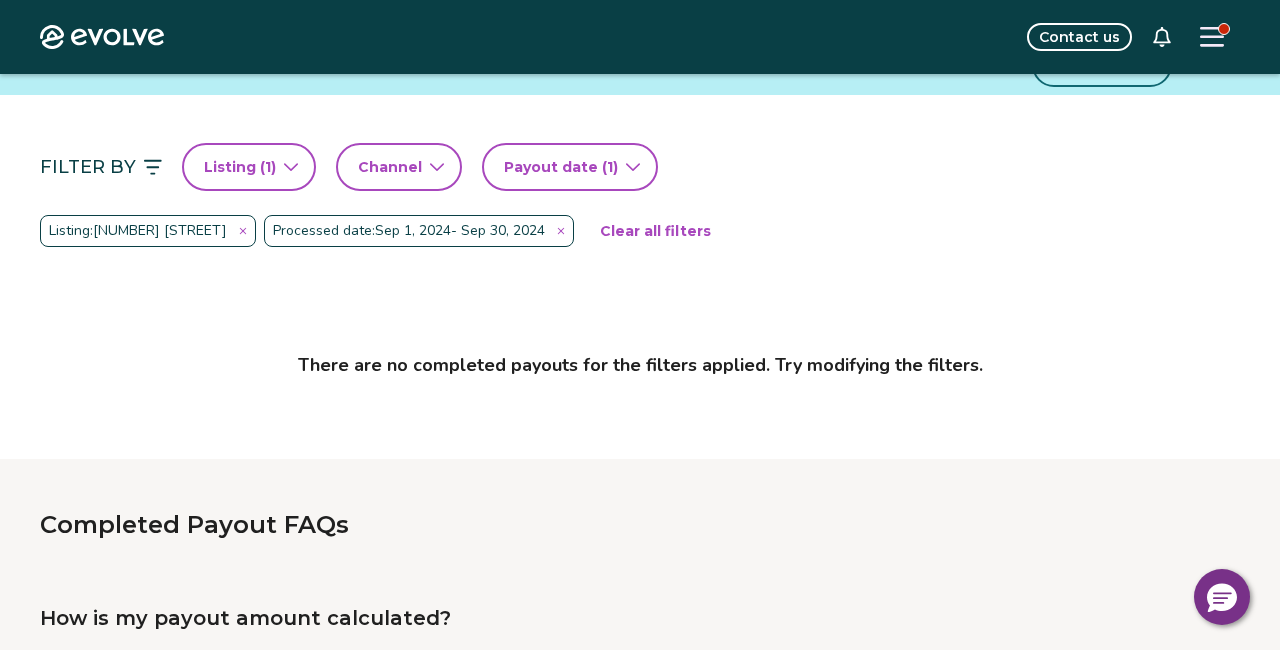 scroll, scrollTop: 138, scrollLeft: 0, axis: vertical 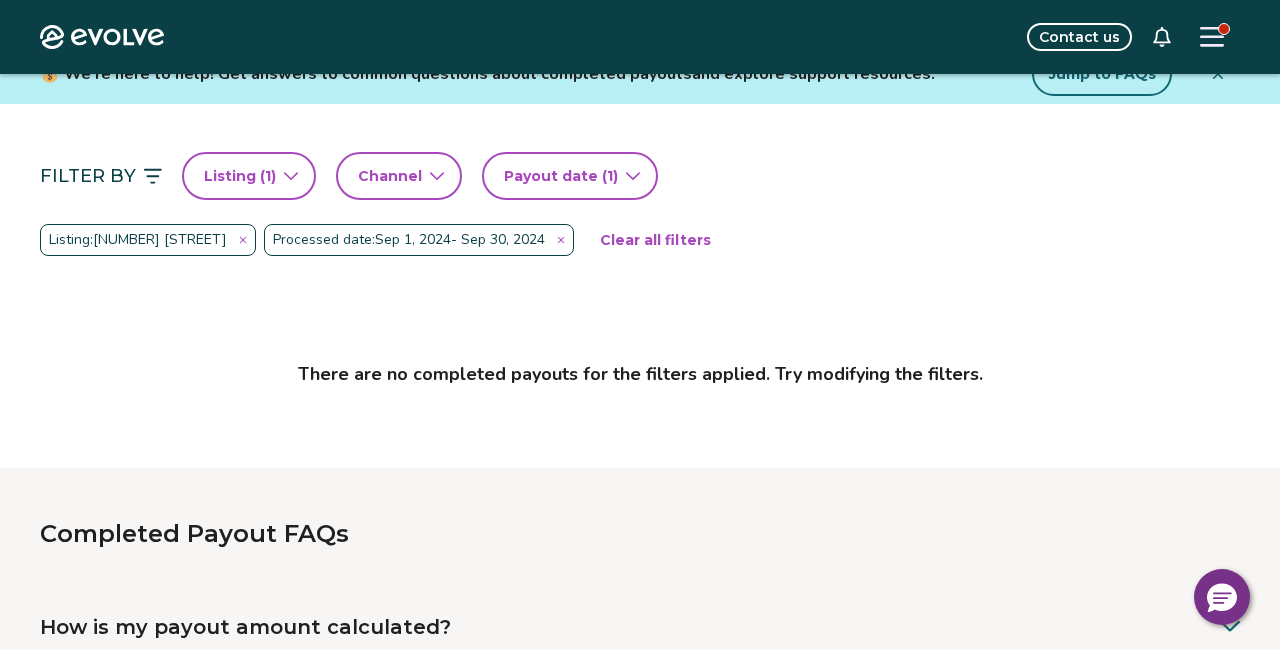 click 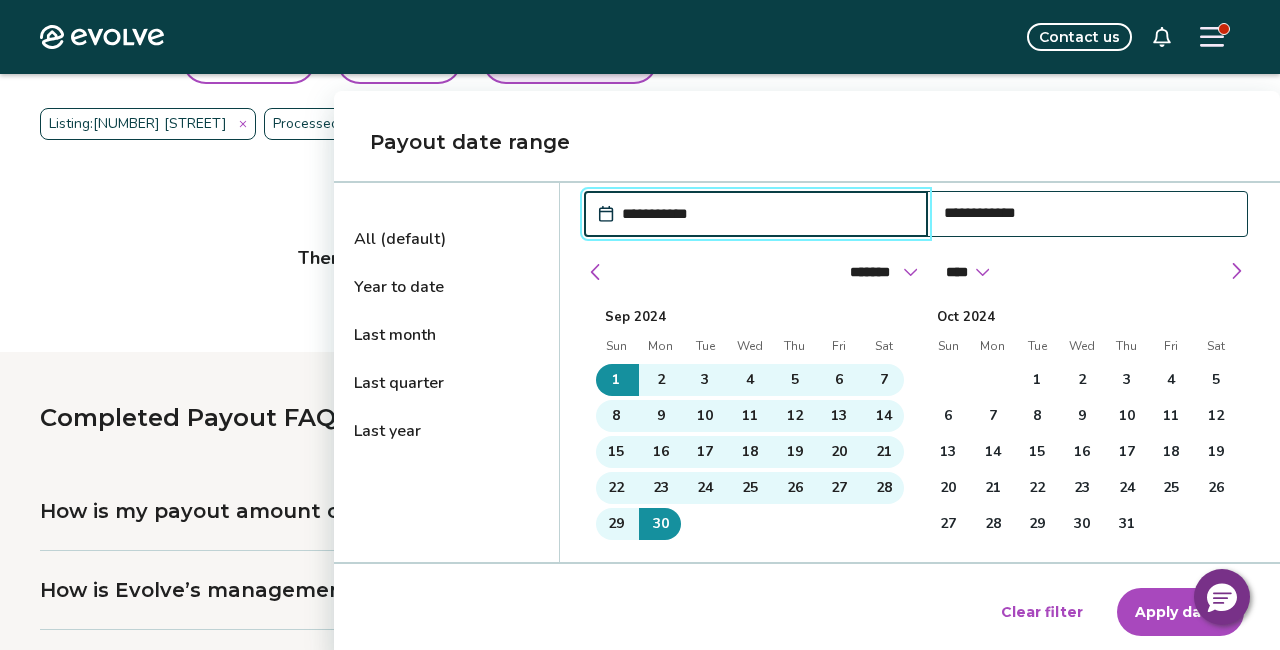 scroll, scrollTop: 256, scrollLeft: 0, axis: vertical 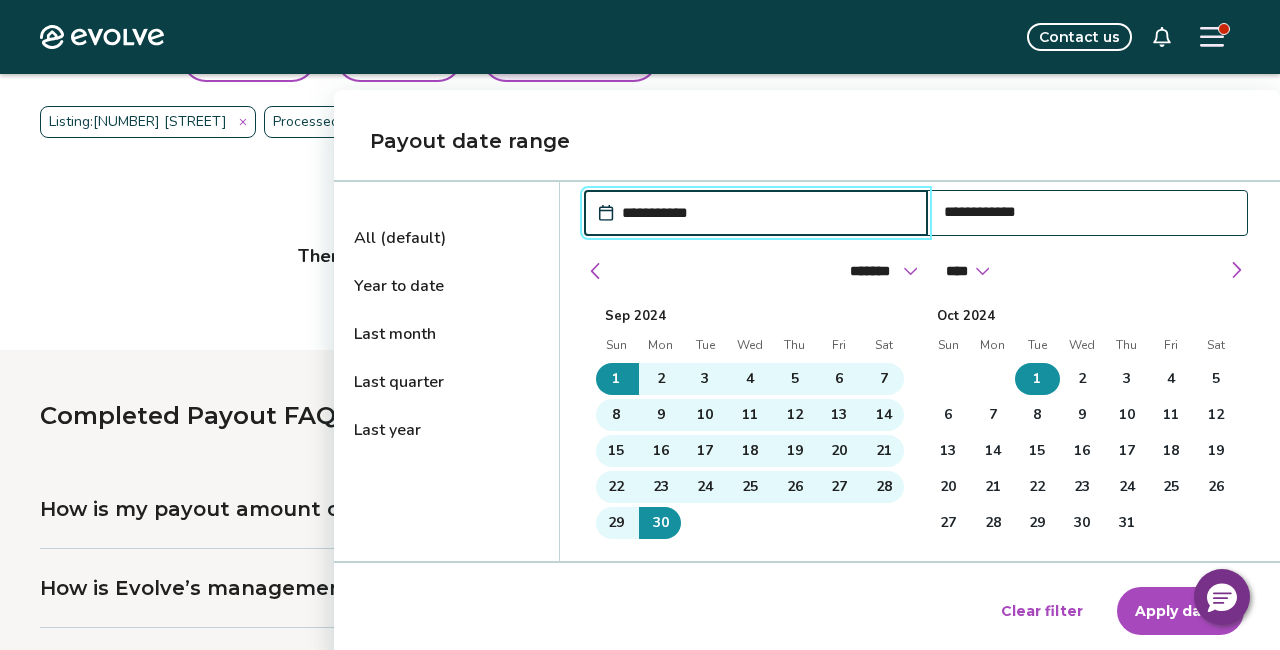 click on "1" at bounding box center [1037, 379] 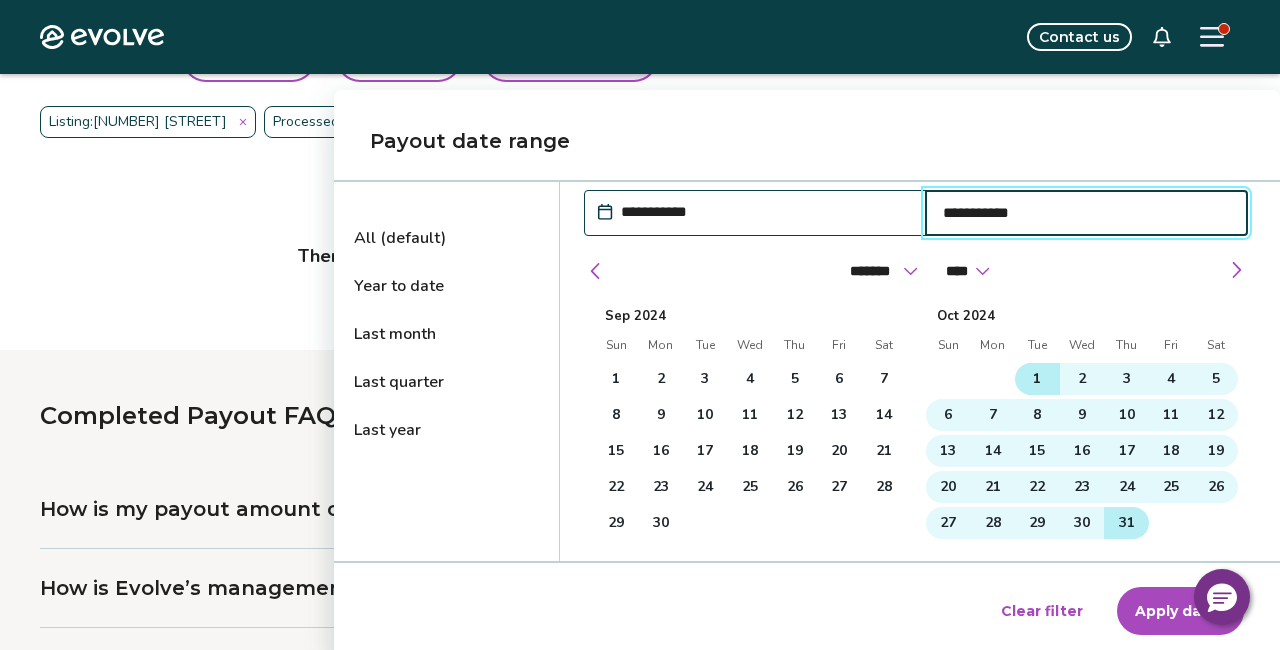 click on "31" at bounding box center [1127, 523] 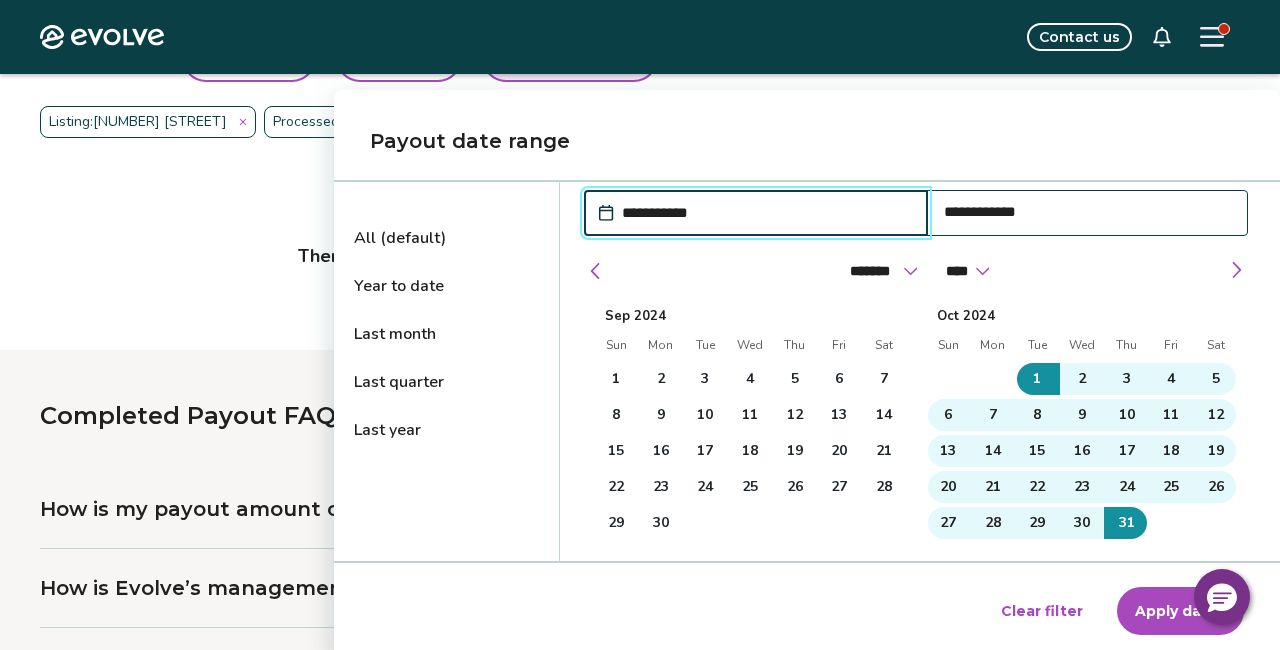 click on "Apply dates" at bounding box center (1180, 611) 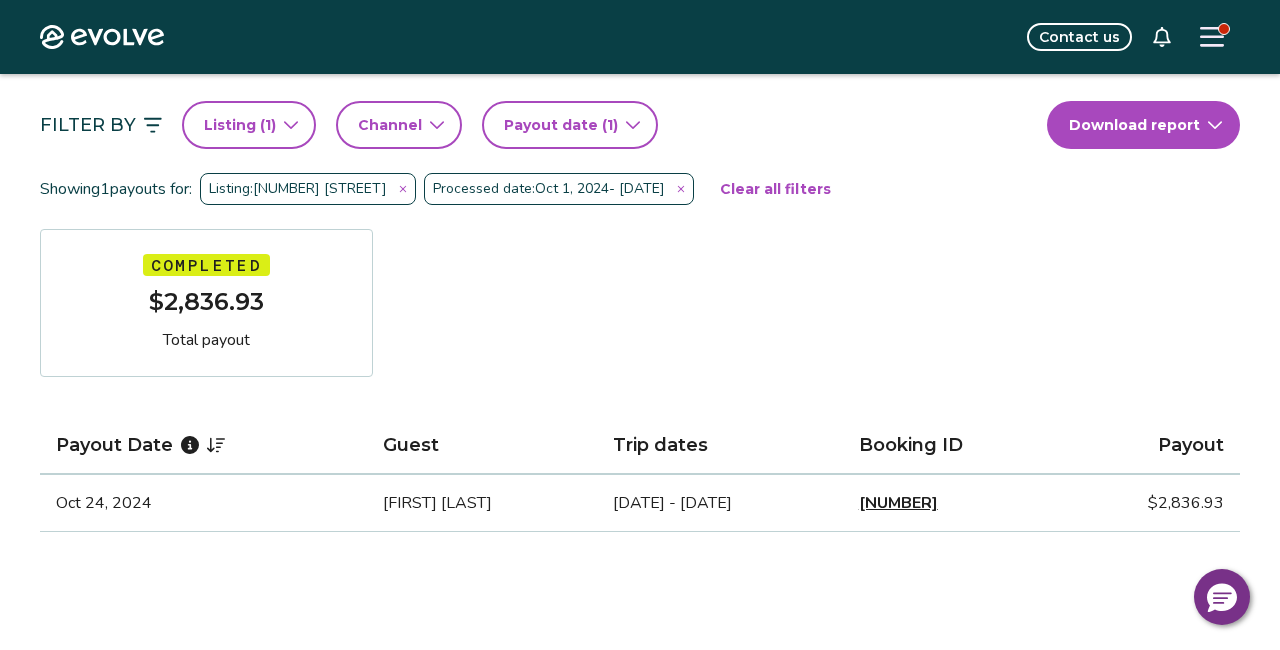 scroll, scrollTop: 178, scrollLeft: 0, axis: vertical 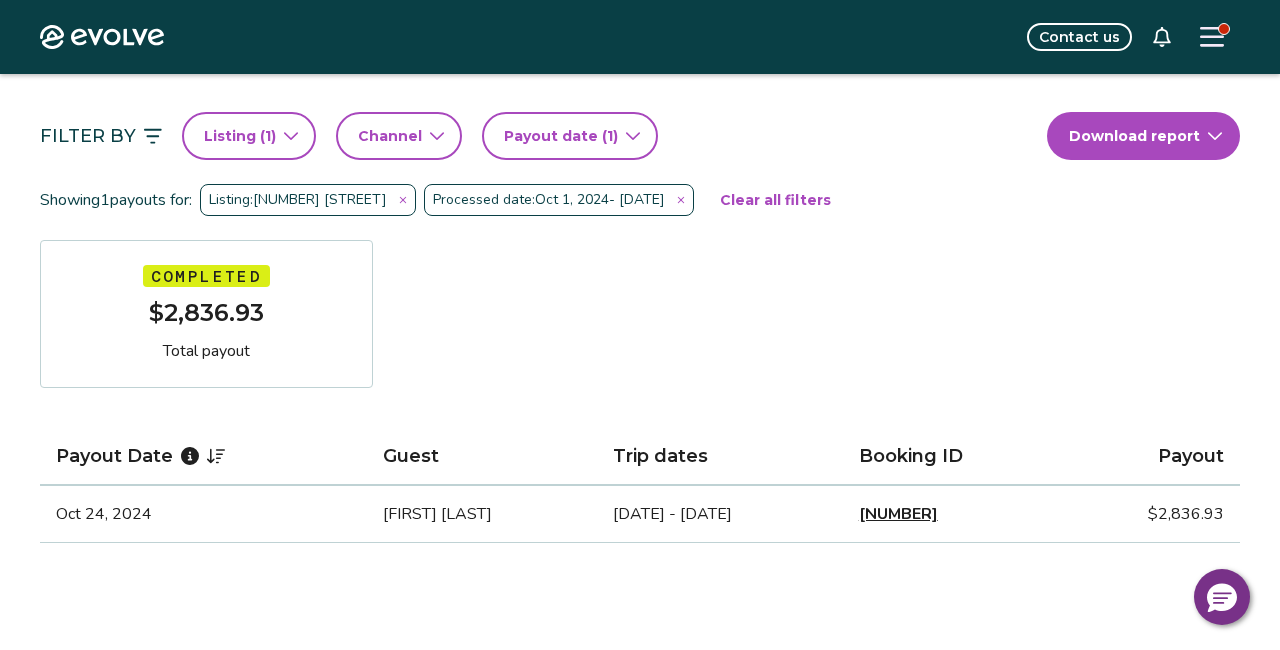 click 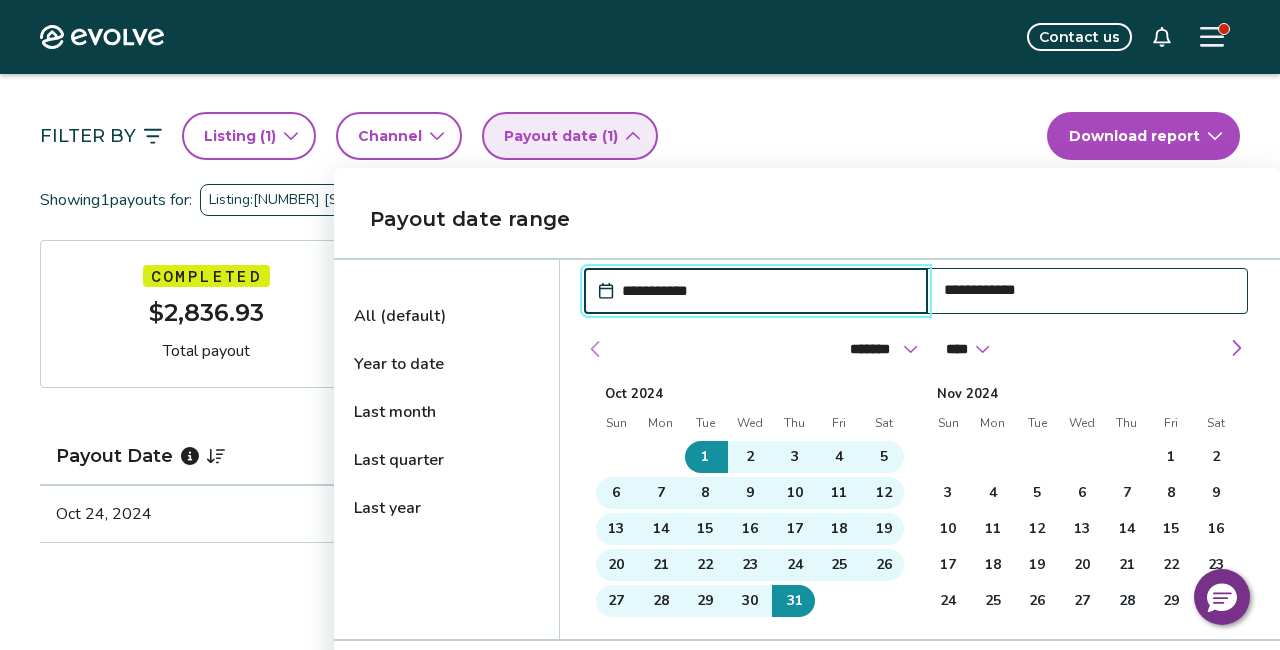 click at bounding box center [596, 349] 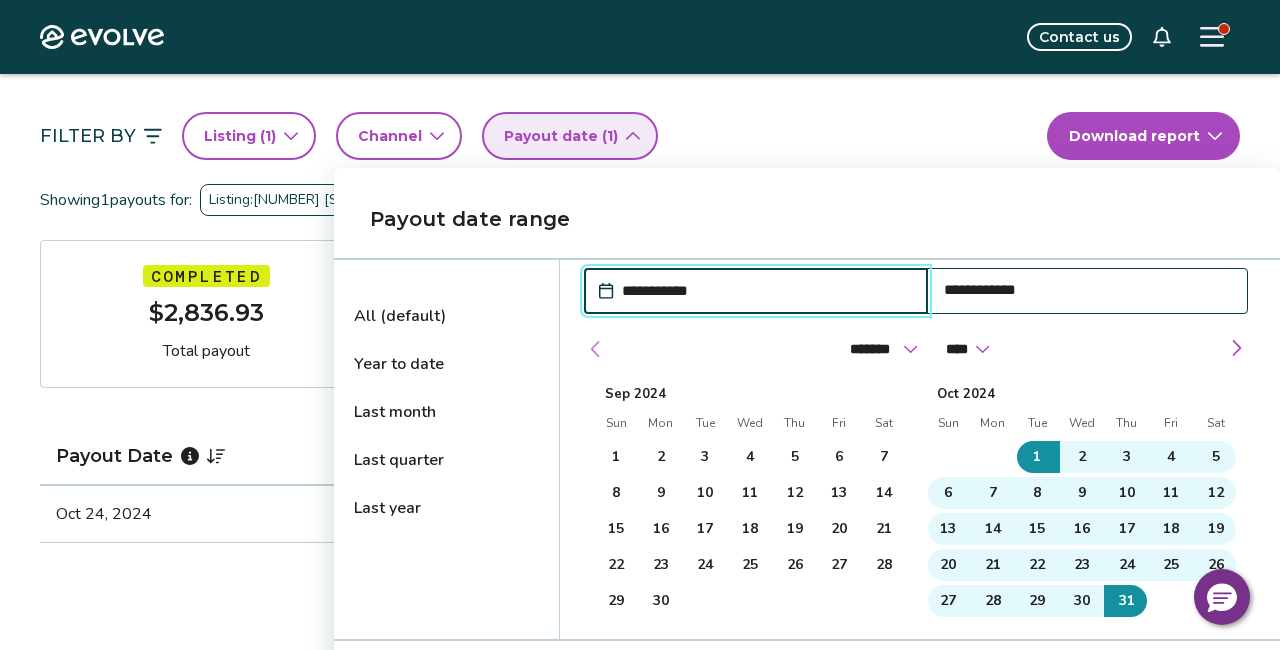 click at bounding box center (596, 349) 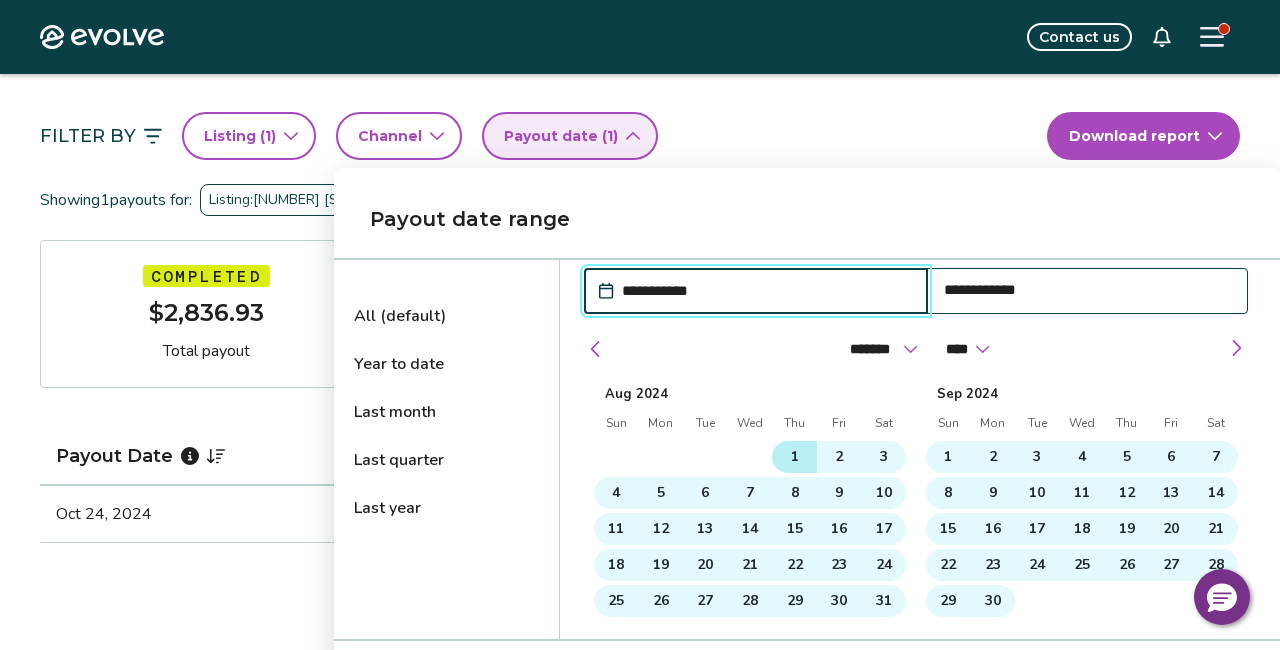 click on "1" at bounding box center (795, 457) 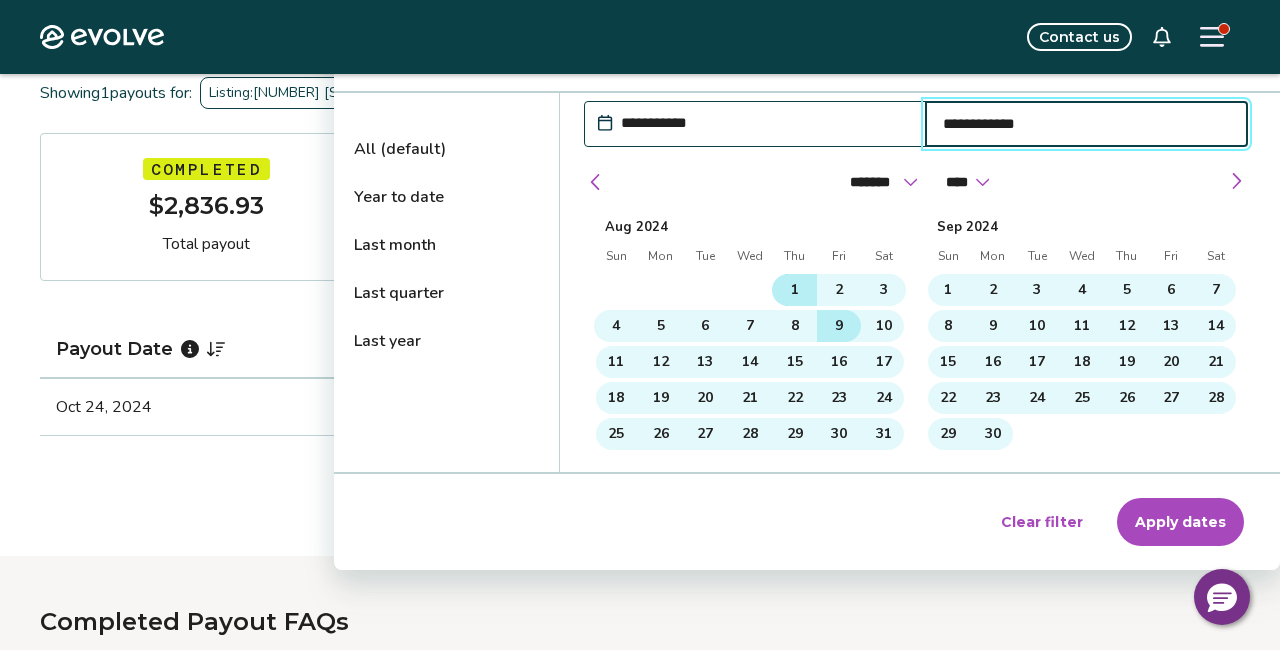 scroll, scrollTop: 352, scrollLeft: 0, axis: vertical 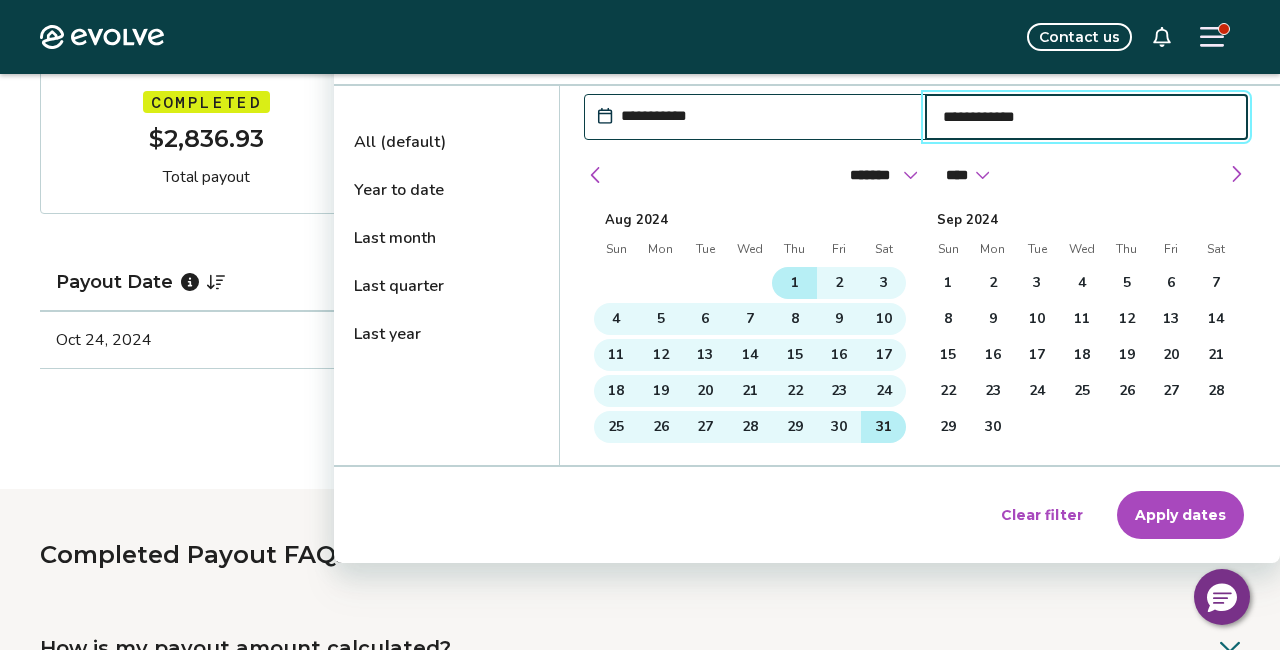 click on "31" at bounding box center [884, 427] 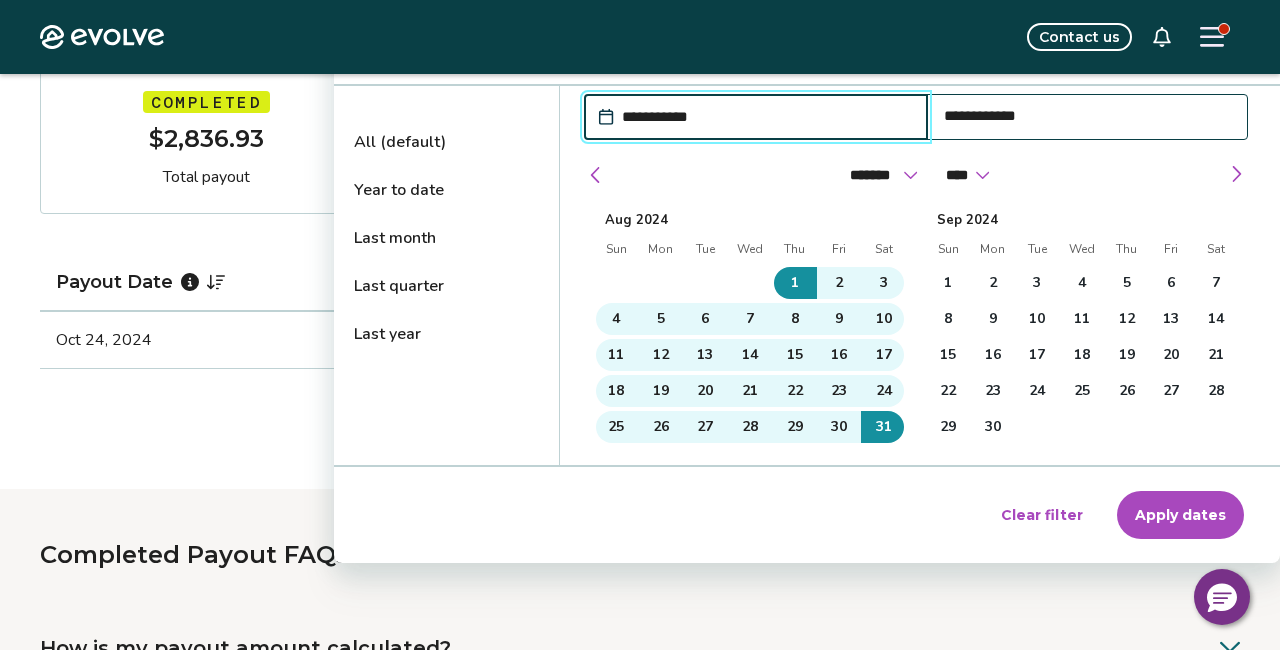 click on "Apply dates" at bounding box center (1180, 515) 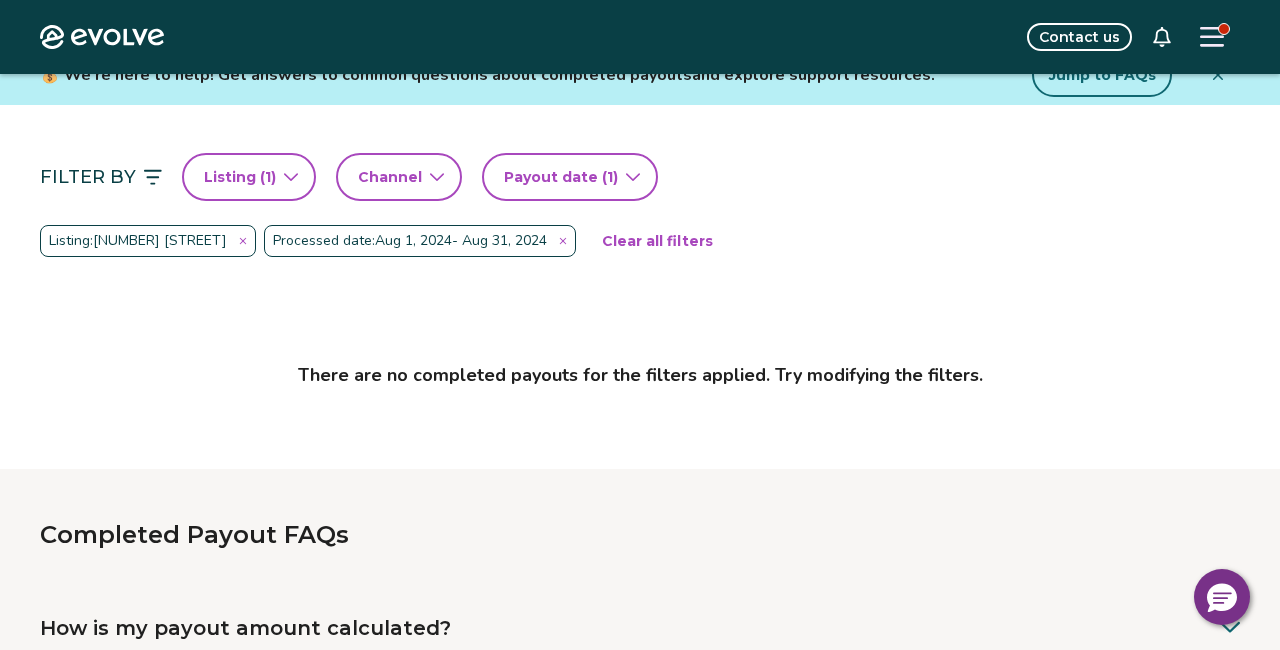 scroll, scrollTop: 127, scrollLeft: 0, axis: vertical 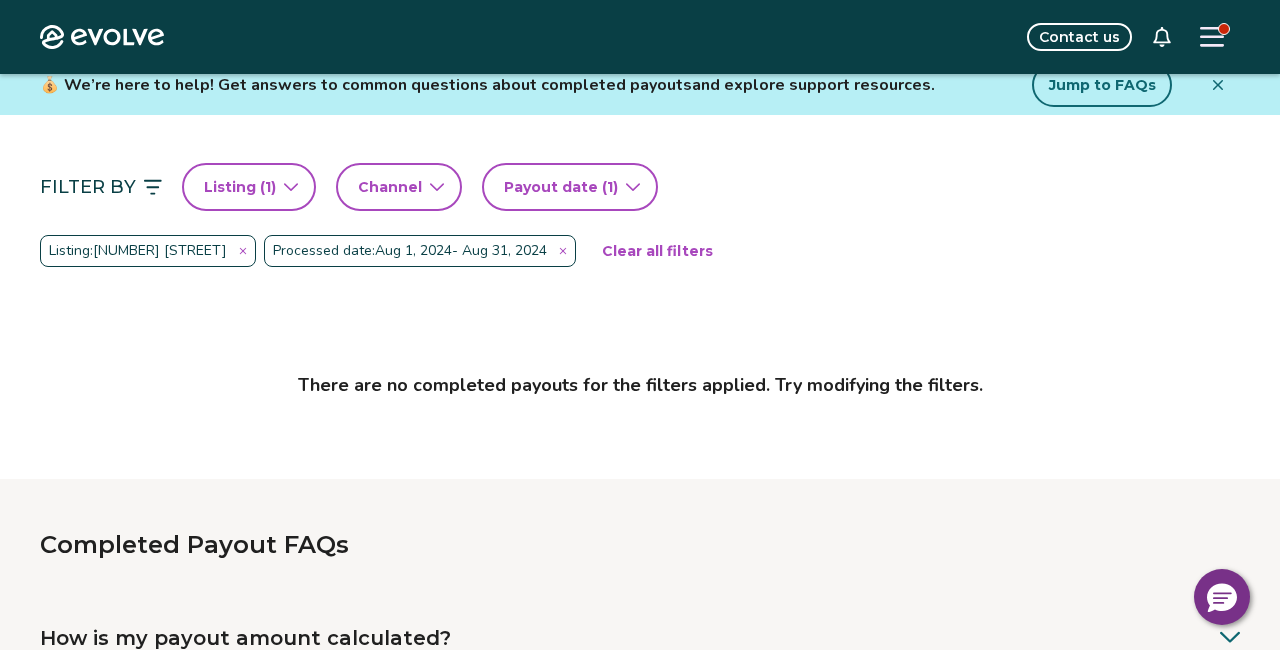 click on "Payout date (1)" at bounding box center (570, 187) 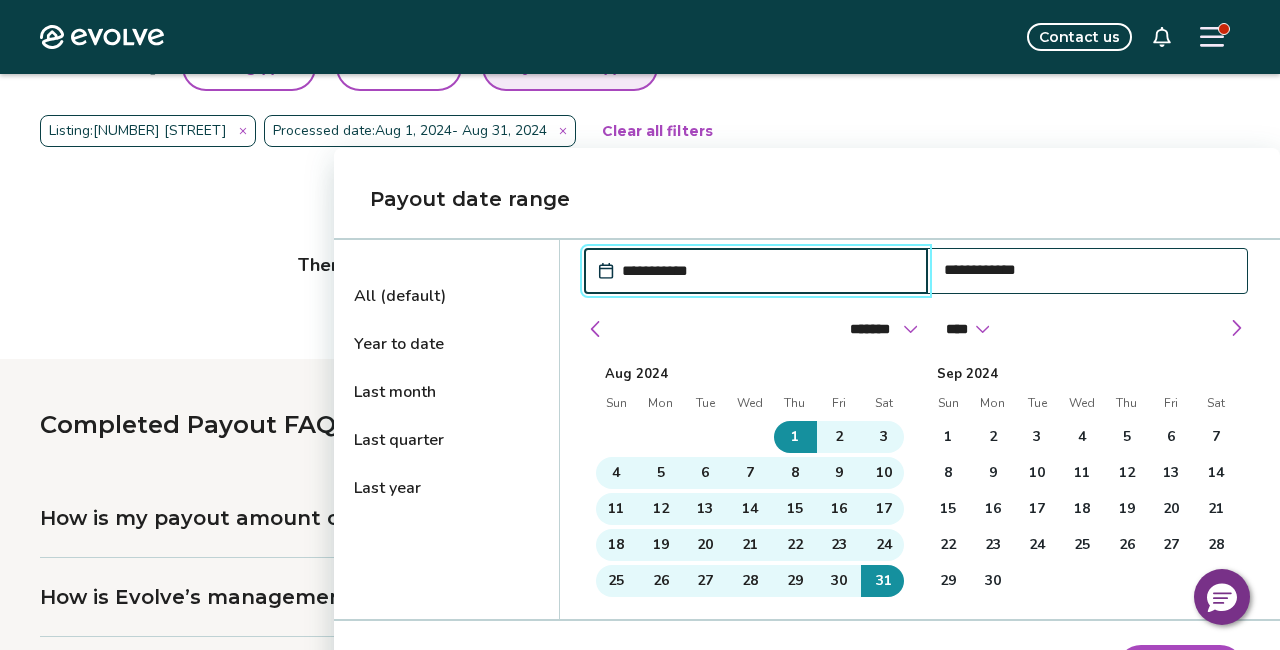 scroll, scrollTop: 262, scrollLeft: 0, axis: vertical 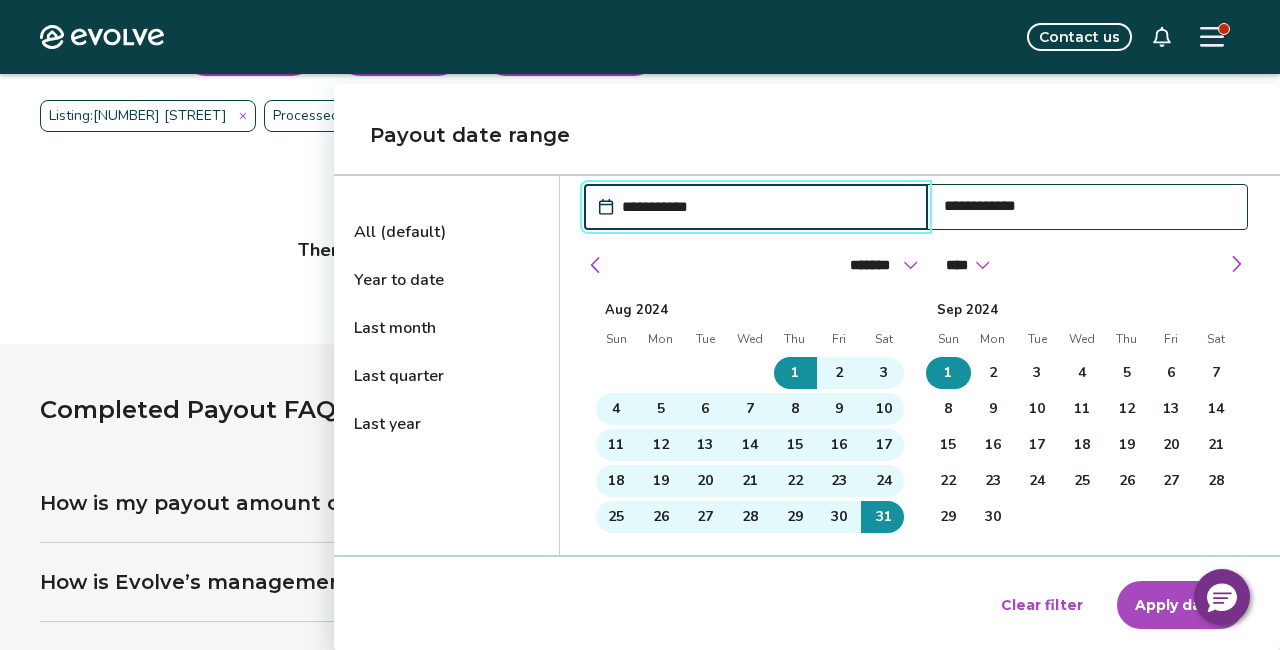 click on "1" at bounding box center [948, 373] 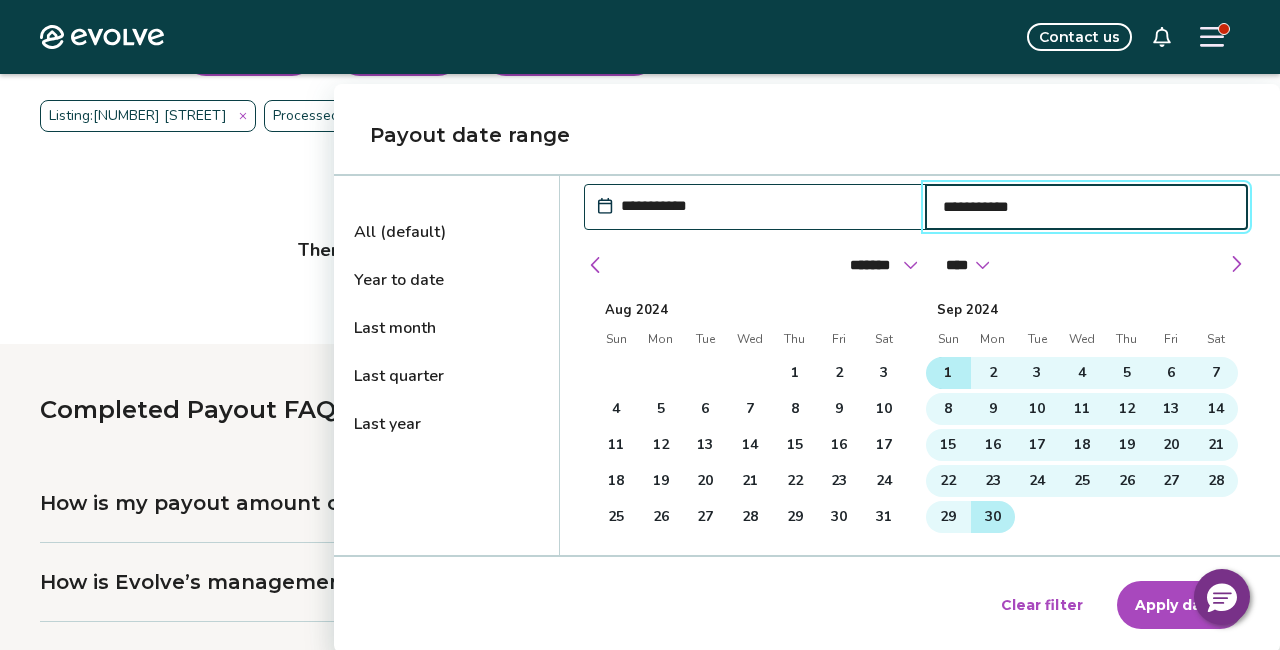 click on "30" at bounding box center [993, 517] 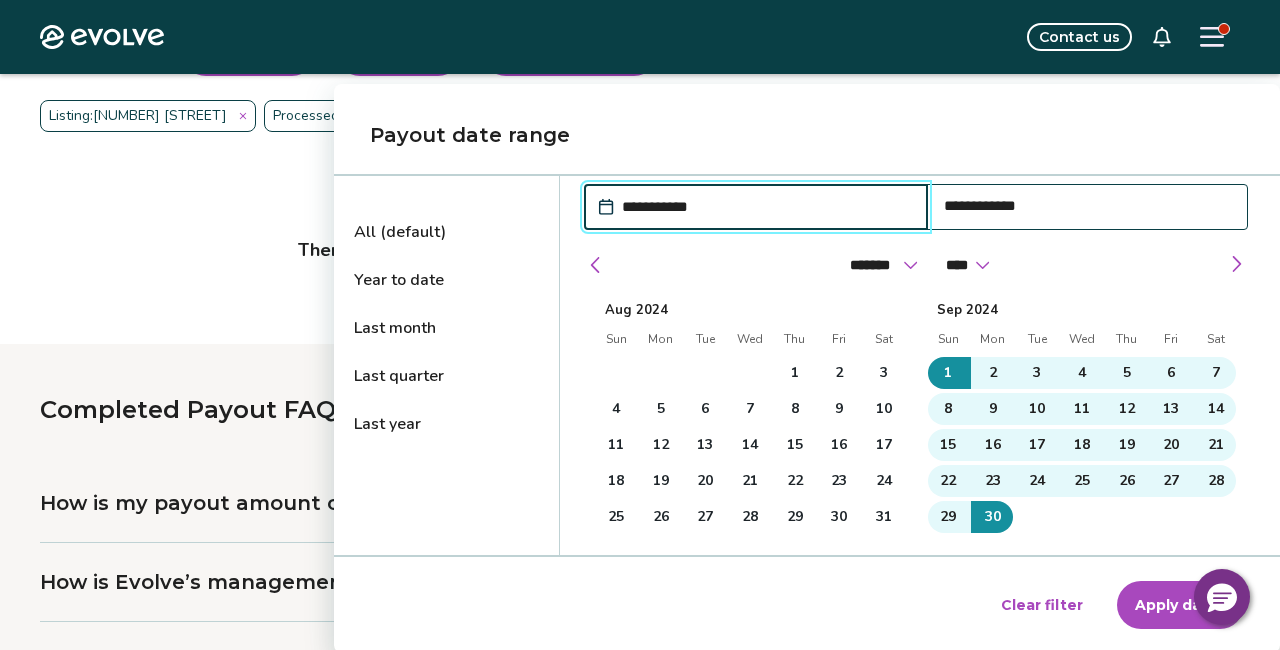 click on "Apply dates" at bounding box center (1180, 605) 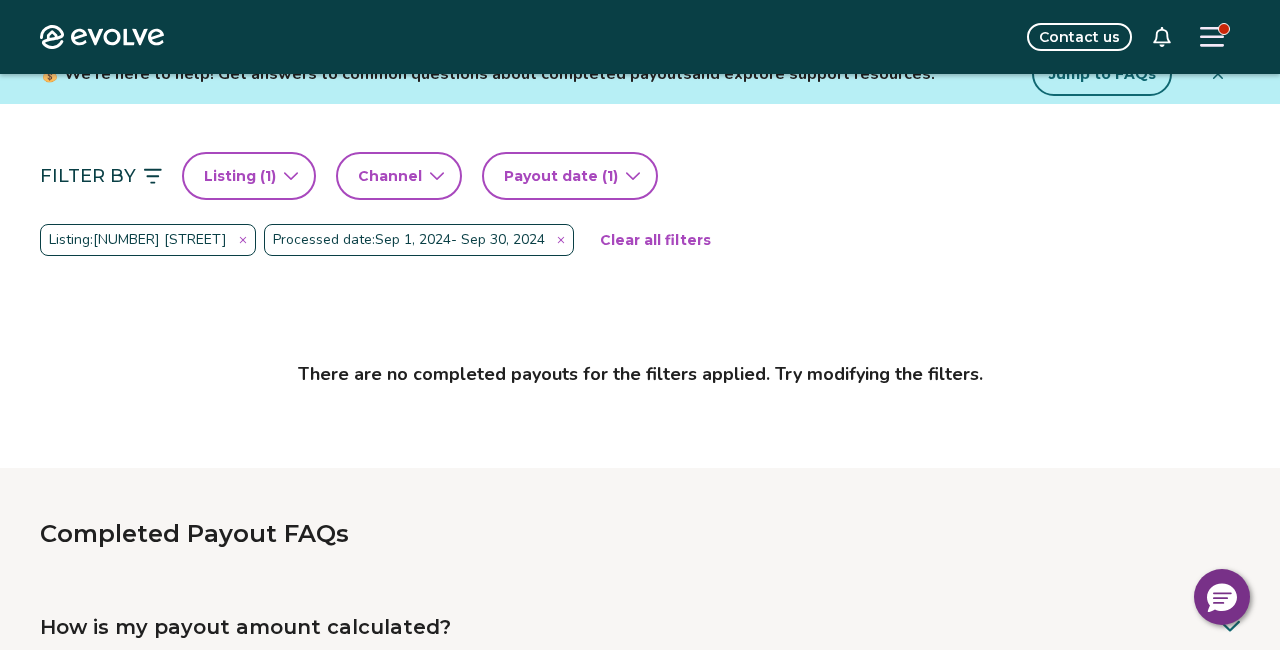 scroll, scrollTop: 0, scrollLeft: 0, axis: both 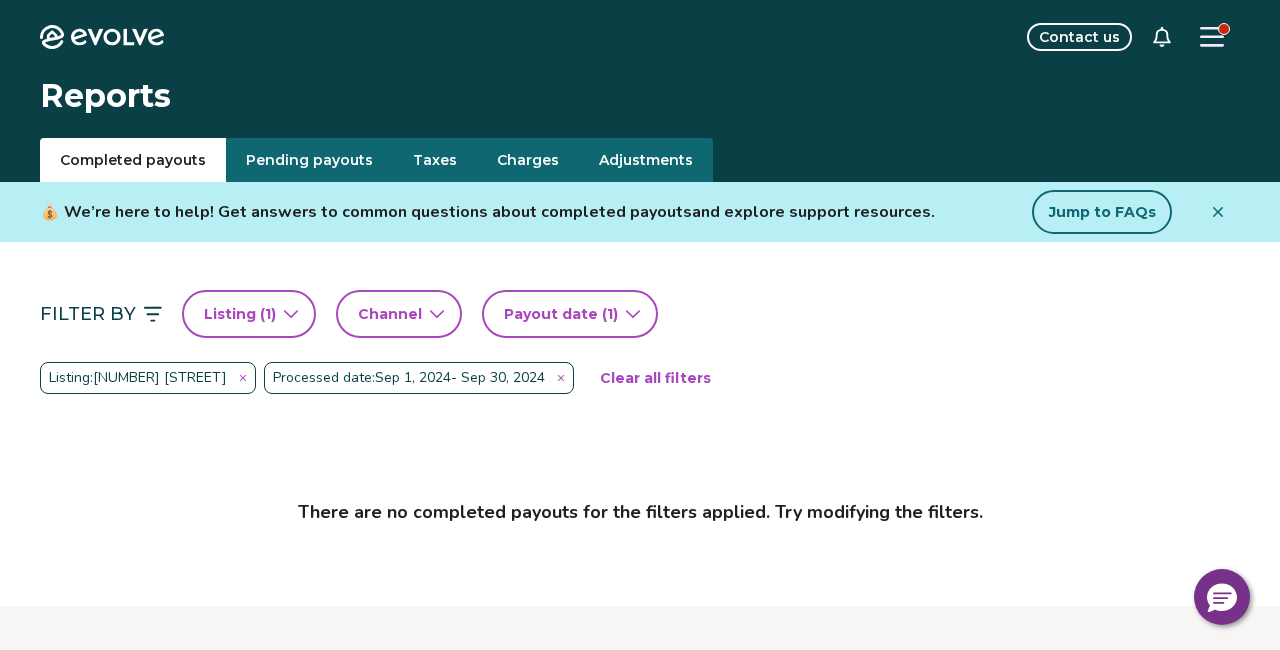 click on "Payout date (1)" at bounding box center [570, 314] 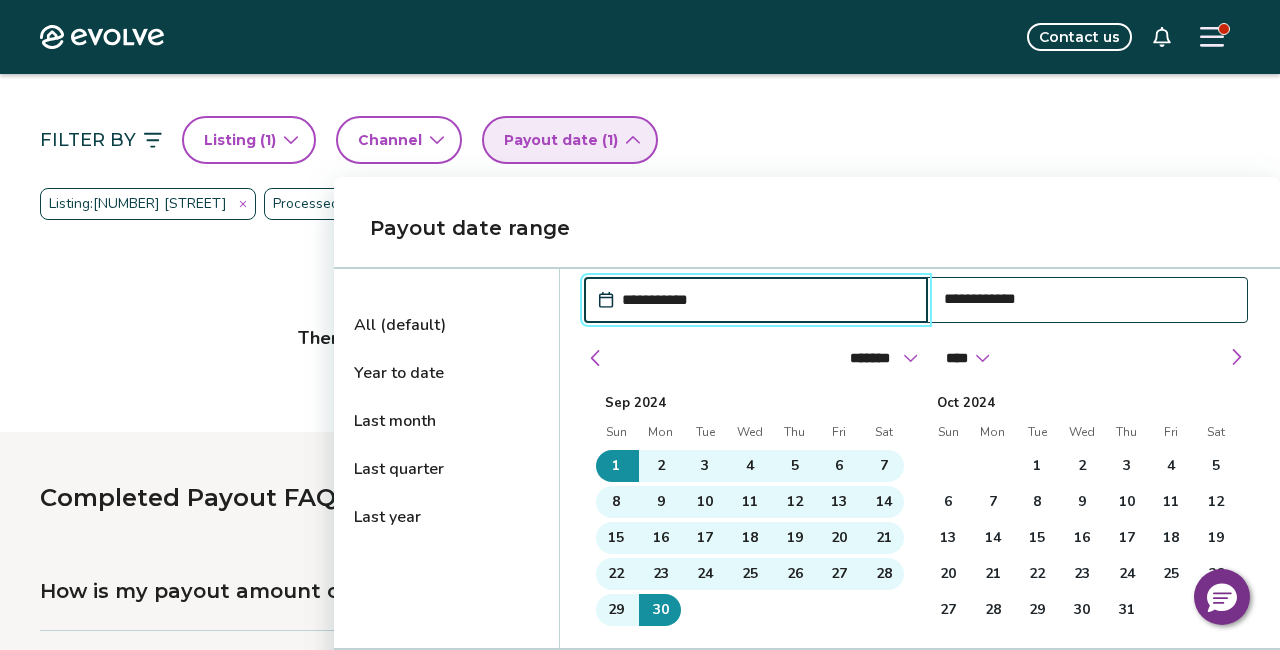 scroll, scrollTop: 180, scrollLeft: 0, axis: vertical 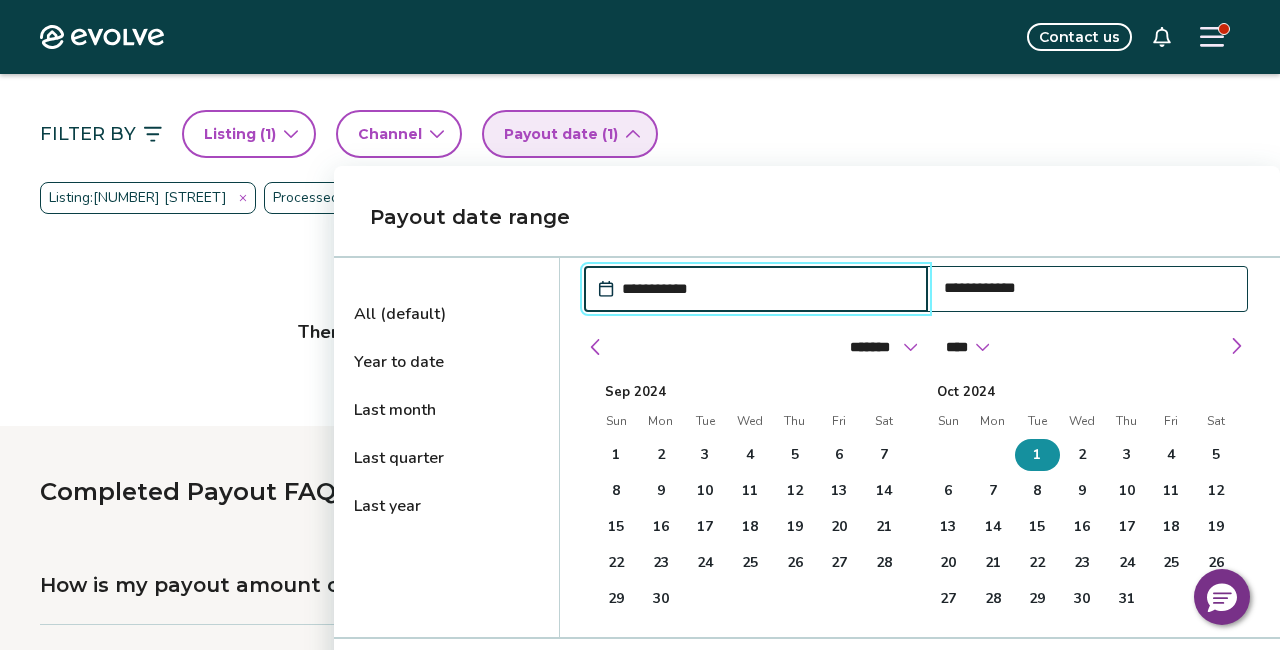 click on "1" at bounding box center (1037, 455) 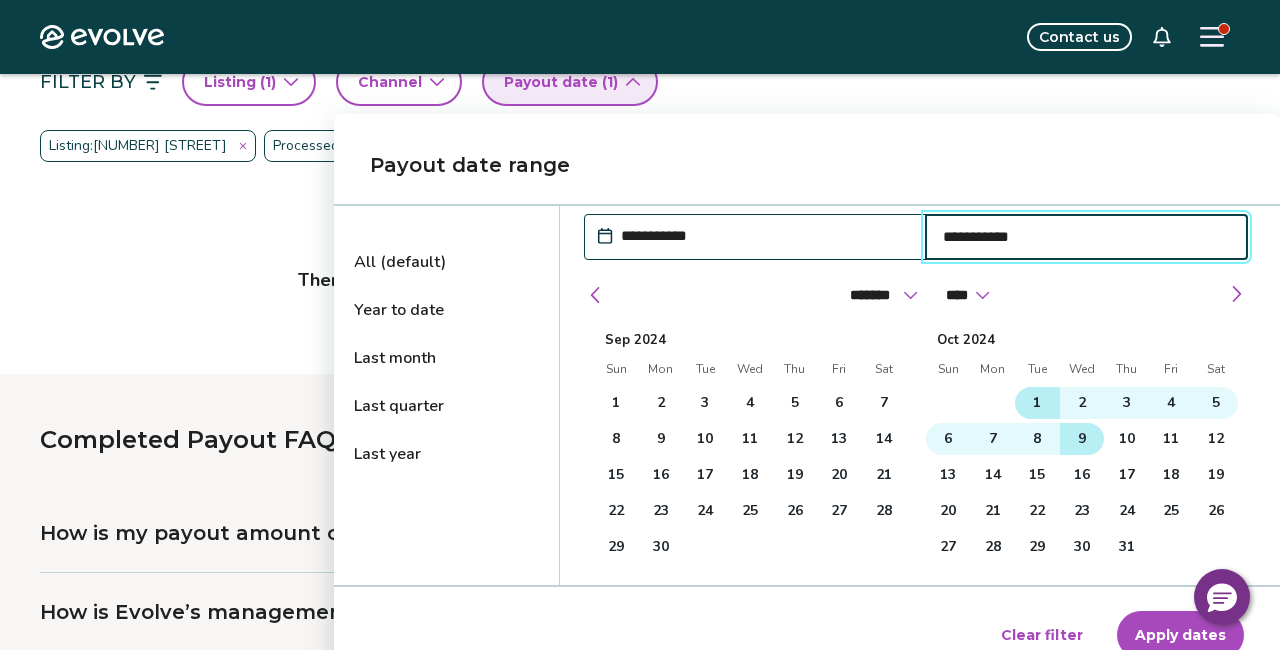 scroll, scrollTop: 234, scrollLeft: 0, axis: vertical 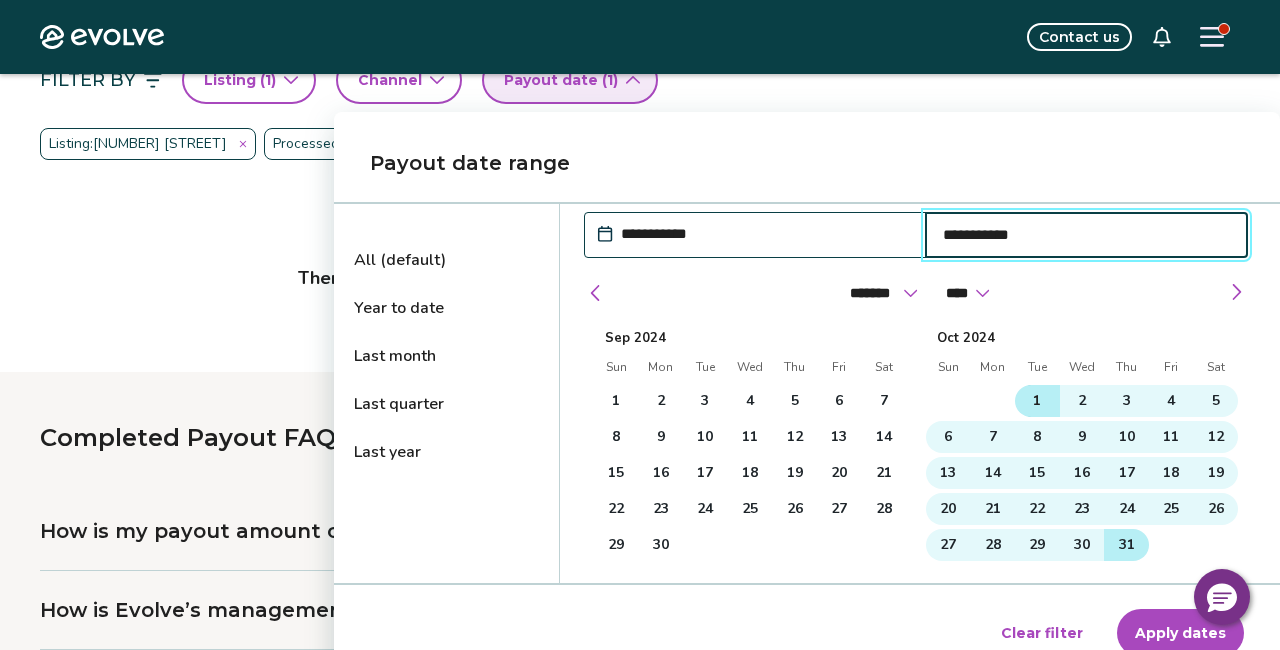click on "31" at bounding box center [1127, 545] 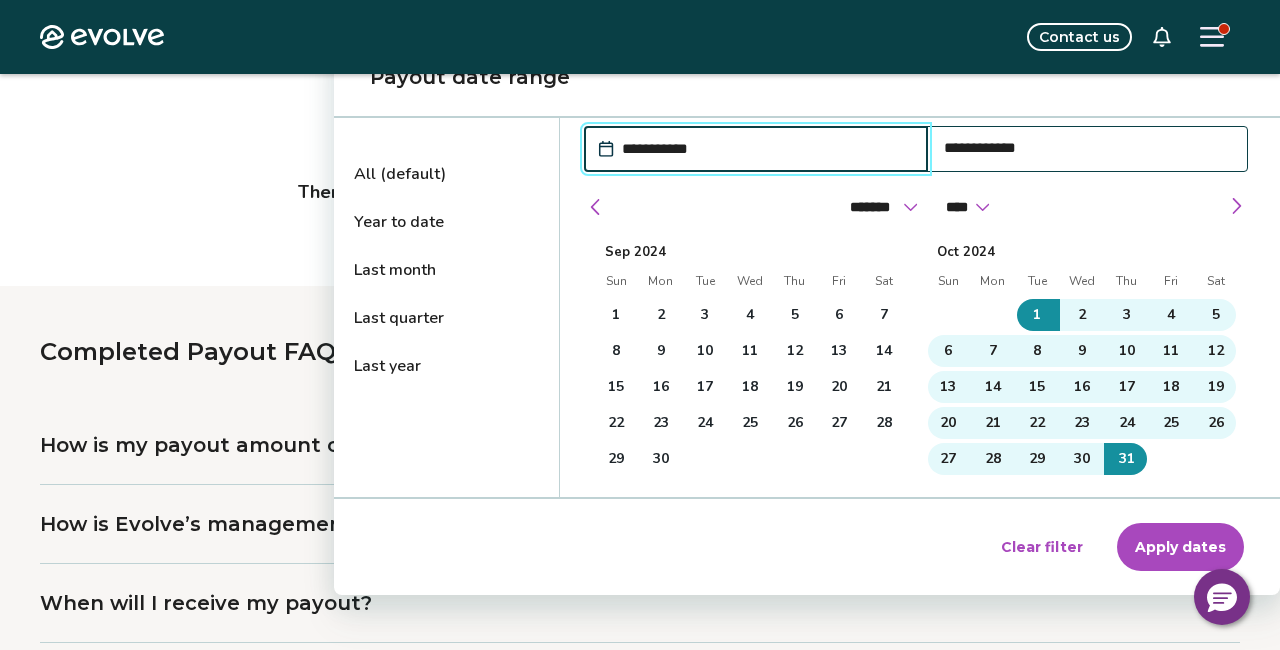 click on "Apply dates" at bounding box center [1180, 547] 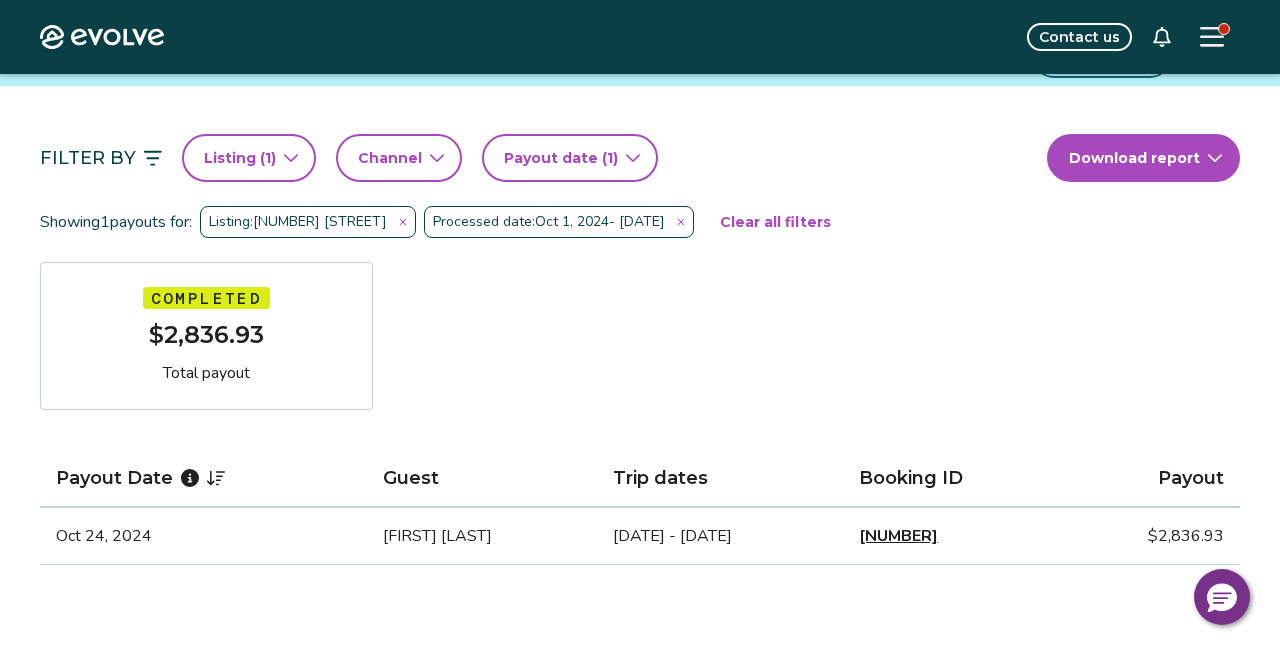 scroll, scrollTop: 0, scrollLeft: 0, axis: both 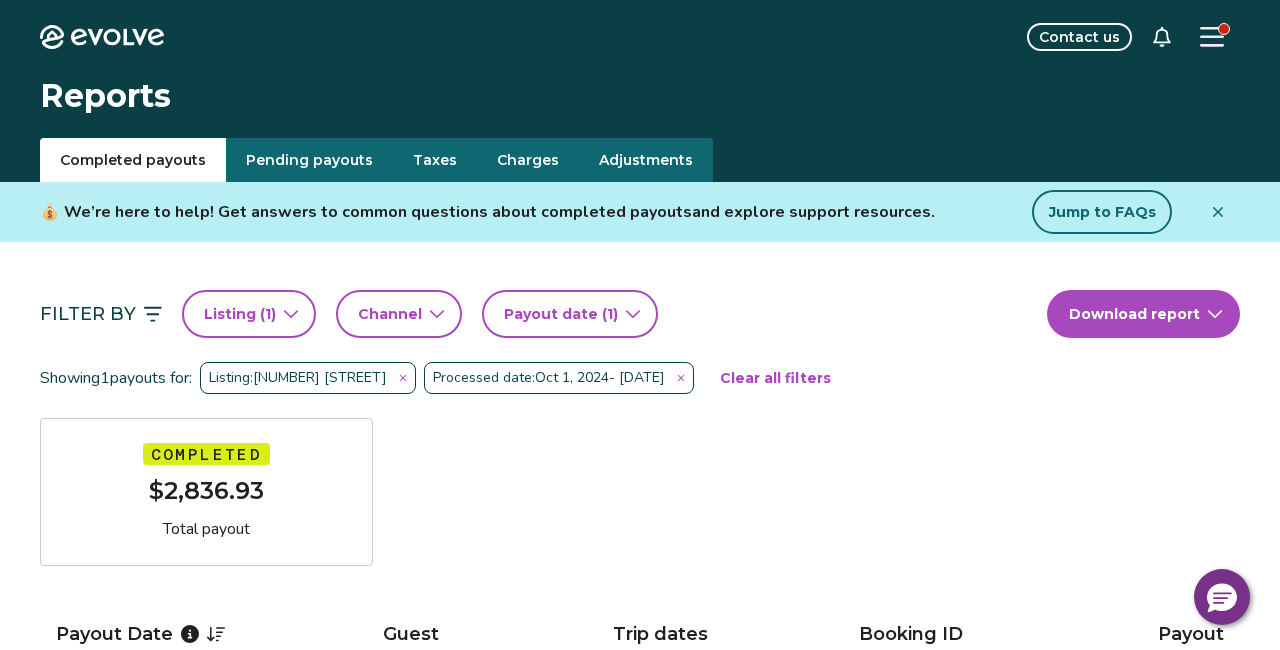 click 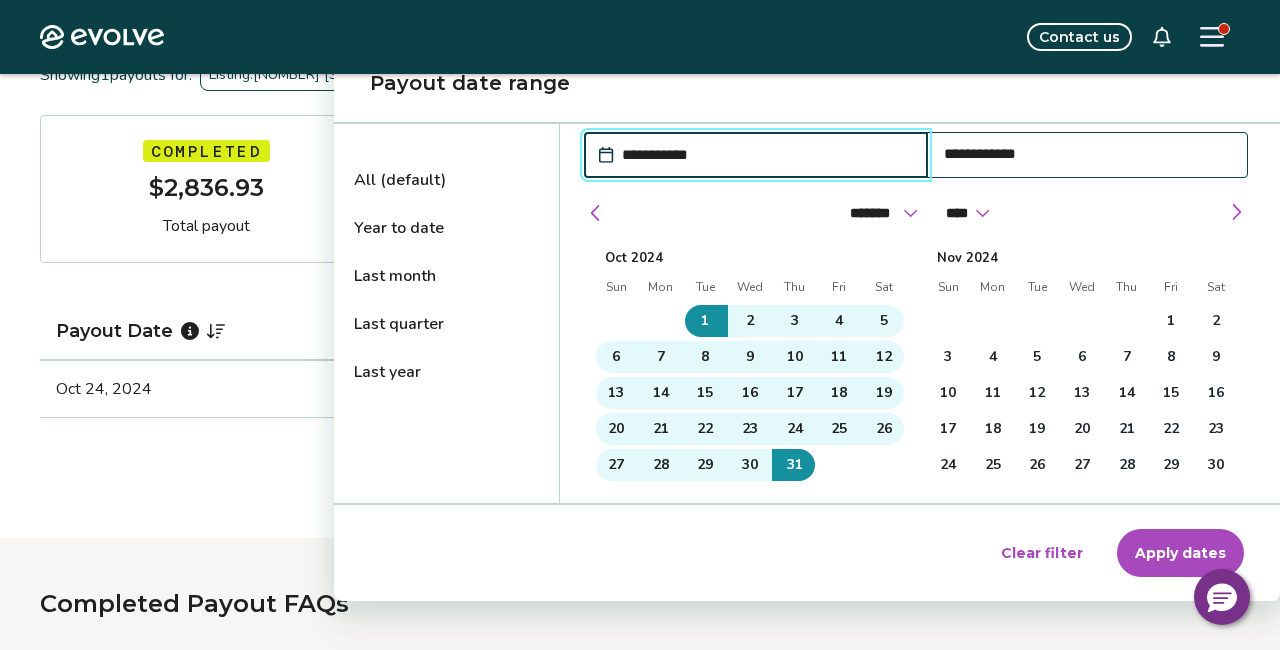 scroll, scrollTop: 349, scrollLeft: 0, axis: vertical 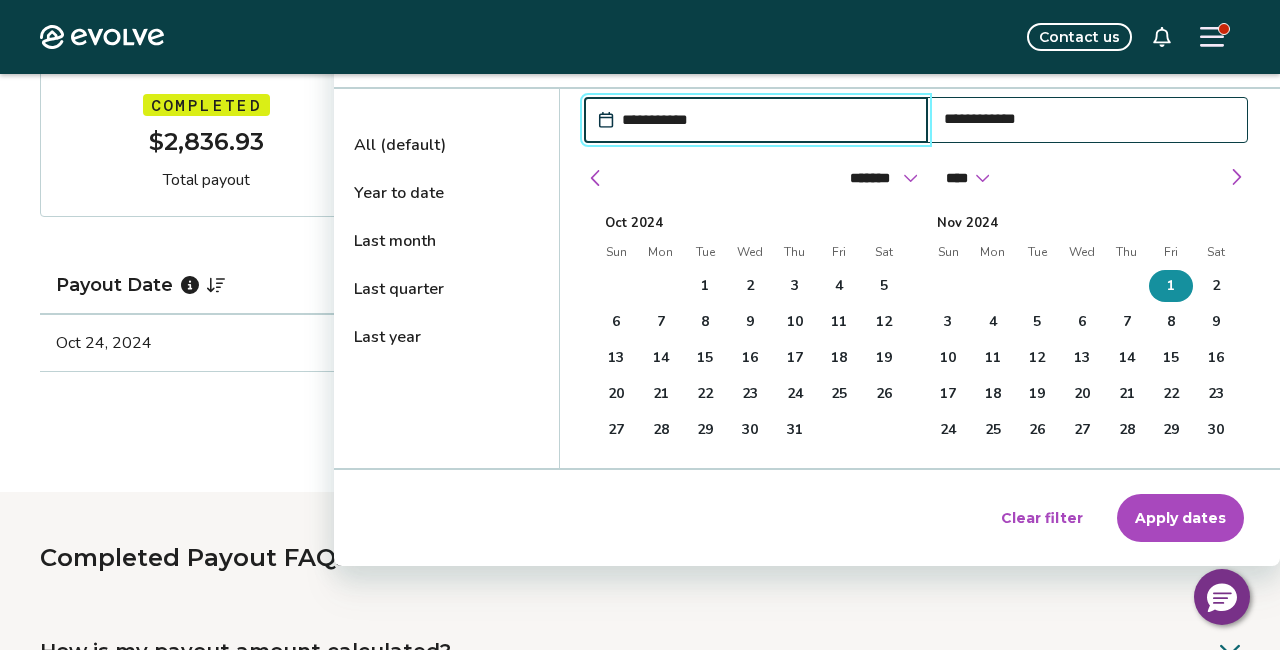 click on "1" at bounding box center (1171, 286) 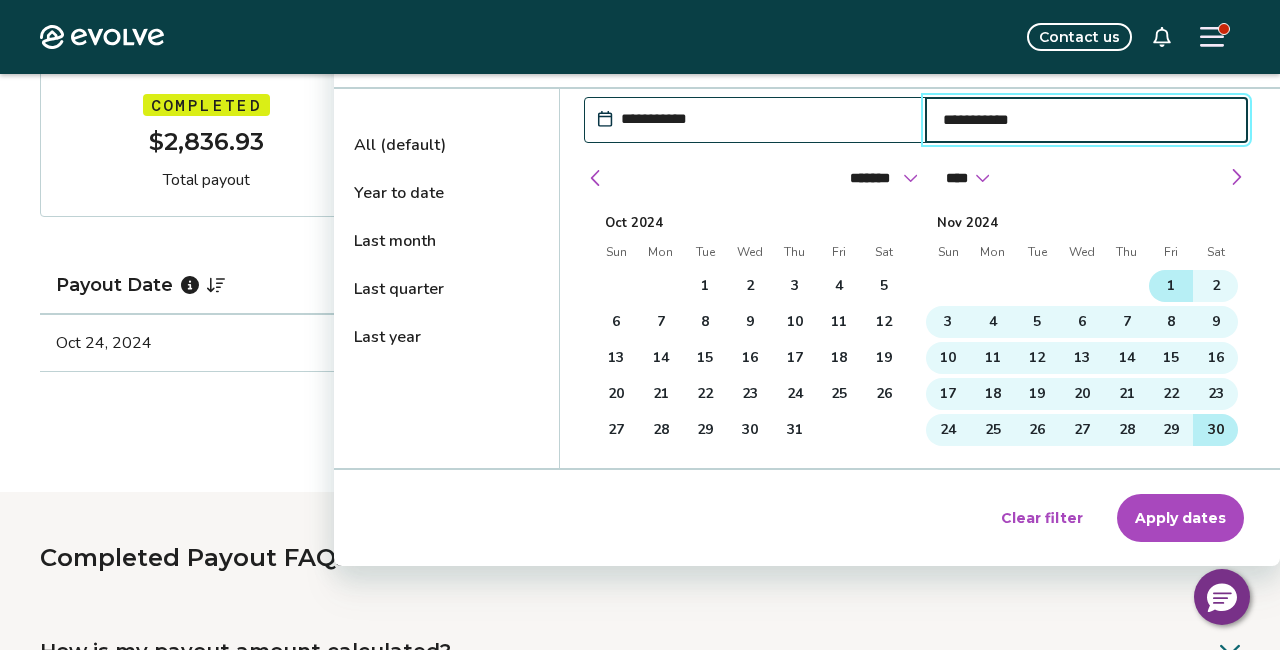 click on "30" at bounding box center (1216, 430) 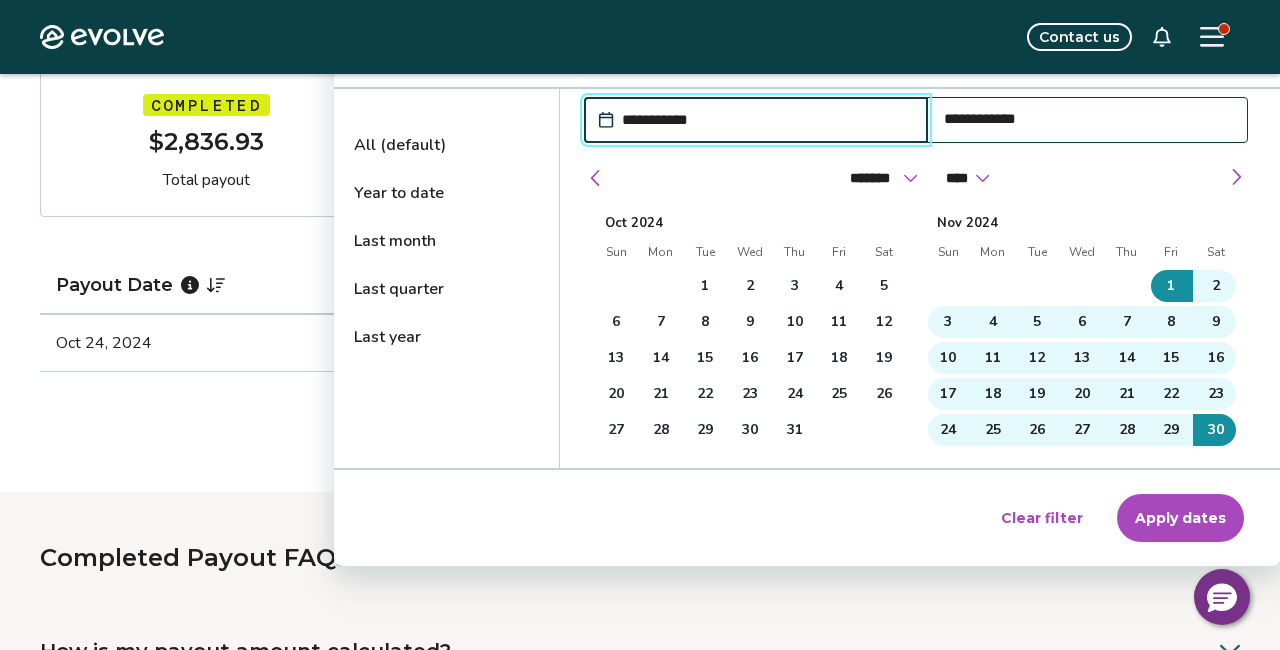 click on "Apply dates" at bounding box center [1180, 518] 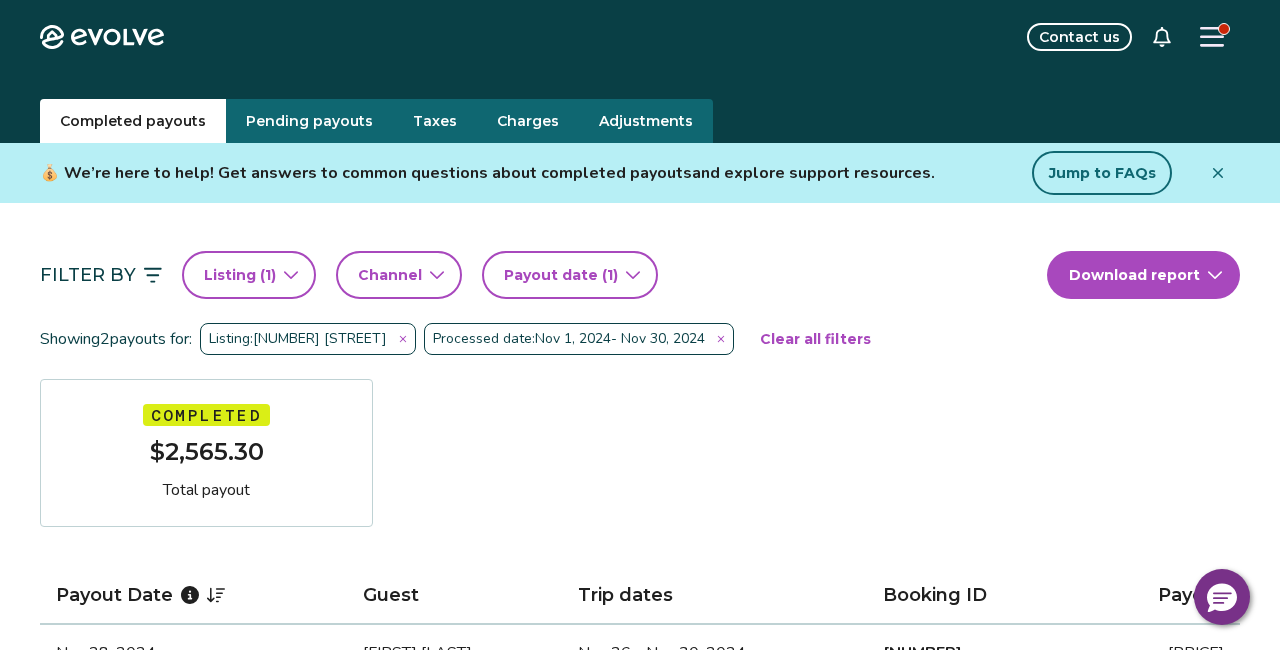 scroll, scrollTop: 0, scrollLeft: 0, axis: both 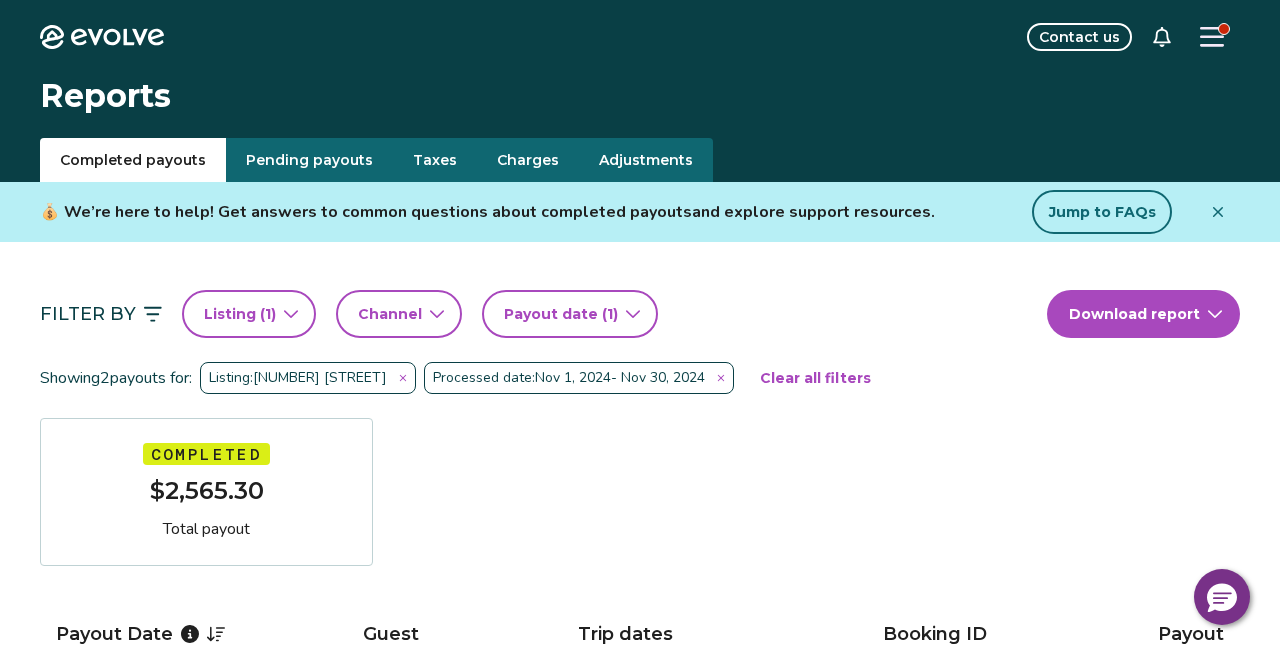 click 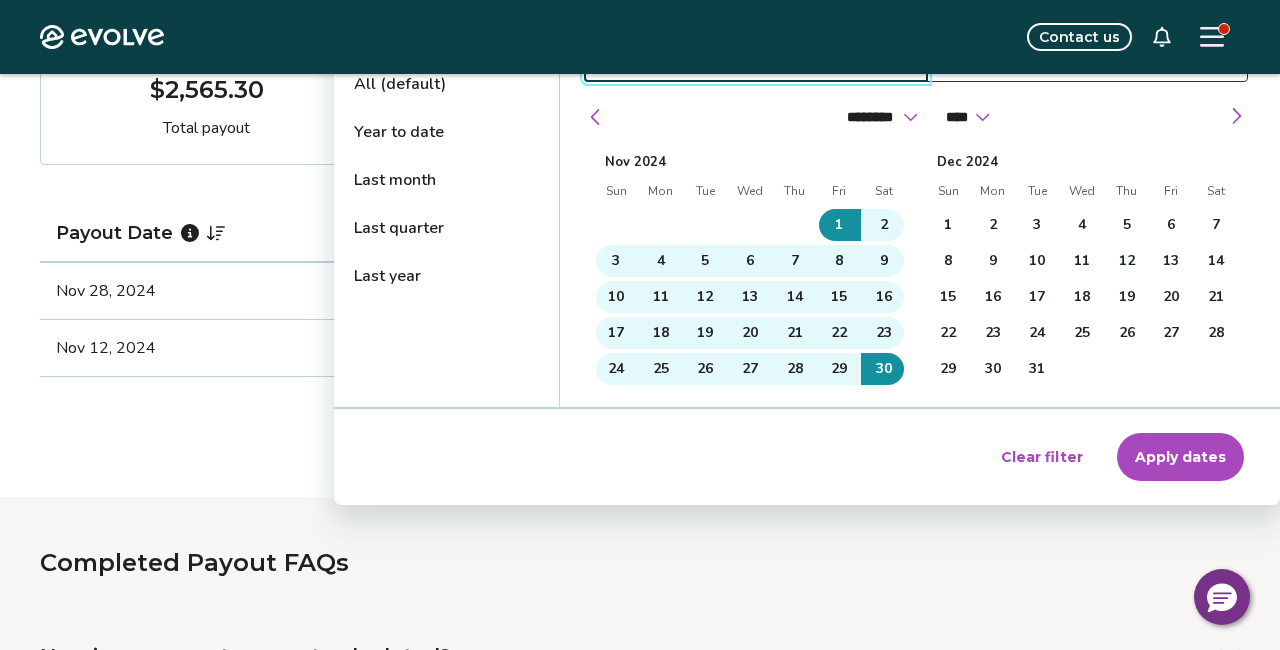 scroll, scrollTop: 415, scrollLeft: 0, axis: vertical 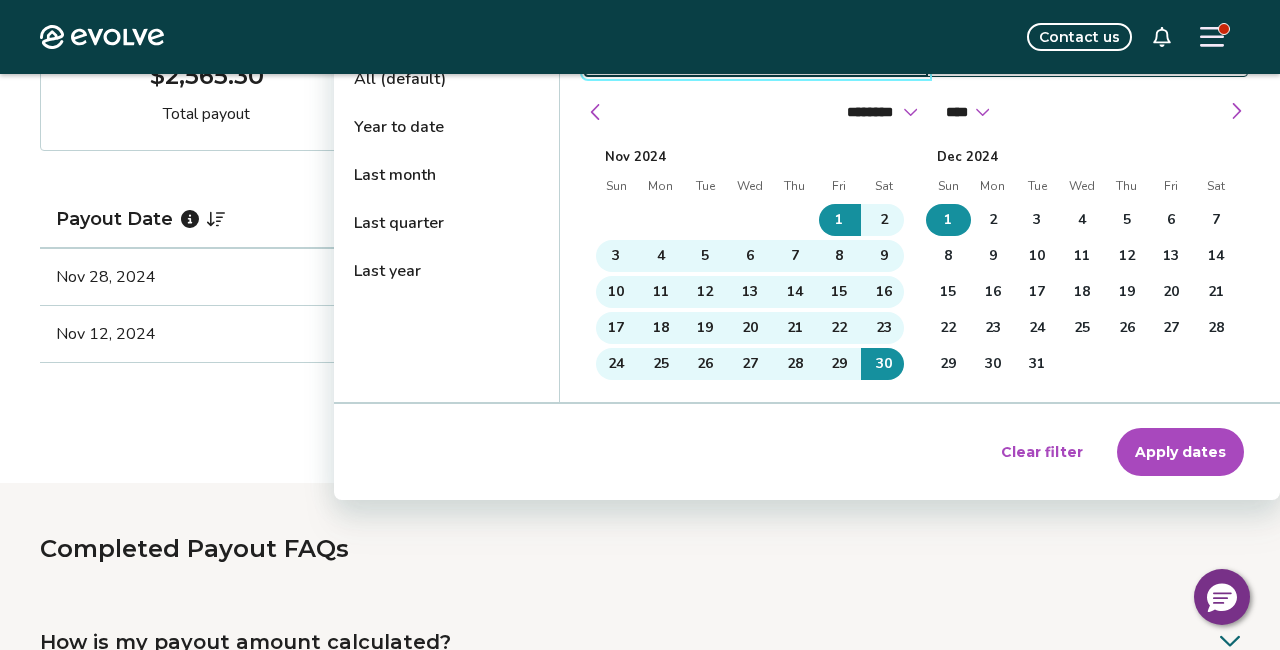 click on "1" at bounding box center [948, 220] 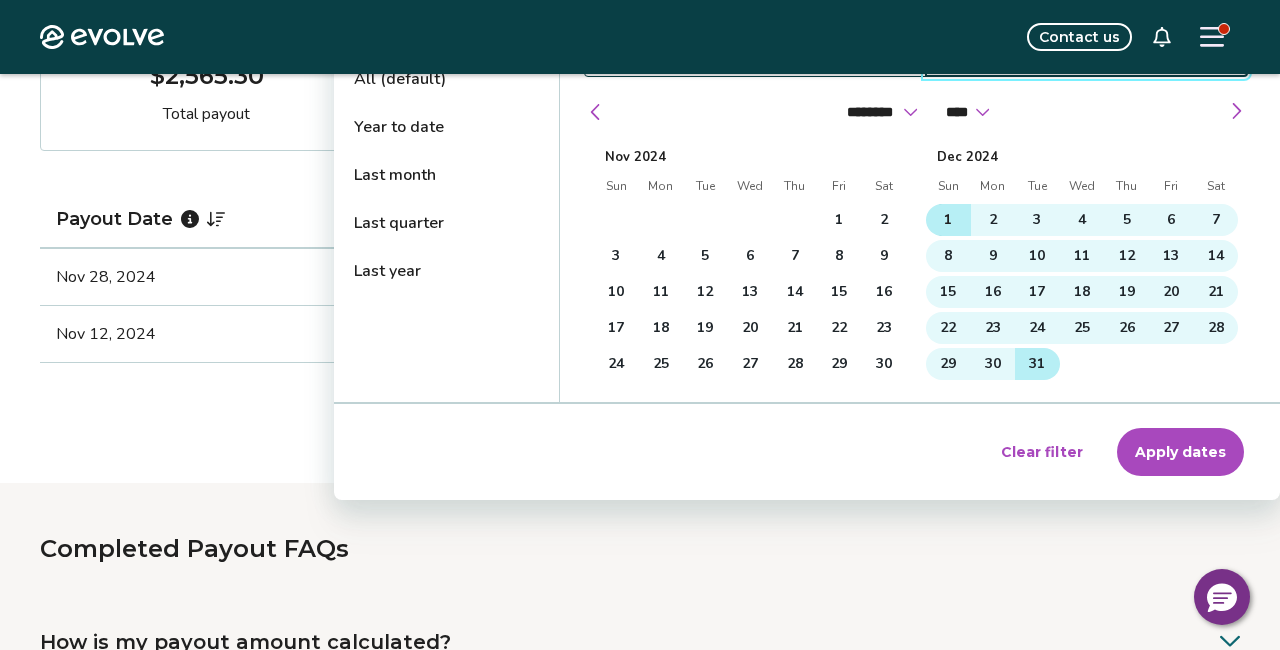 click on "31" at bounding box center (1037, 364) 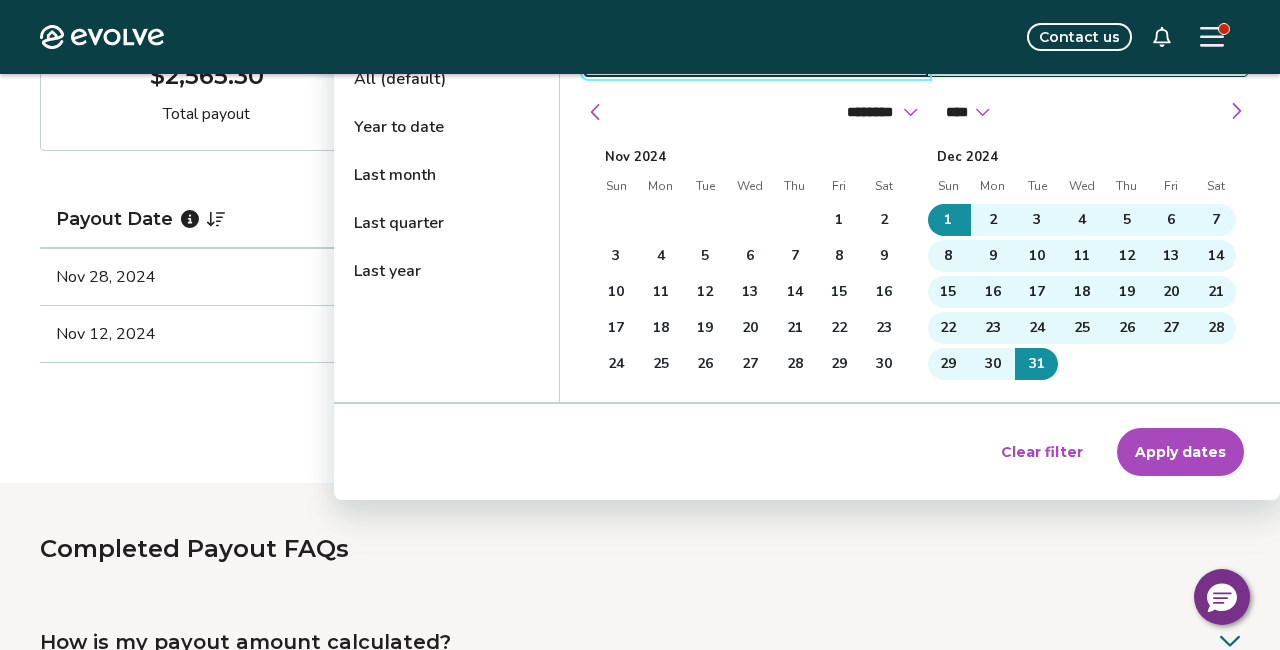 click on "Apply dates" at bounding box center (1180, 452) 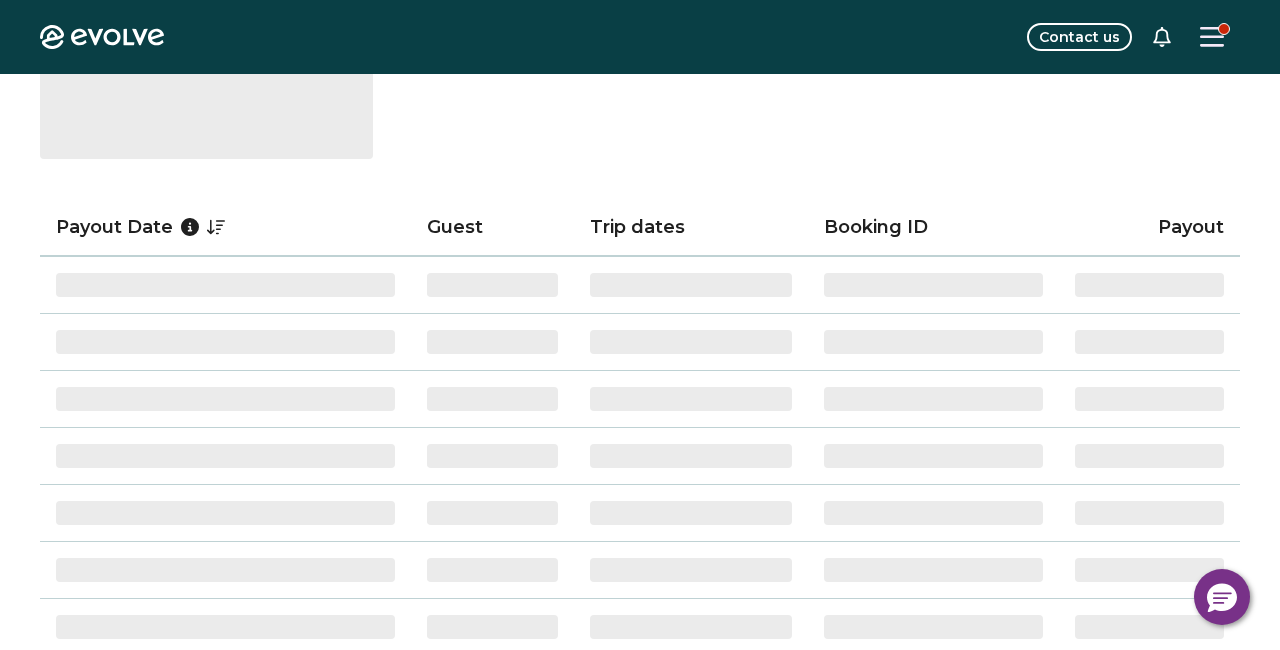 scroll, scrollTop: 0, scrollLeft: 0, axis: both 